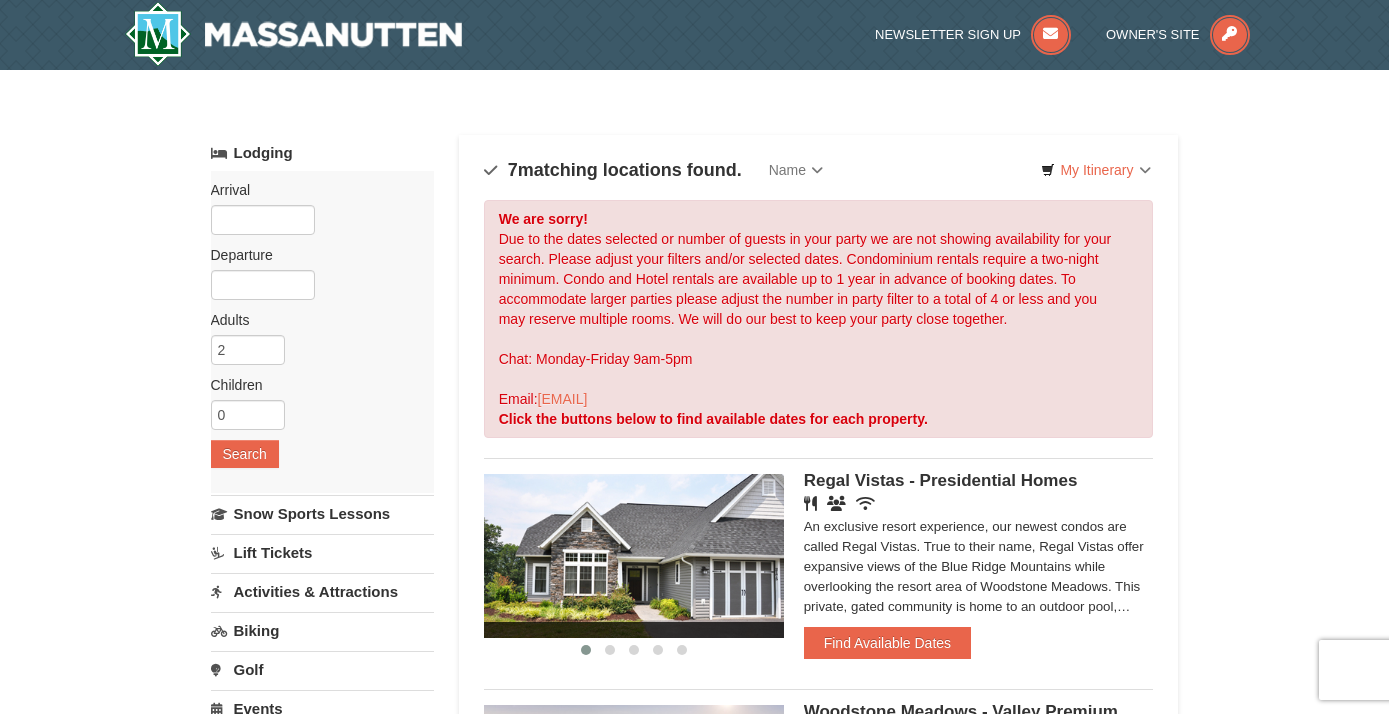 scroll, scrollTop: 447, scrollLeft: 0, axis: vertical 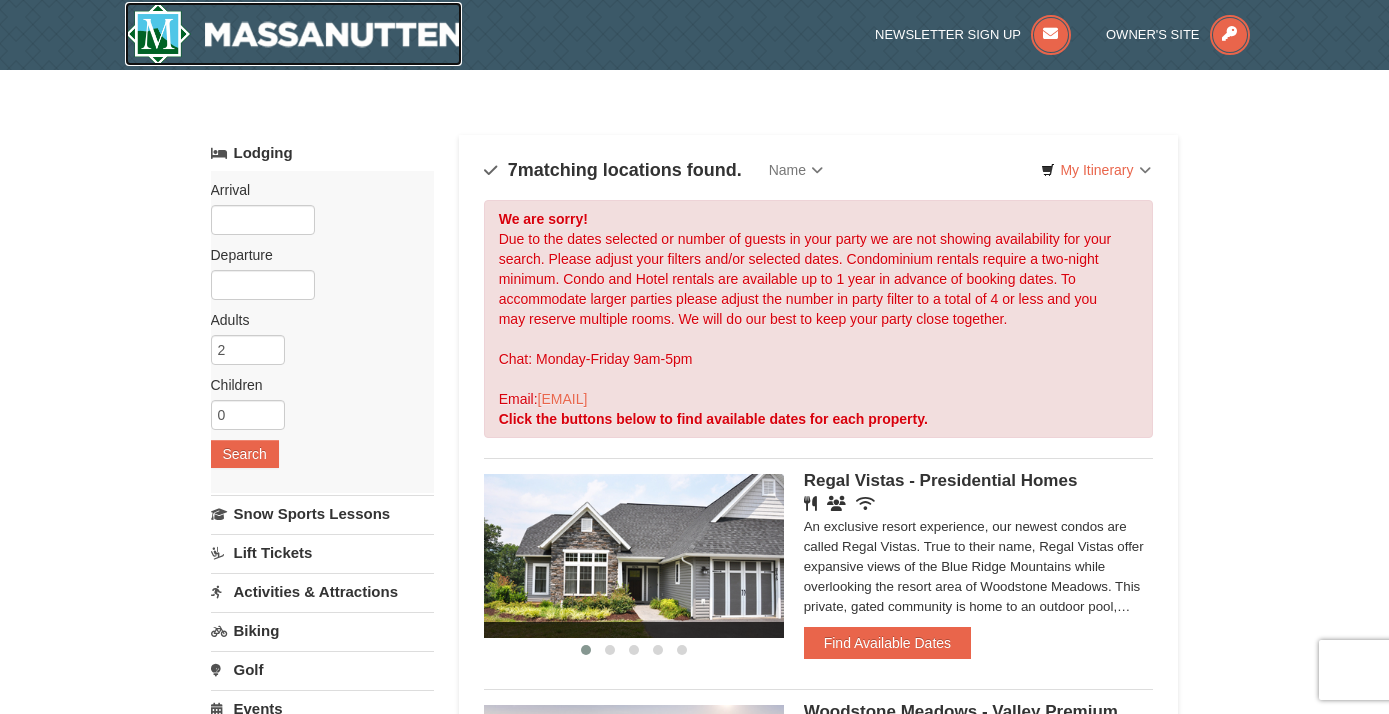 click at bounding box center (294, 34) 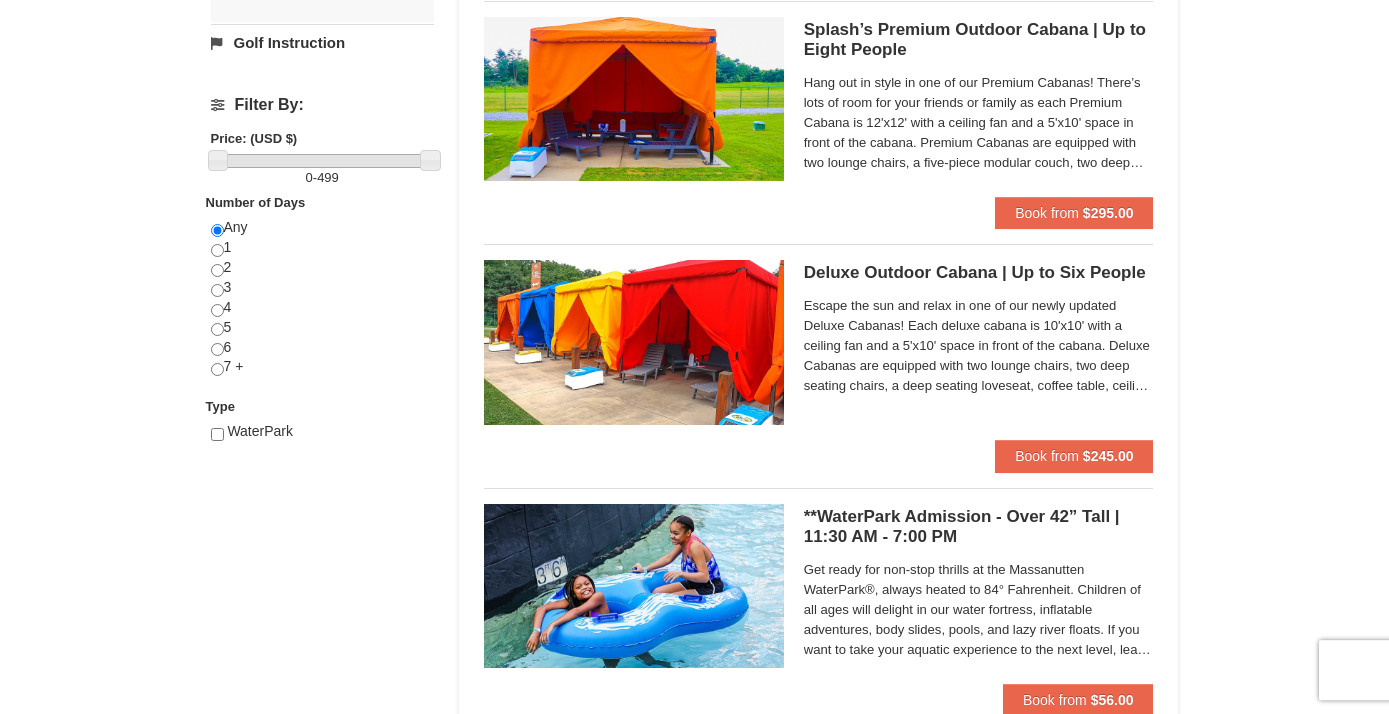 scroll, scrollTop: 0, scrollLeft: 0, axis: both 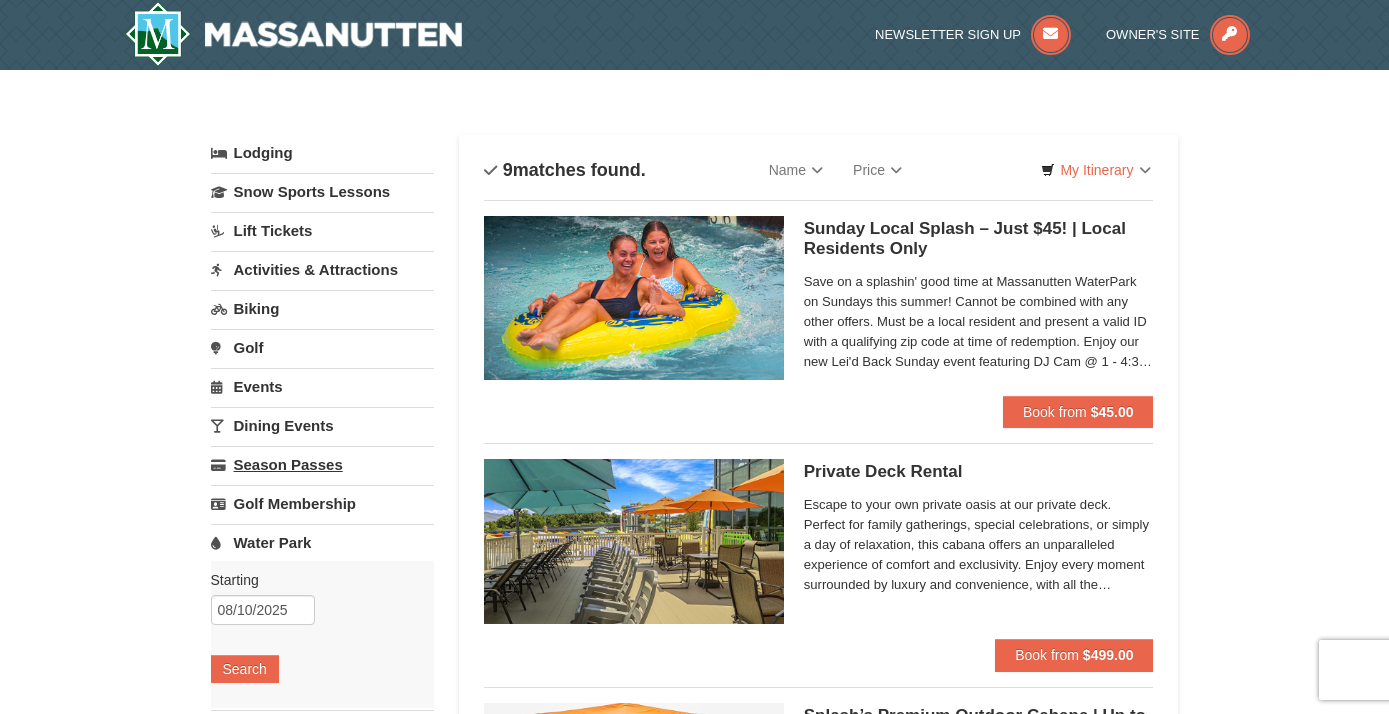 click on "Season Passes" at bounding box center (322, 464) 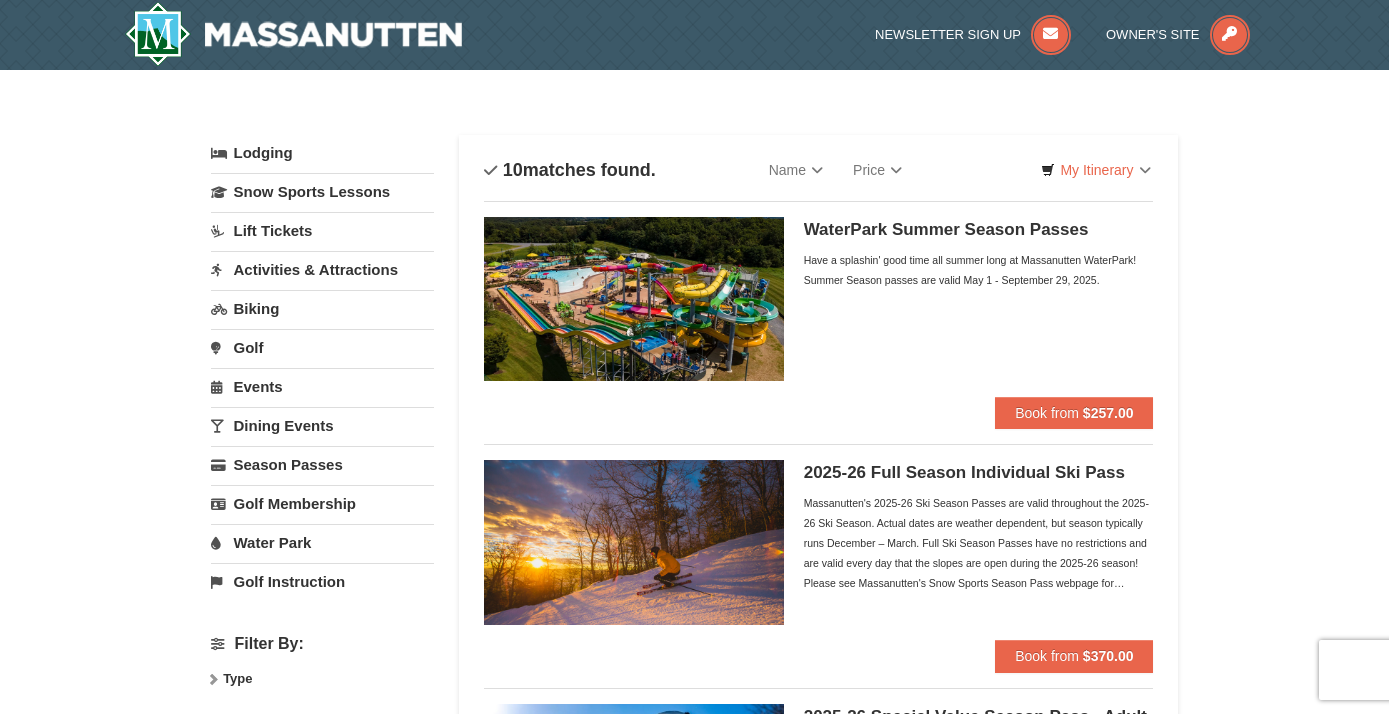 scroll, scrollTop: 0, scrollLeft: 0, axis: both 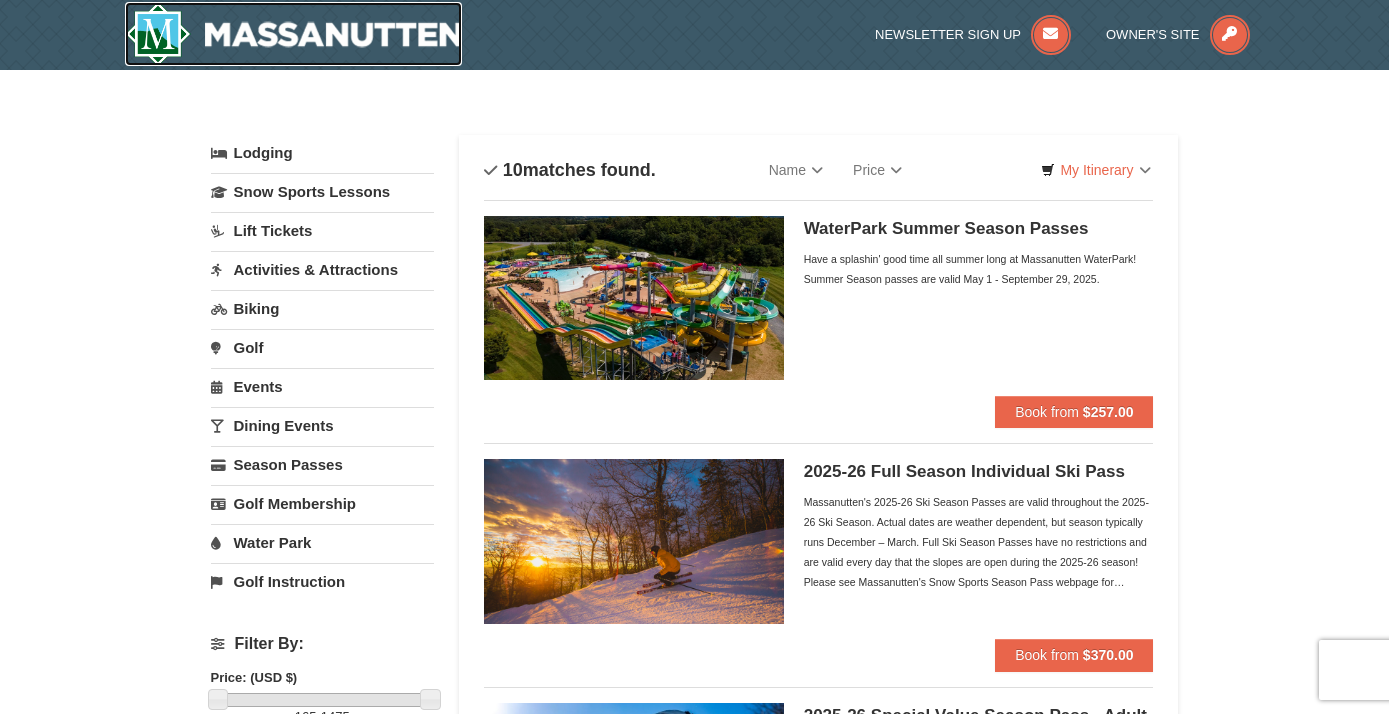 click at bounding box center (294, 34) 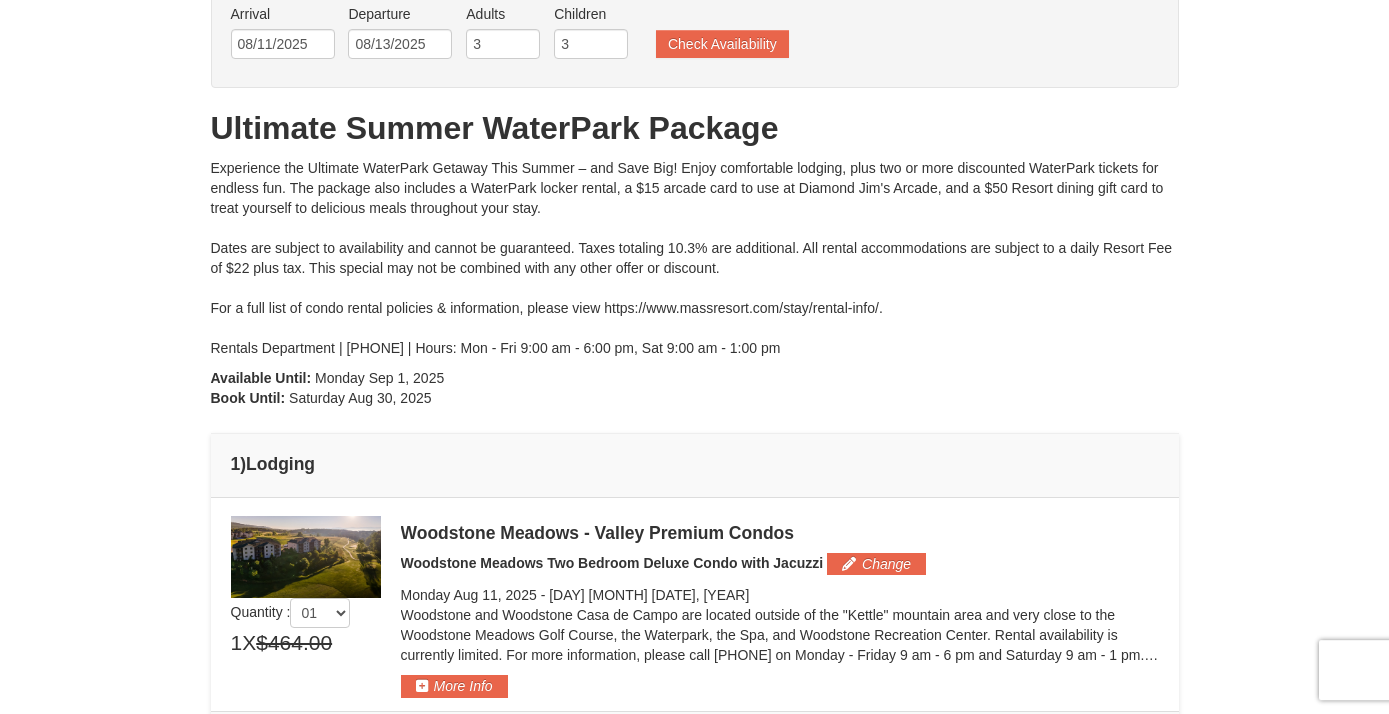 scroll, scrollTop: 78, scrollLeft: 0, axis: vertical 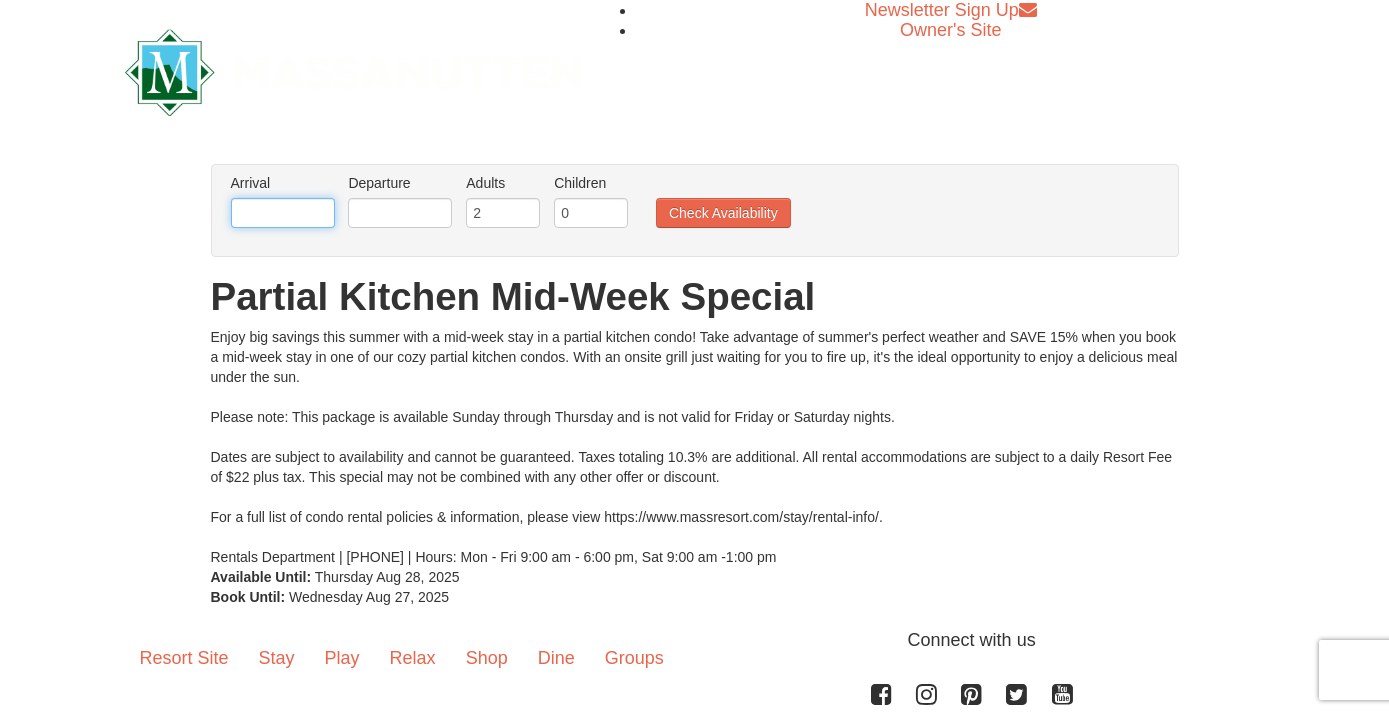 click at bounding box center [283, 213] 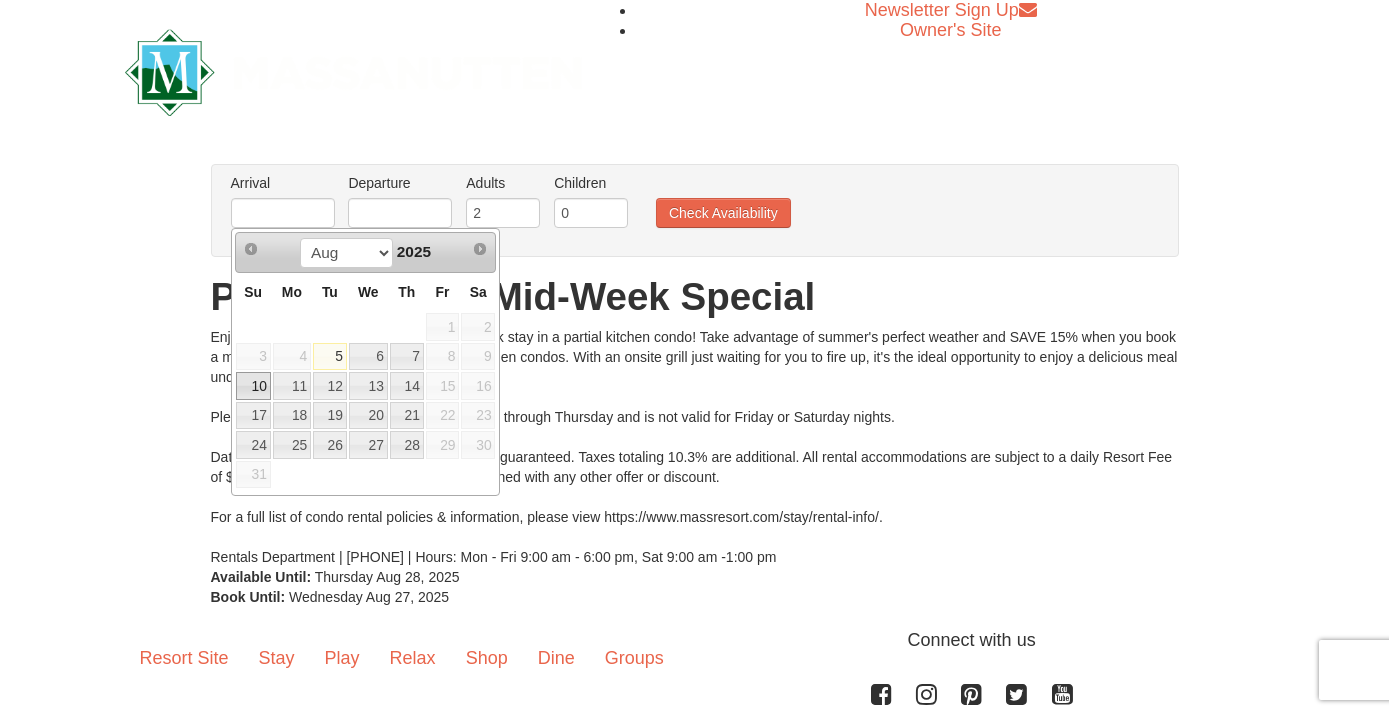 click on "10" at bounding box center [253, 386] 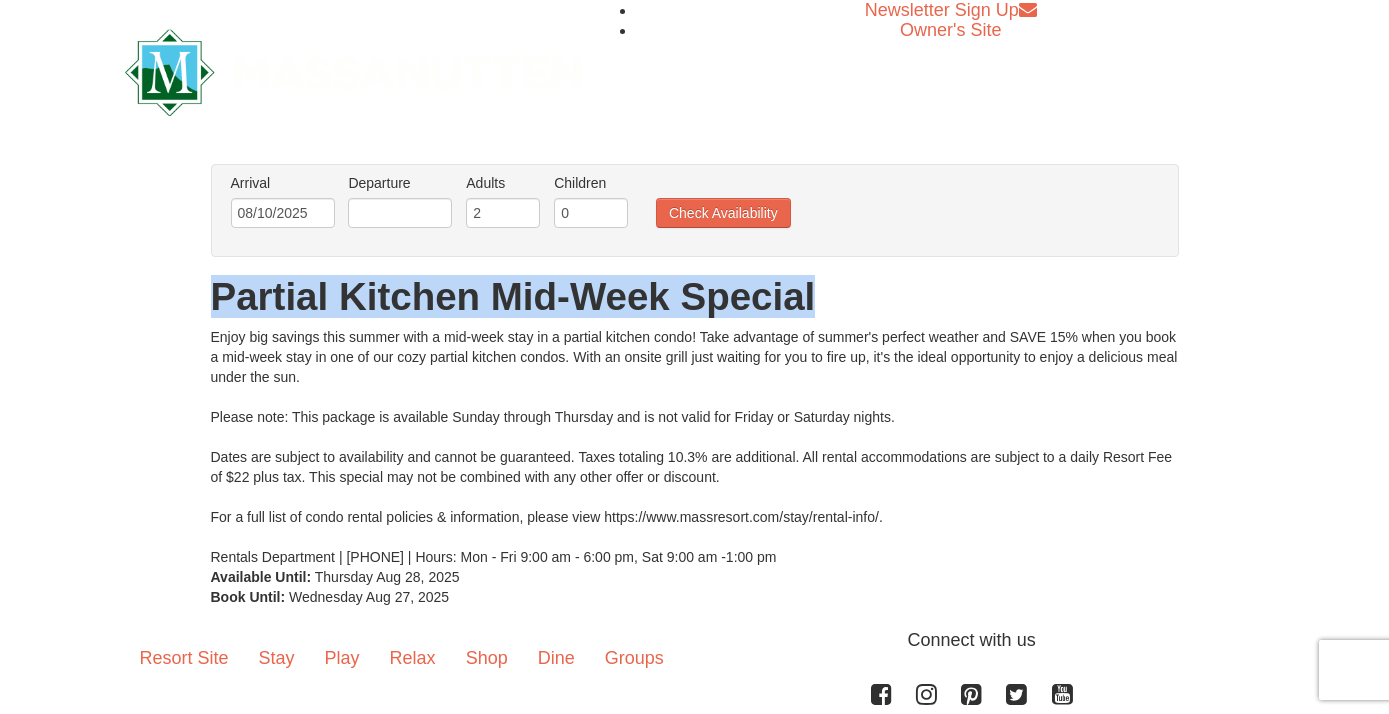 drag, startPoint x: 852, startPoint y: 307, endPoint x: 215, endPoint y: 304, distance: 637.0071 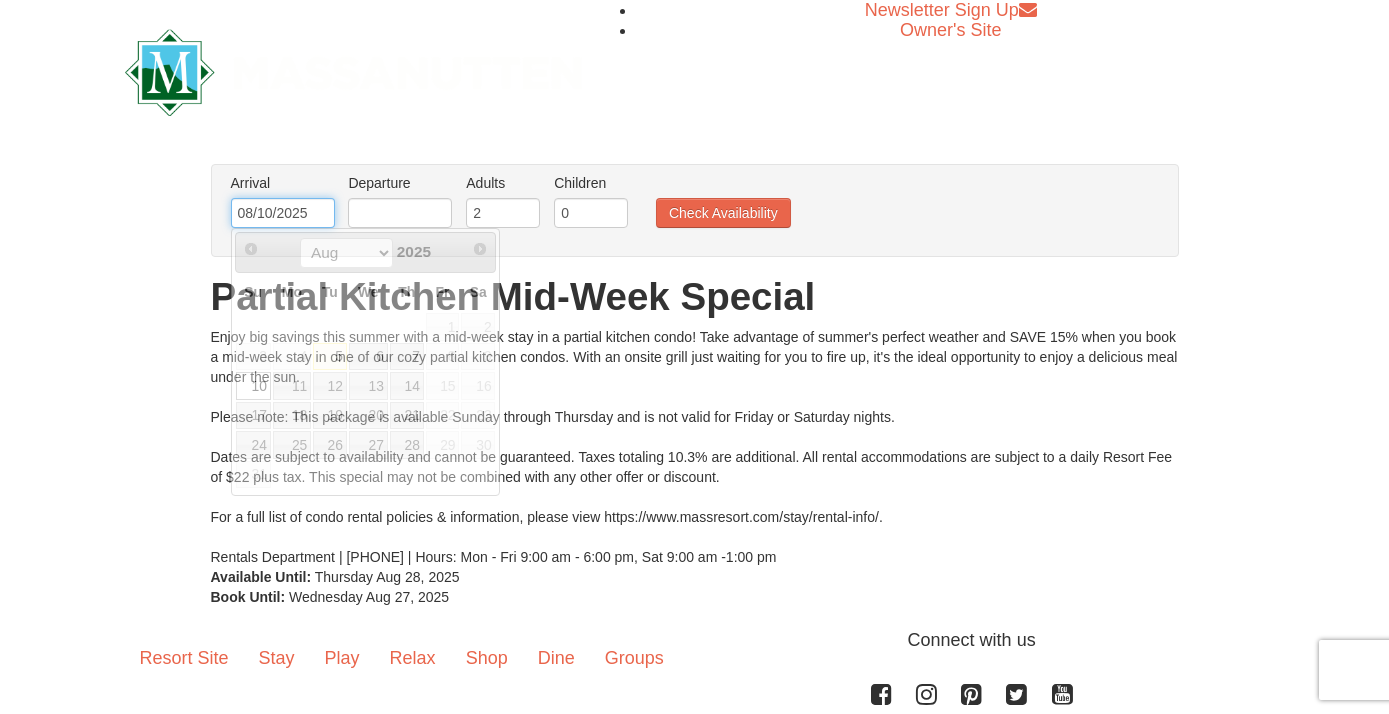 click on "08/10/2025" at bounding box center [283, 213] 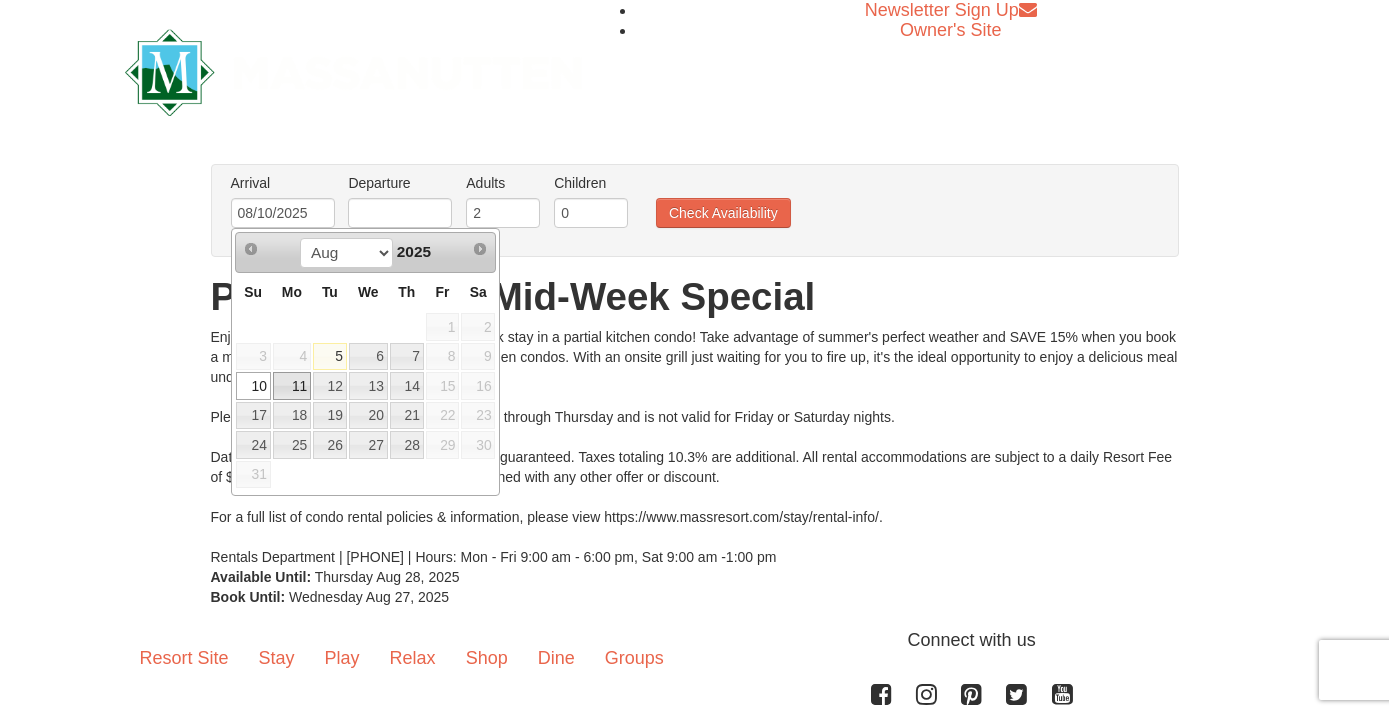 click on "11" at bounding box center [292, 386] 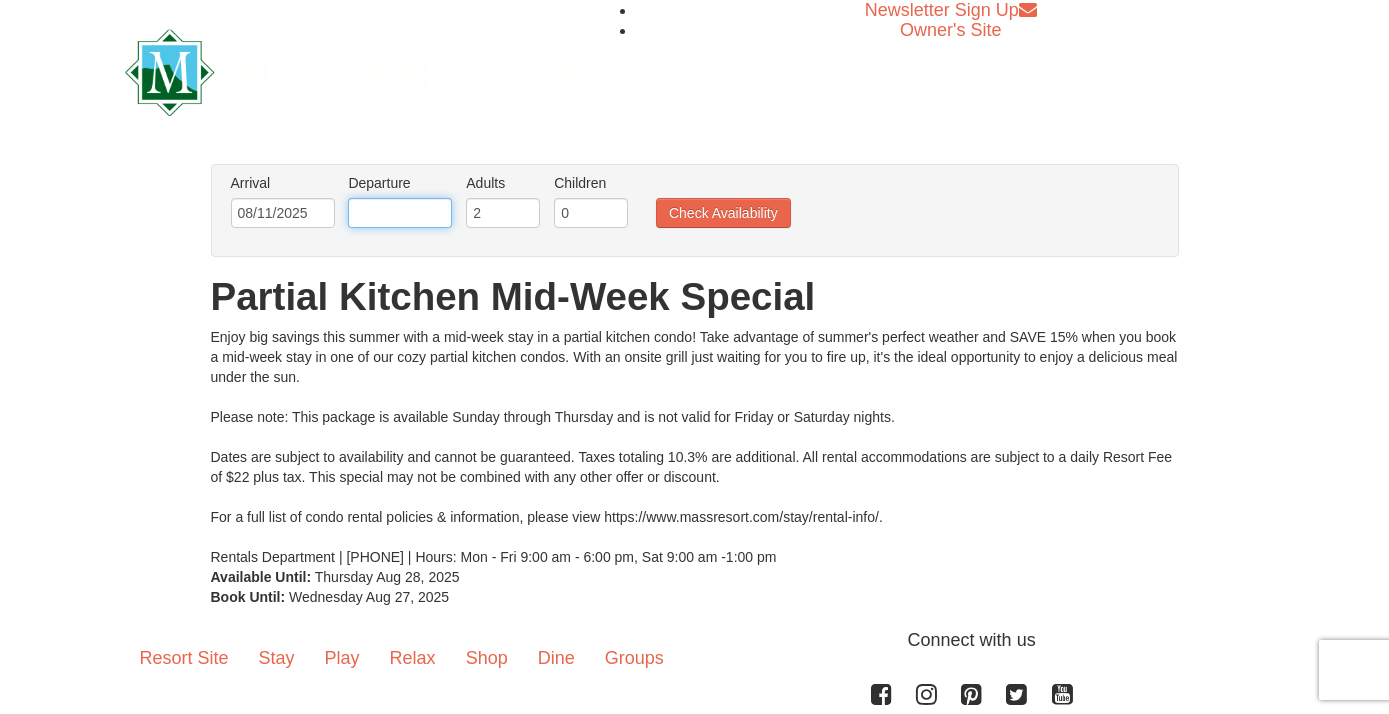 click at bounding box center [400, 213] 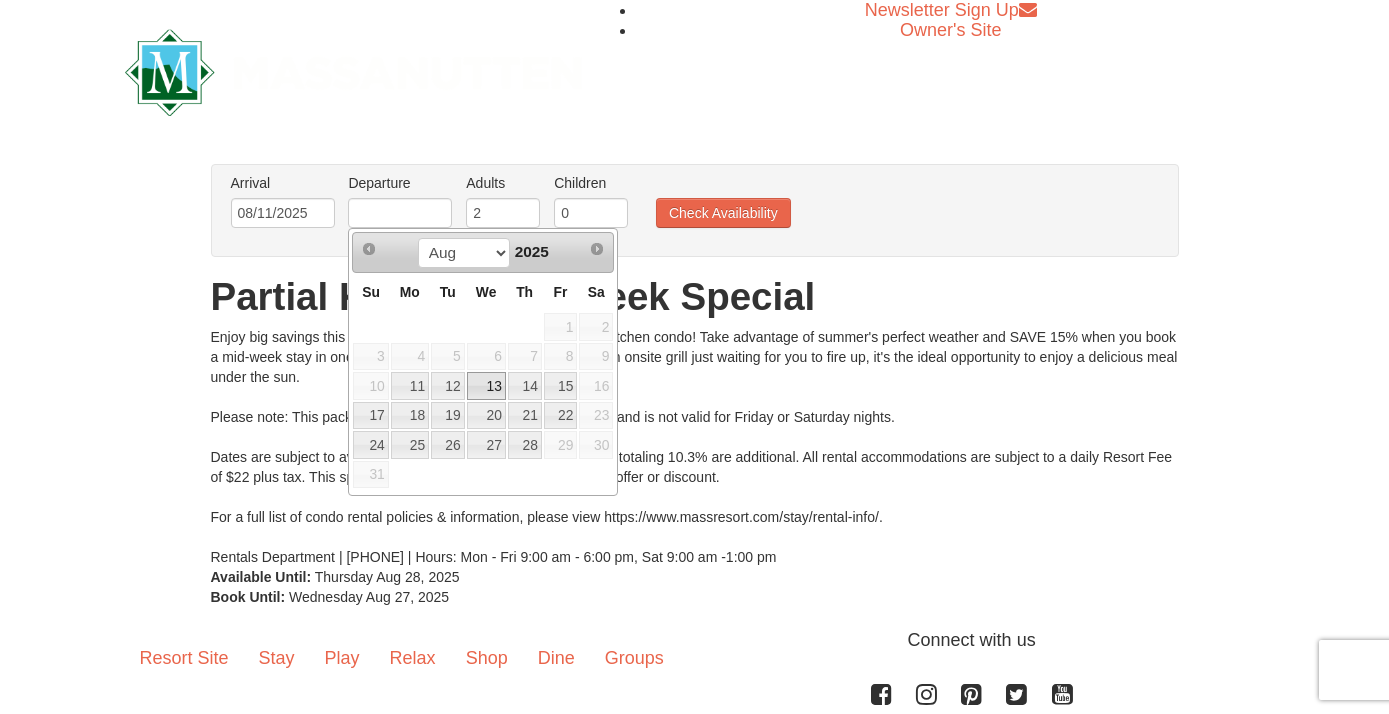 click on "13" at bounding box center (486, 386) 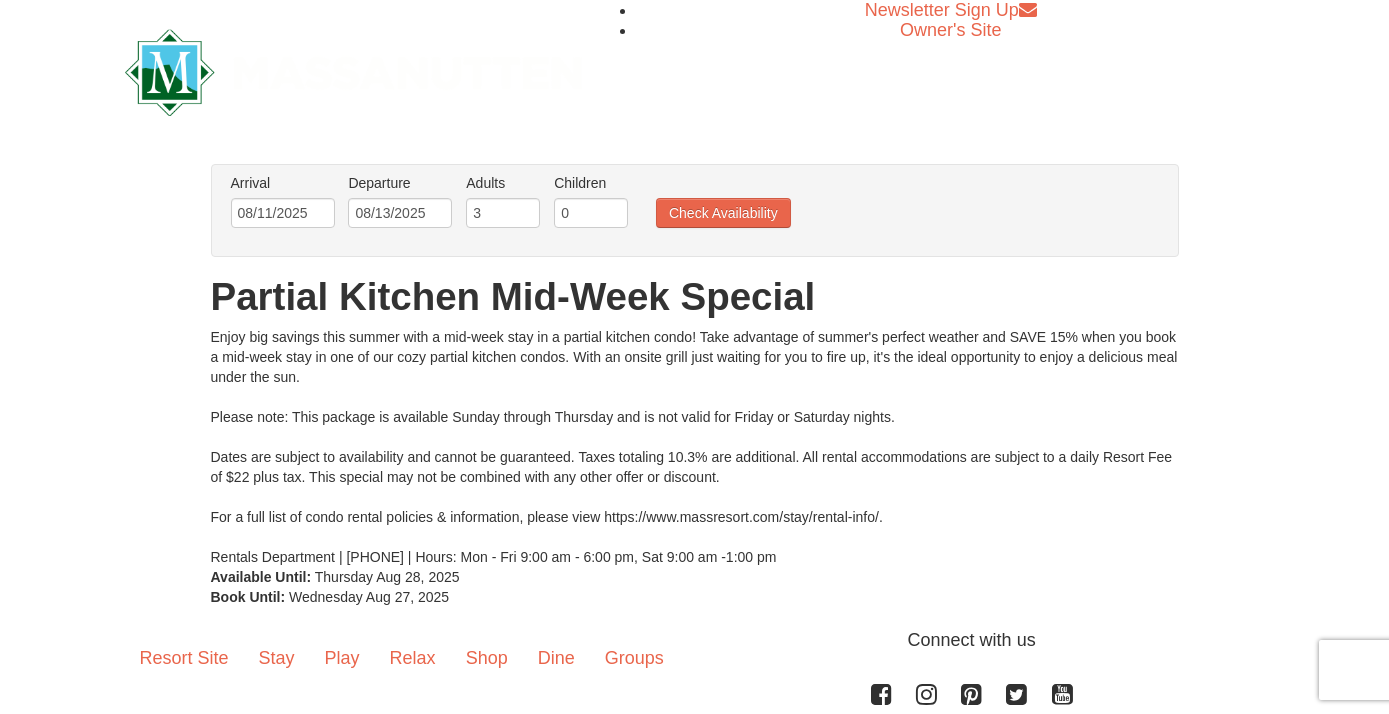 type on "3" 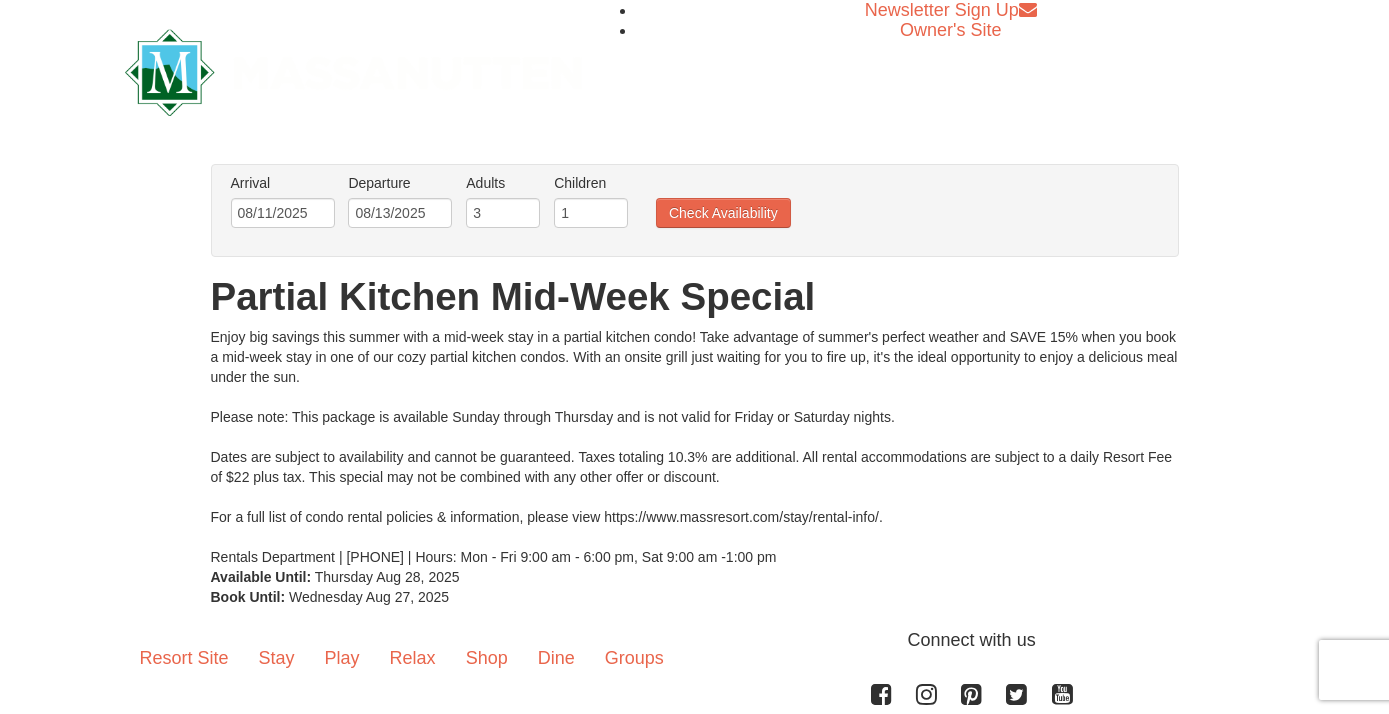 click on "1" at bounding box center [591, 213] 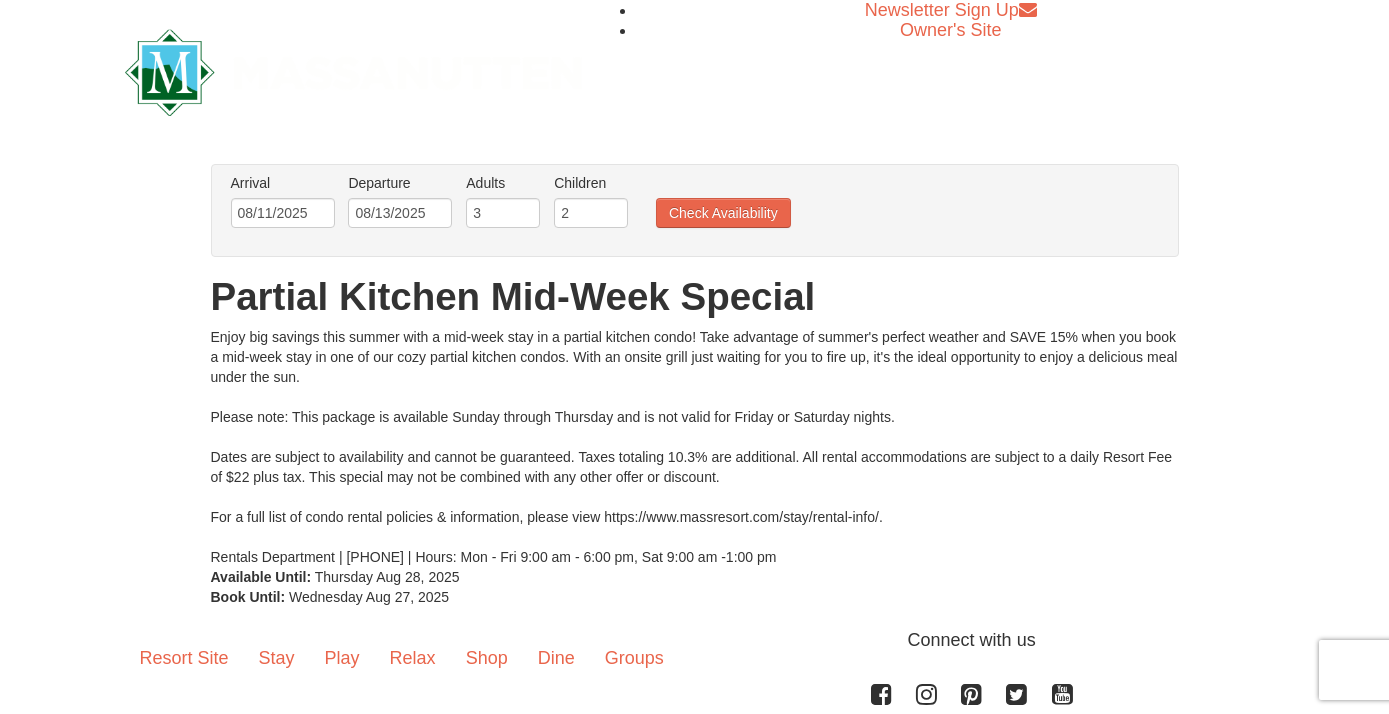 click on "2" at bounding box center (591, 213) 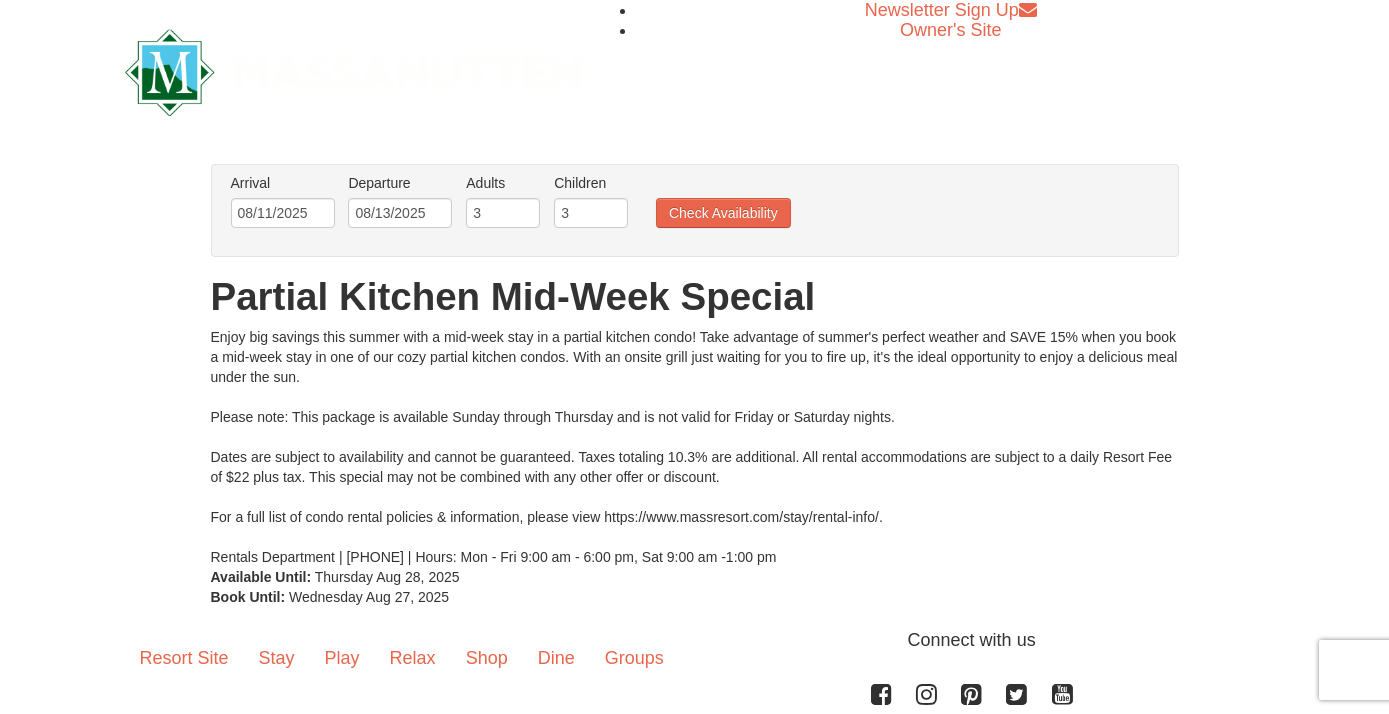 type on "3" 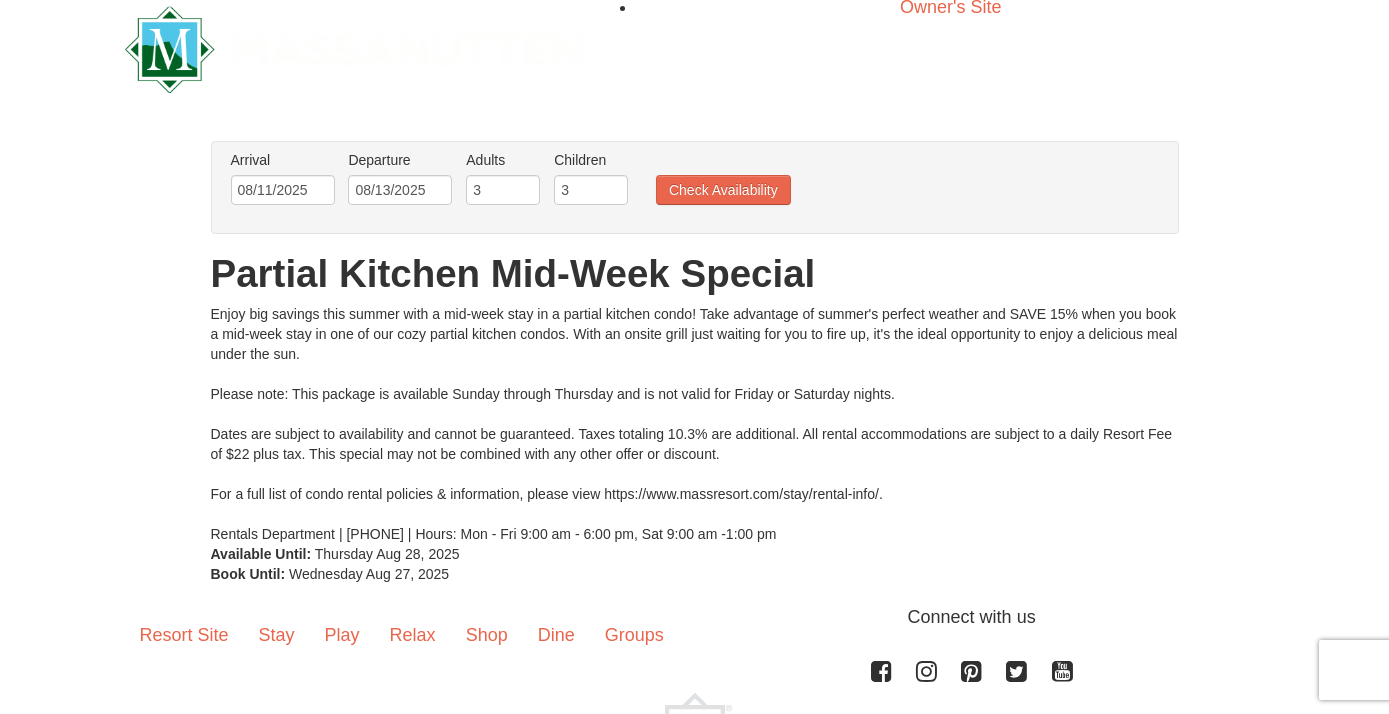 scroll, scrollTop: 21, scrollLeft: 0, axis: vertical 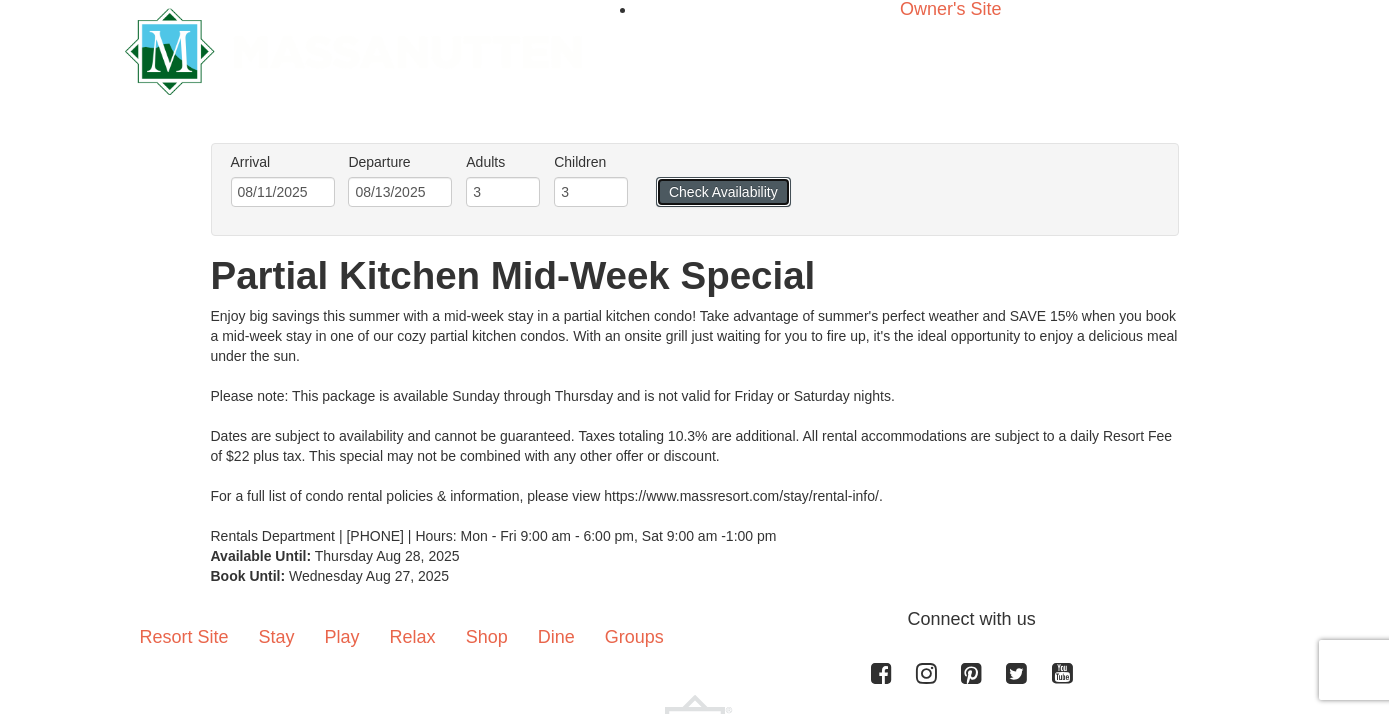 click on "Check Availability" at bounding box center [723, 192] 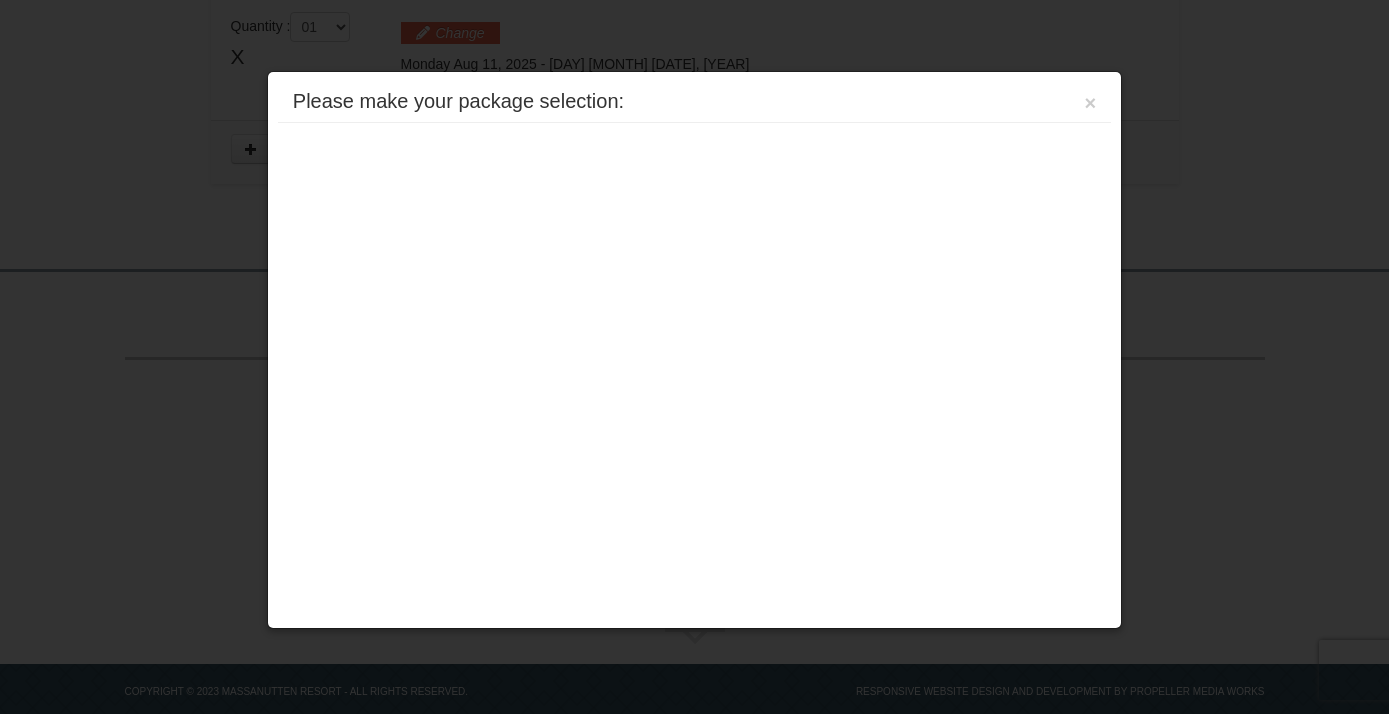 scroll, scrollTop: 671, scrollLeft: 0, axis: vertical 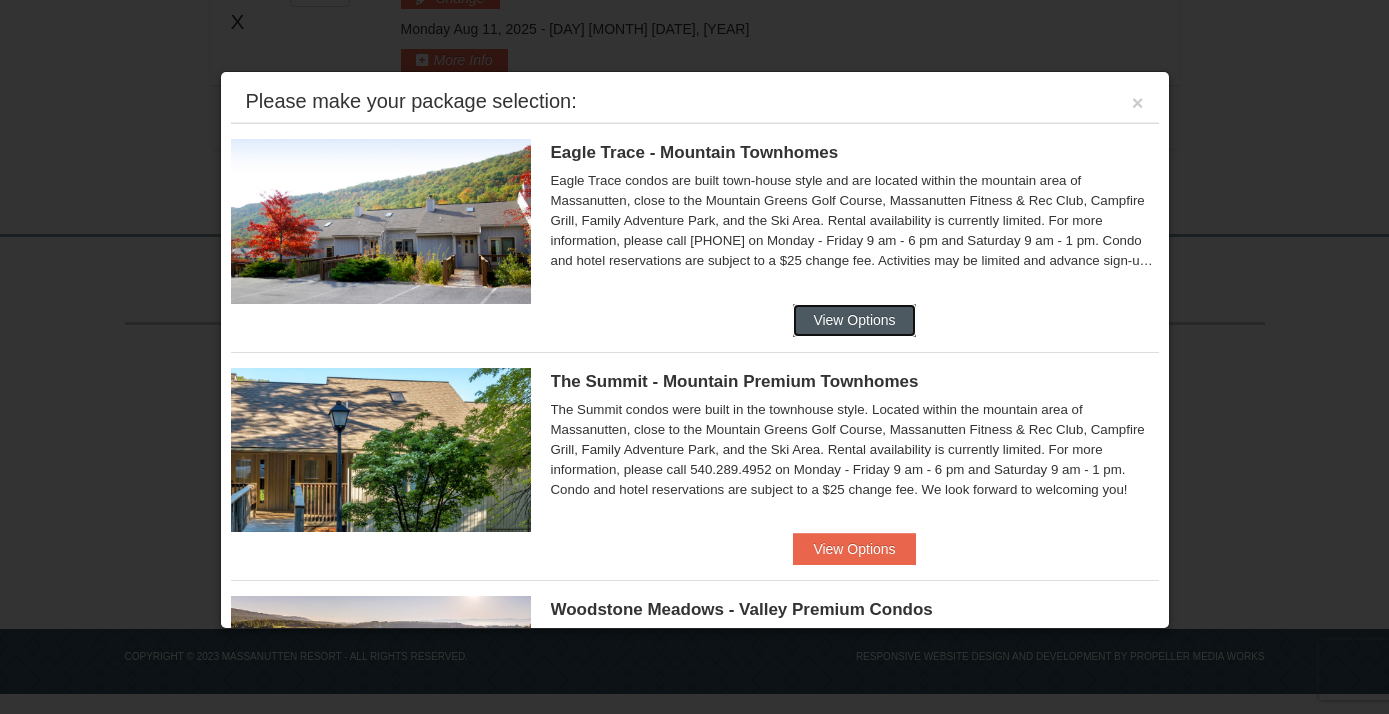 click on "View Options" at bounding box center (854, 320) 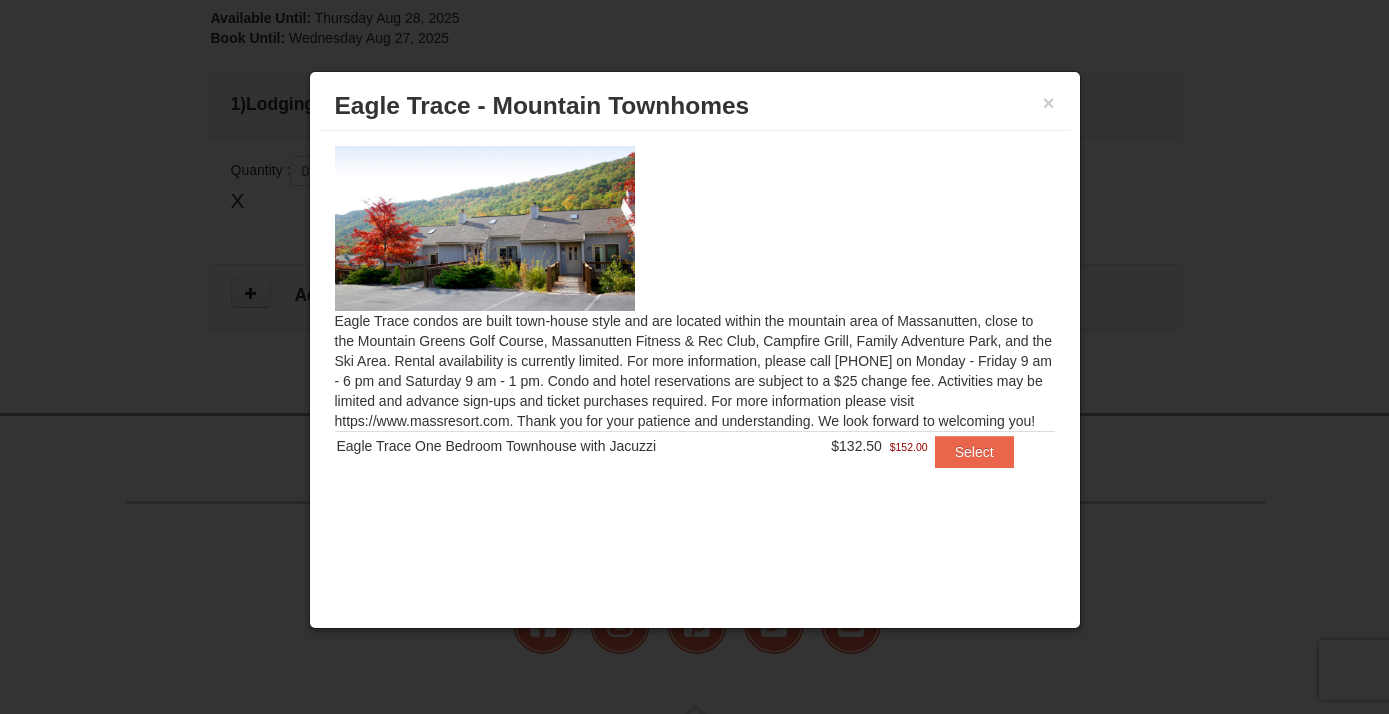 scroll, scrollTop: 699, scrollLeft: 0, axis: vertical 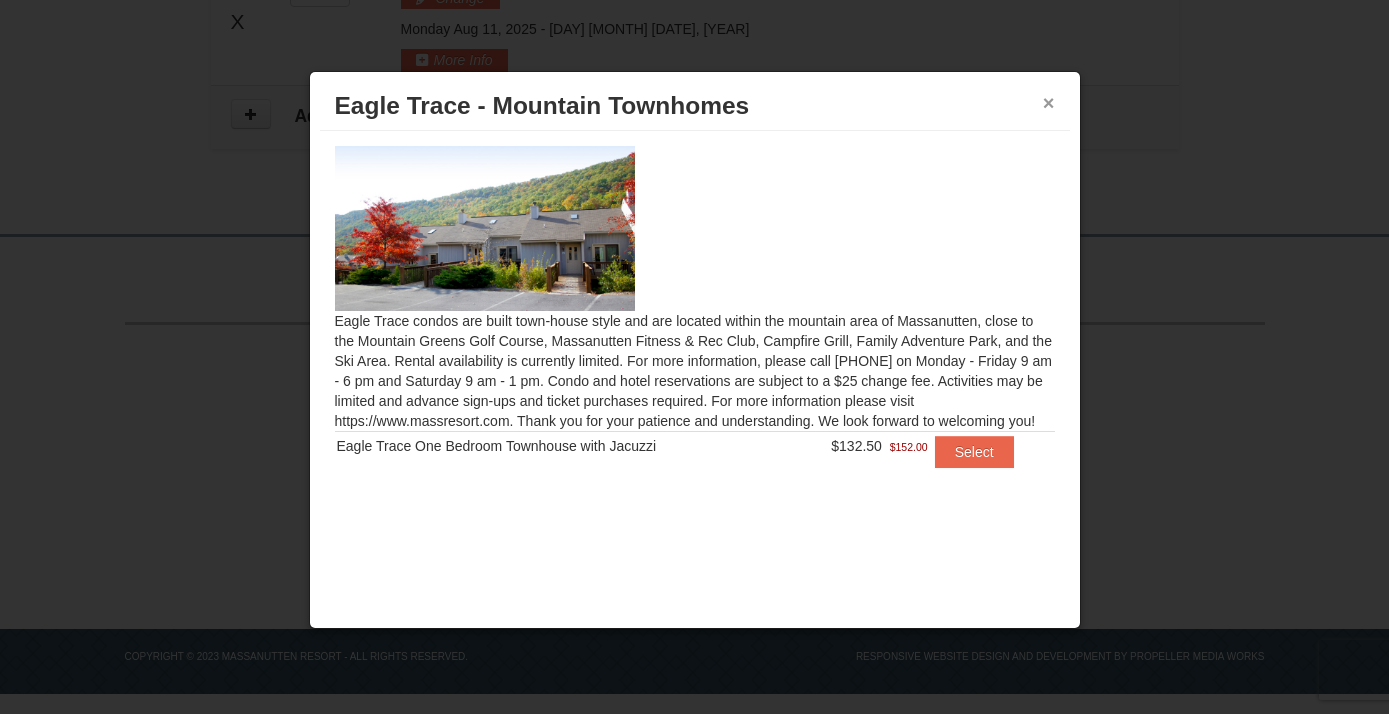 click on "×" at bounding box center (1049, 103) 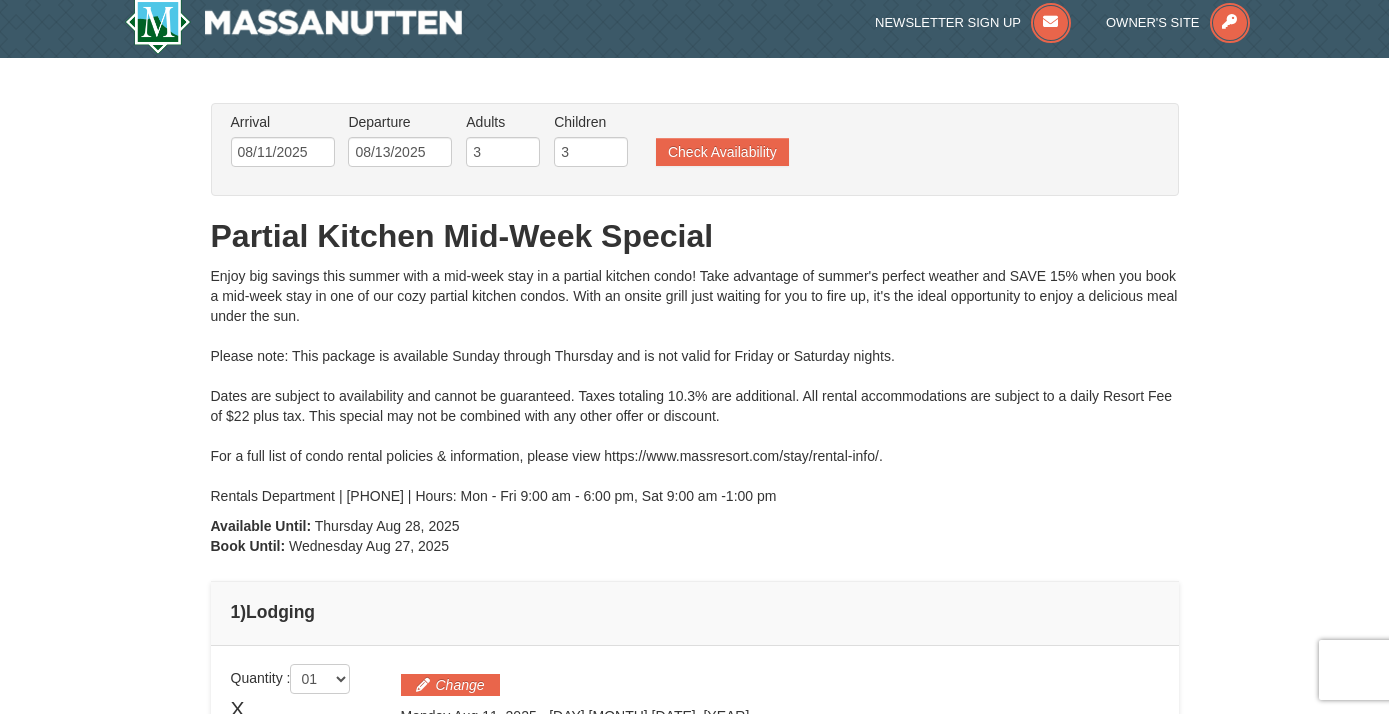 scroll, scrollTop: 0, scrollLeft: 0, axis: both 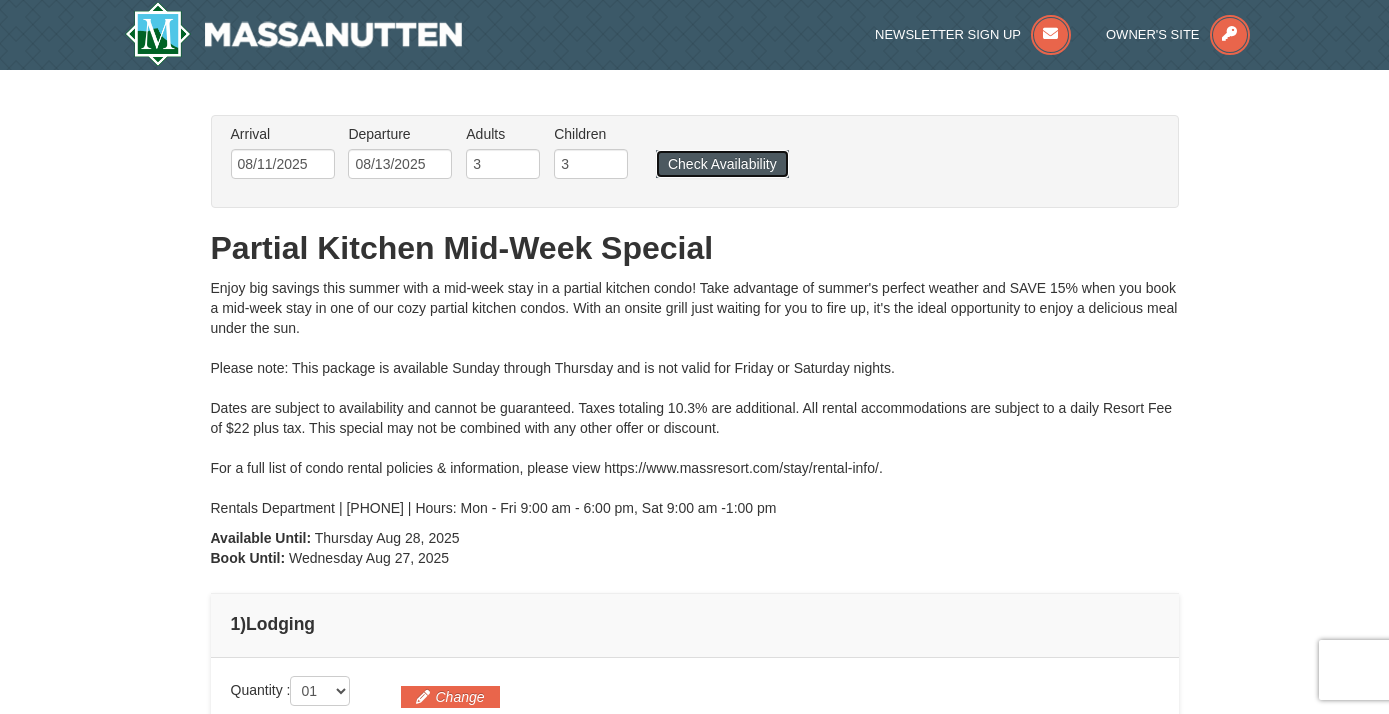 click on "Check Availability" at bounding box center (722, 164) 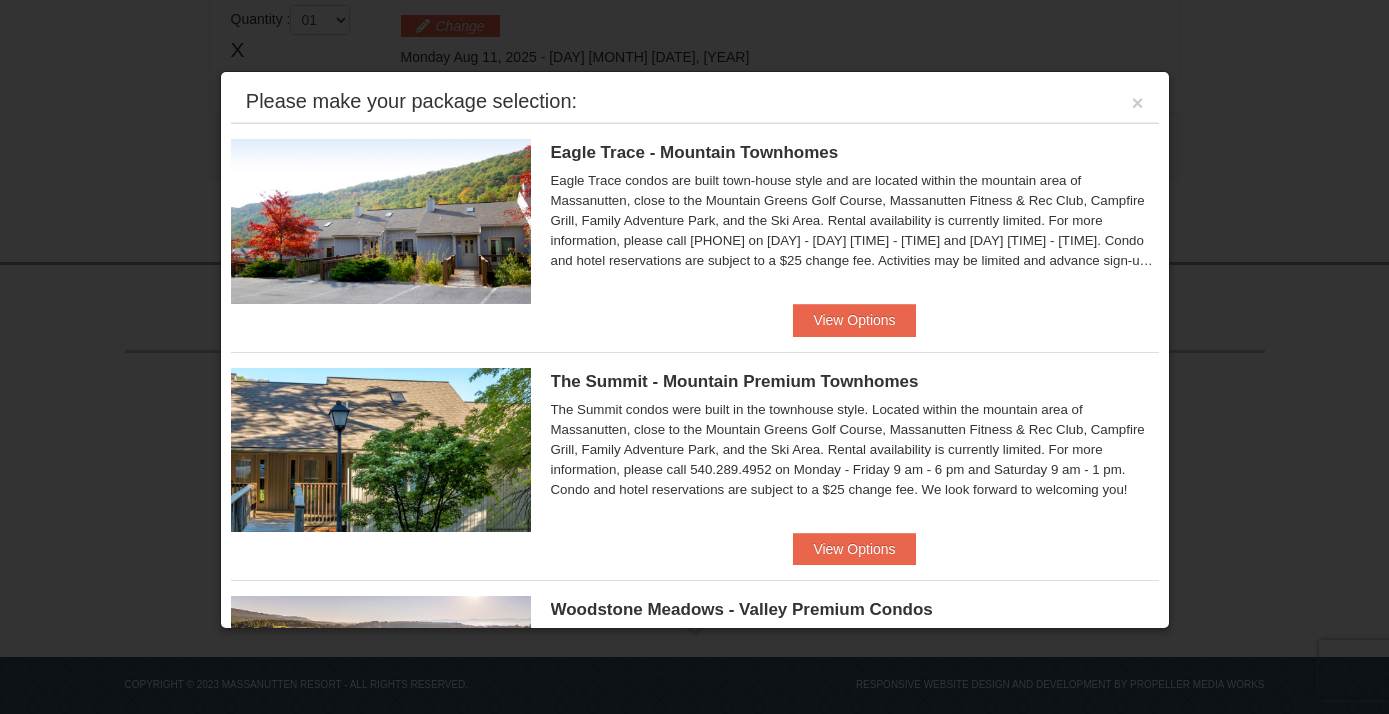 scroll, scrollTop: 671, scrollLeft: 0, axis: vertical 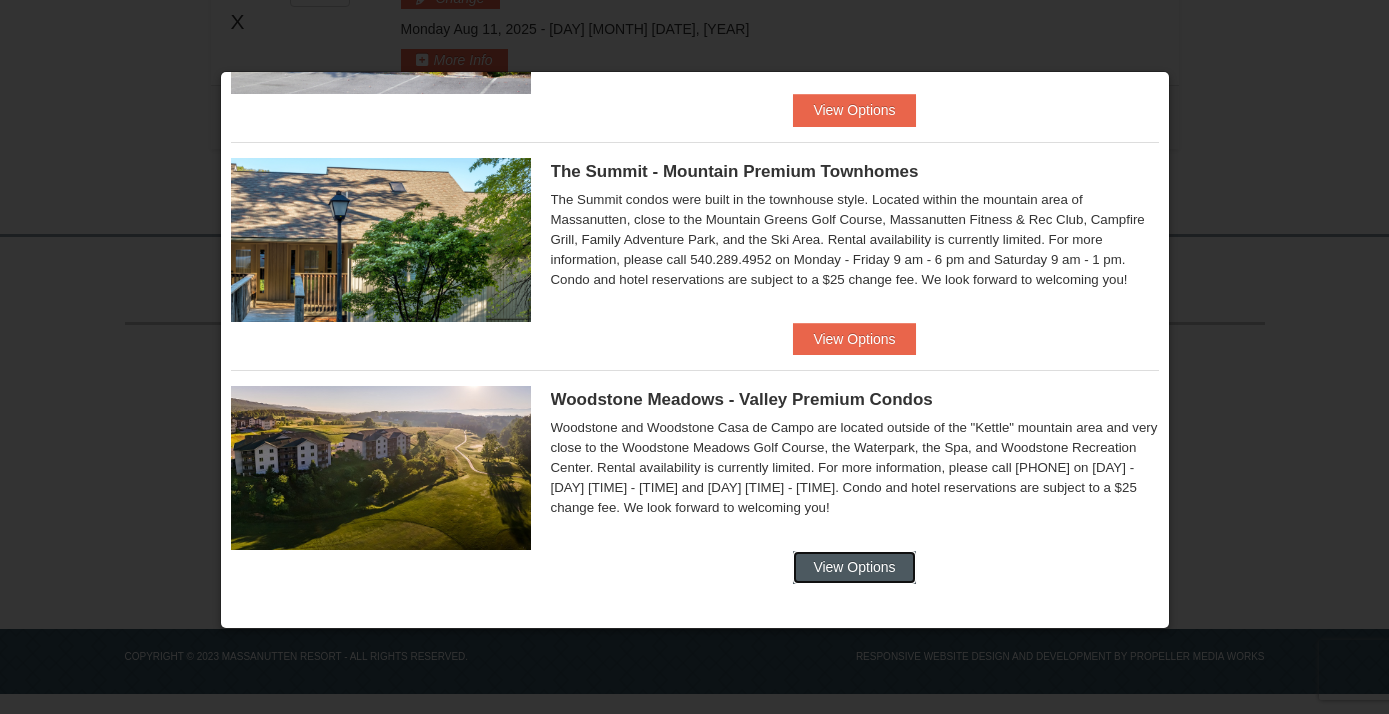 click on "View Options" at bounding box center (854, 567) 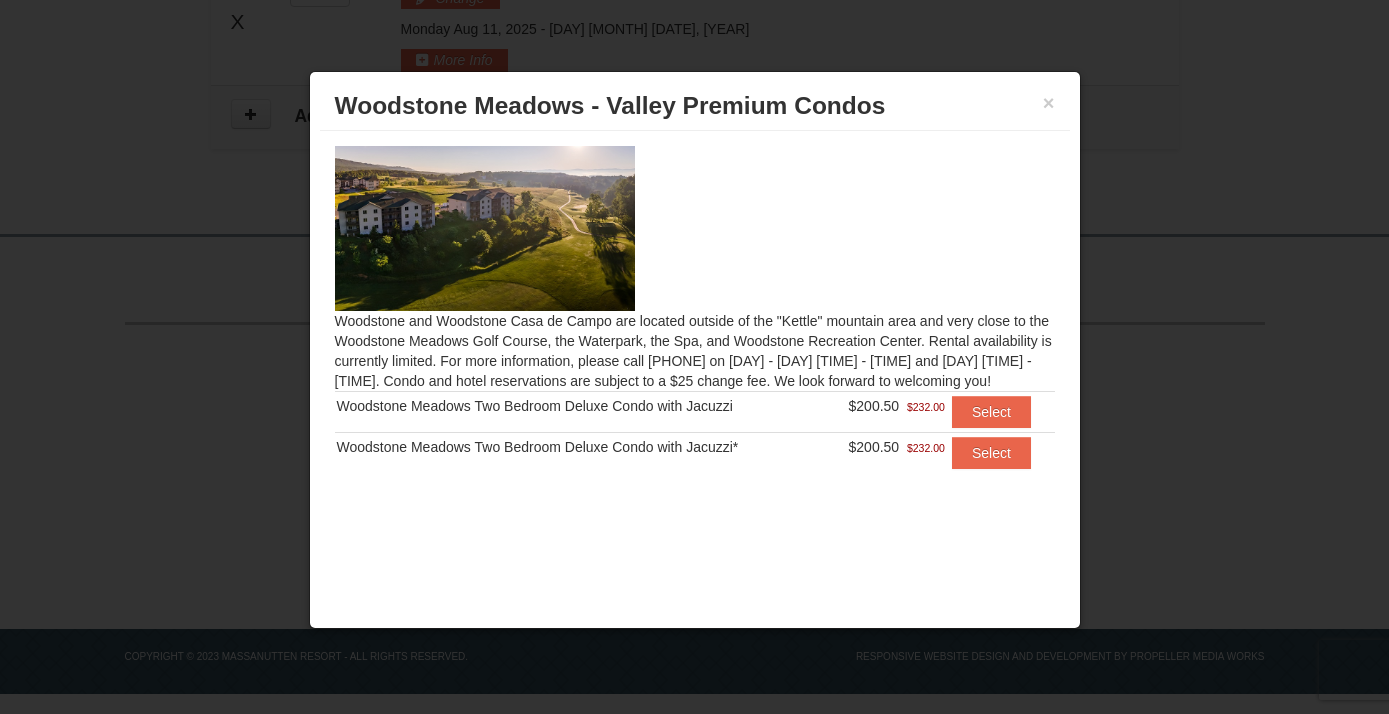 click on "Woodstone and Woodstone Casa de Campo are located outside of the "Kettle" mountain area and very close to the Woodstone Meadows Golf Course, the Waterpark, the Spa, and Woodstone Recreation Center.
Rental availability is currently limited. For more information, please call 540.289.4952 on Monday - Friday 9 am - 6 pm and Saturday 9 am - 1 pm. Condo and hotel reservations are subject to a $25 change fee.
We look forward to welcoming you!
Woodstone Meadows Two Bedroom Deluxe Condo with Jacuzzi
$200.50
Select Select" at bounding box center (695, 319) 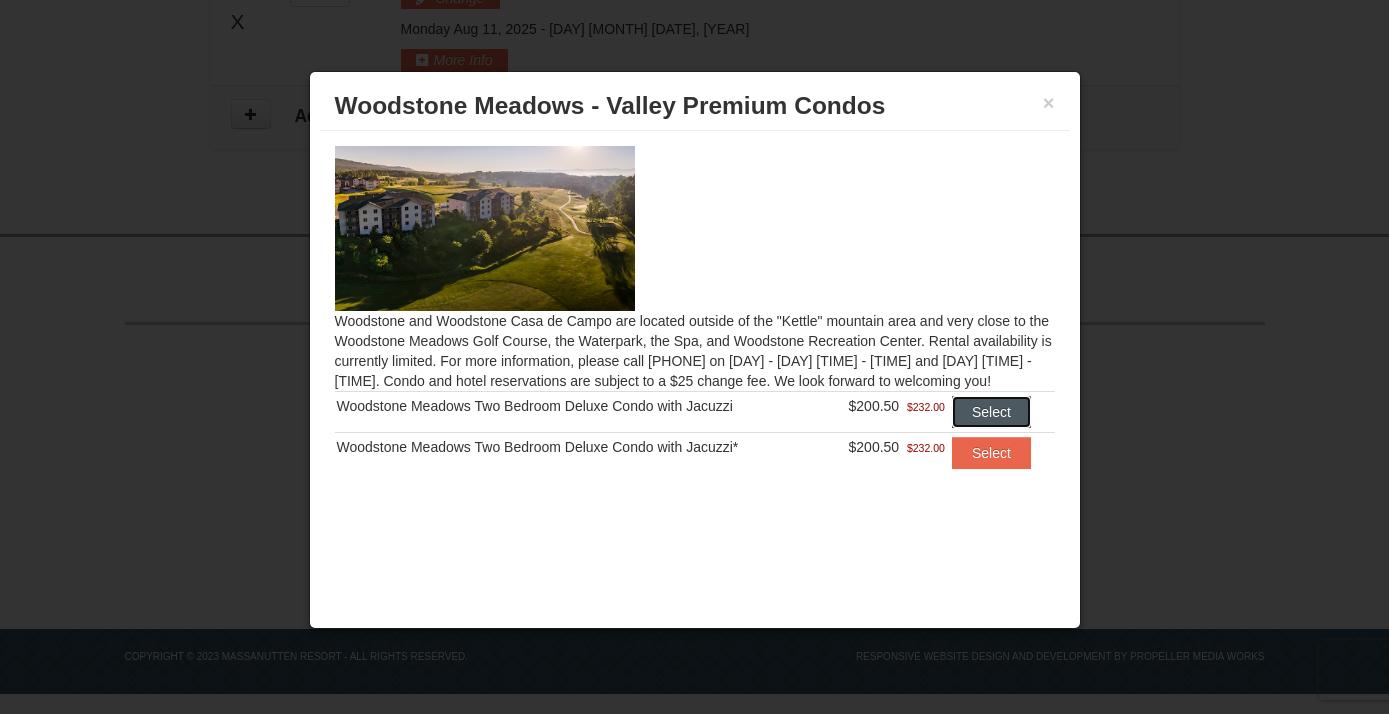 click on "Select" at bounding box center (991, 412) 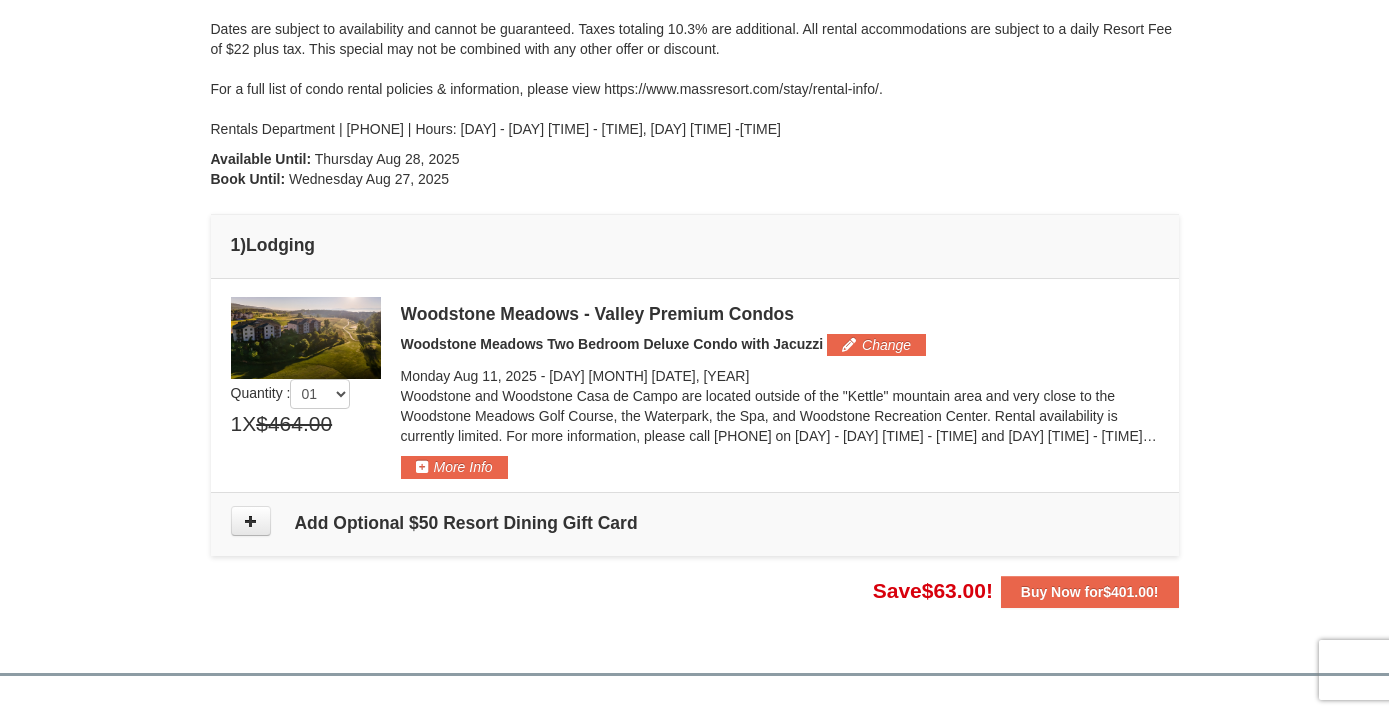 scroll, scrollTop: 380, scrollLeft: 0, axis: vertical 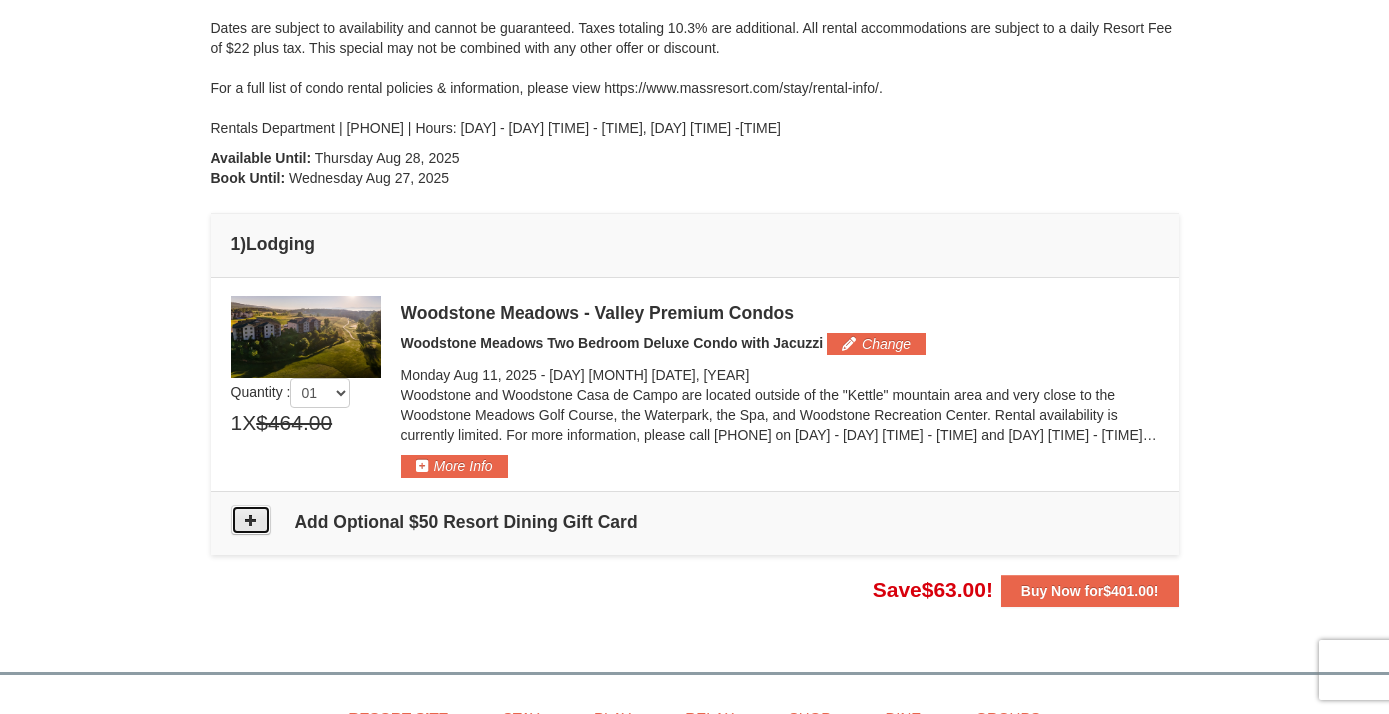 click at bounding box center [251, 520] 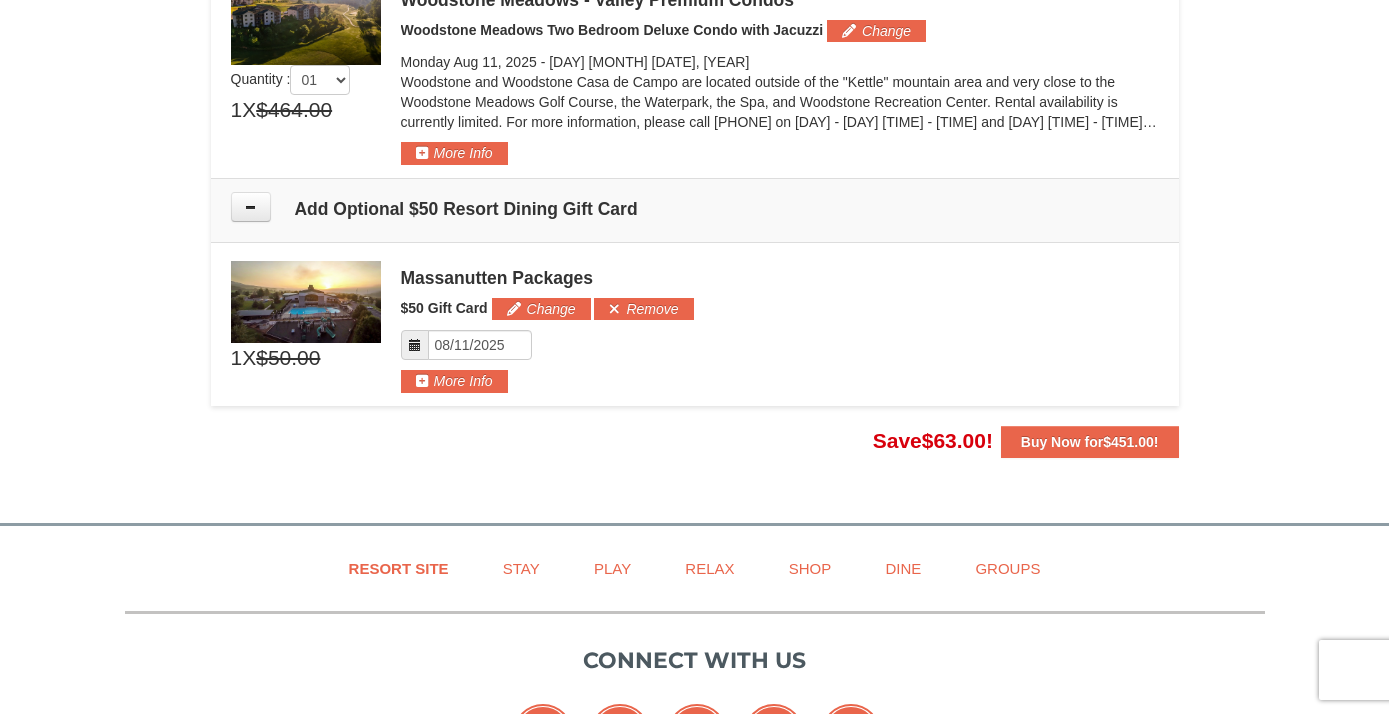 scroll, scrollTop: 687, scrollLeft: 0, axis: vertical 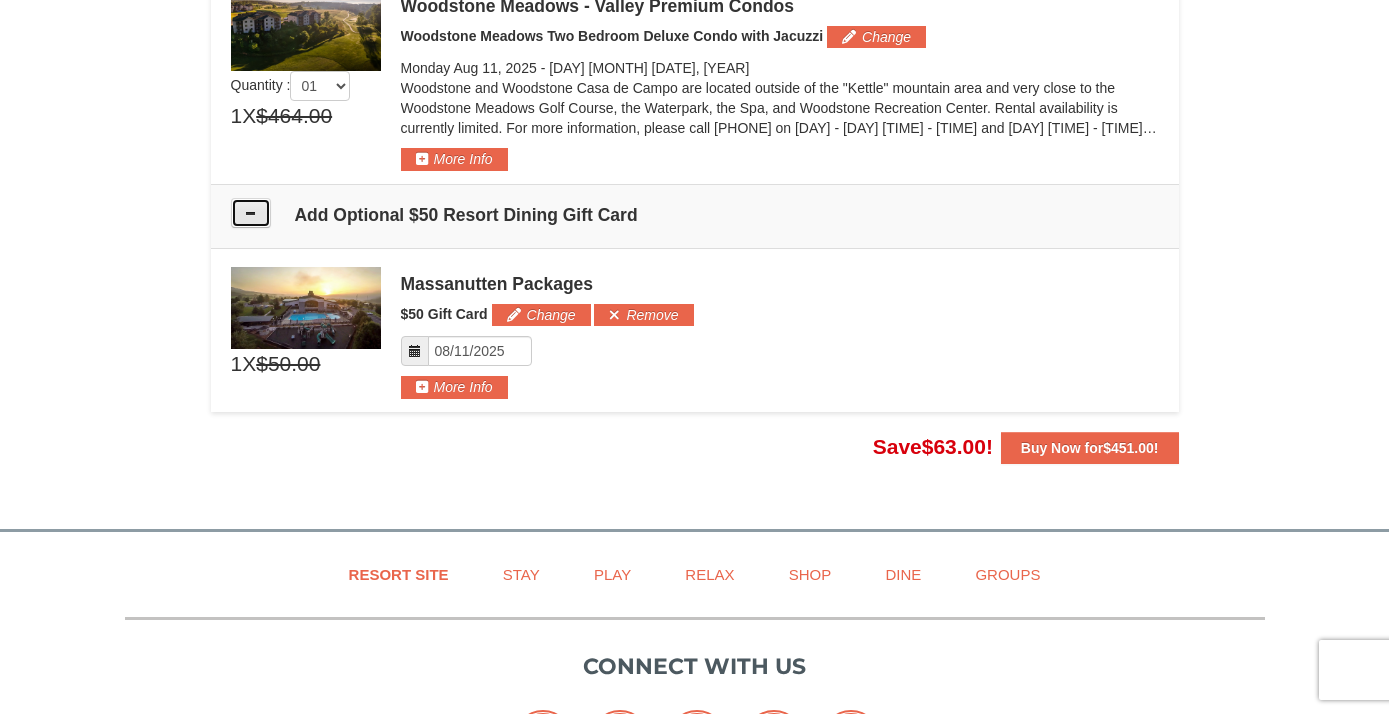 click at bounding box center (251, 213) 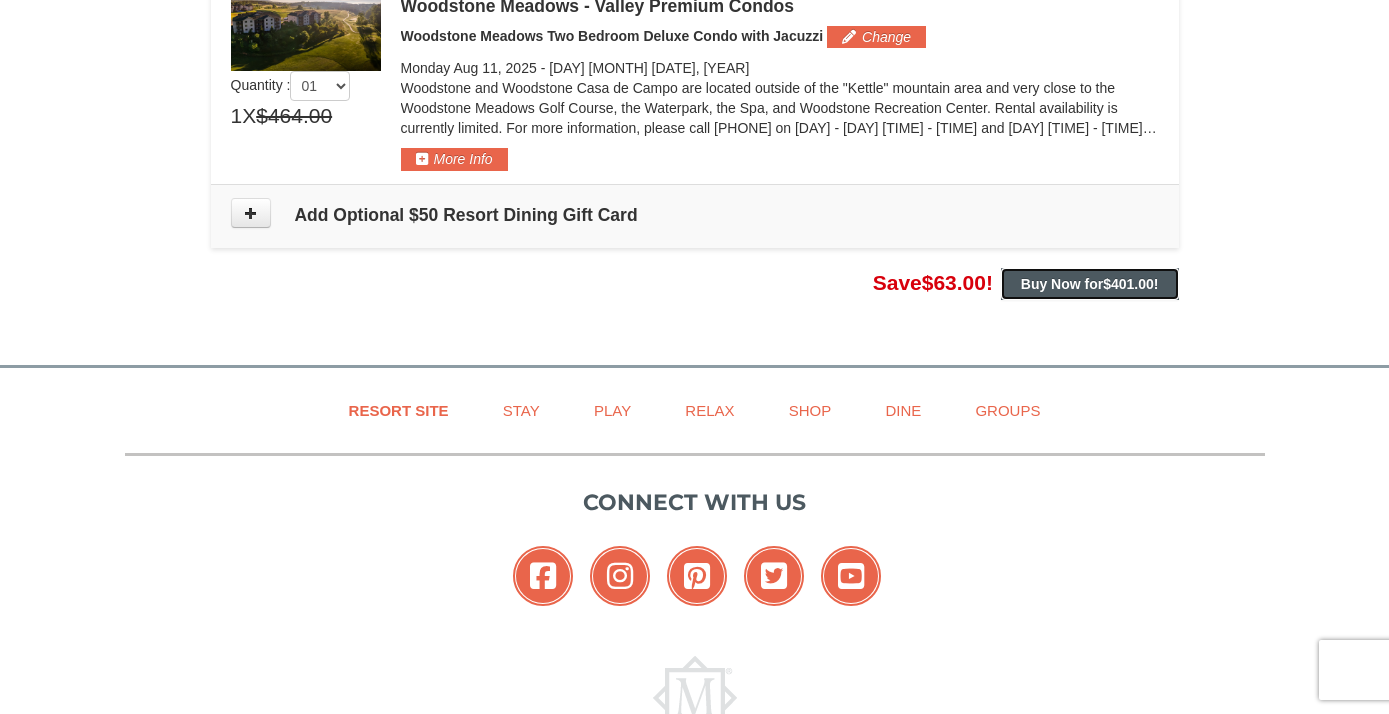 click on "$401.00" at bounding box center [1128, 284] 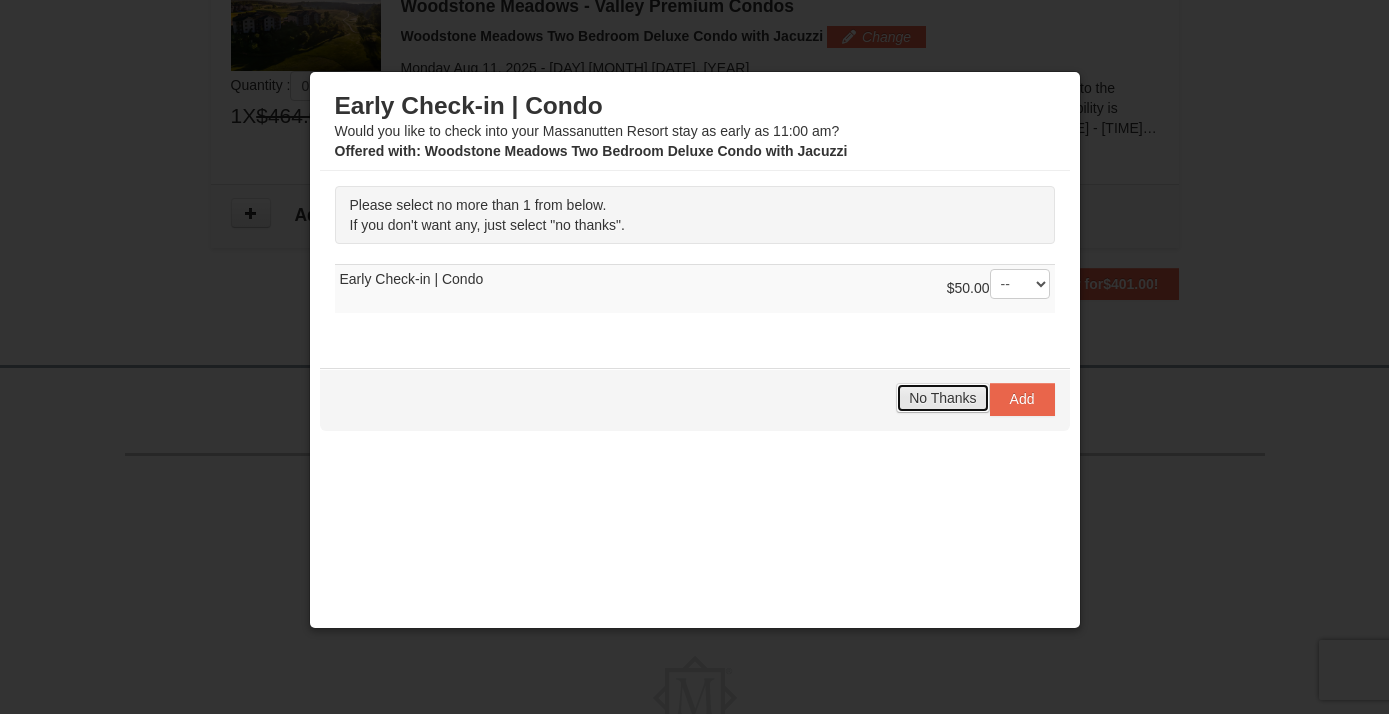click on "No Thanks" at bounding box center (942, 398) 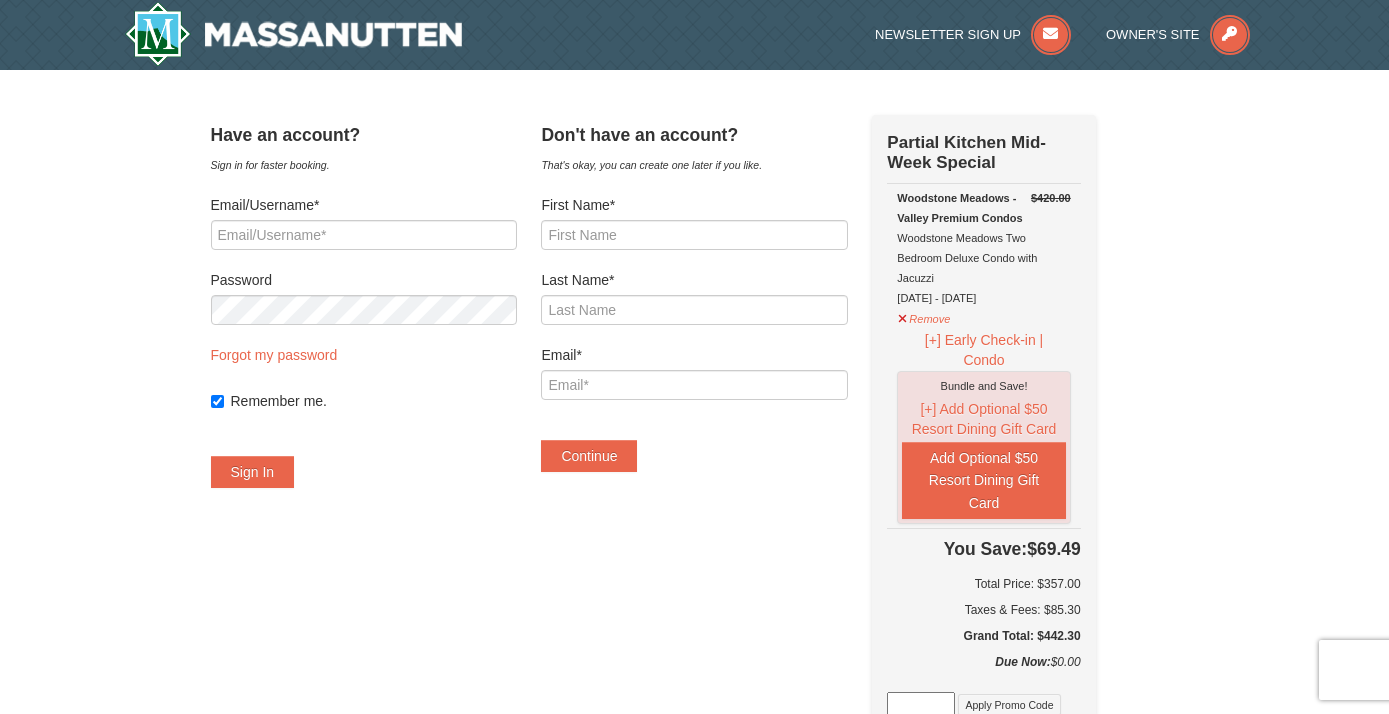 scroll, scrollTop: 0, scrollLeft: 0, axis: both 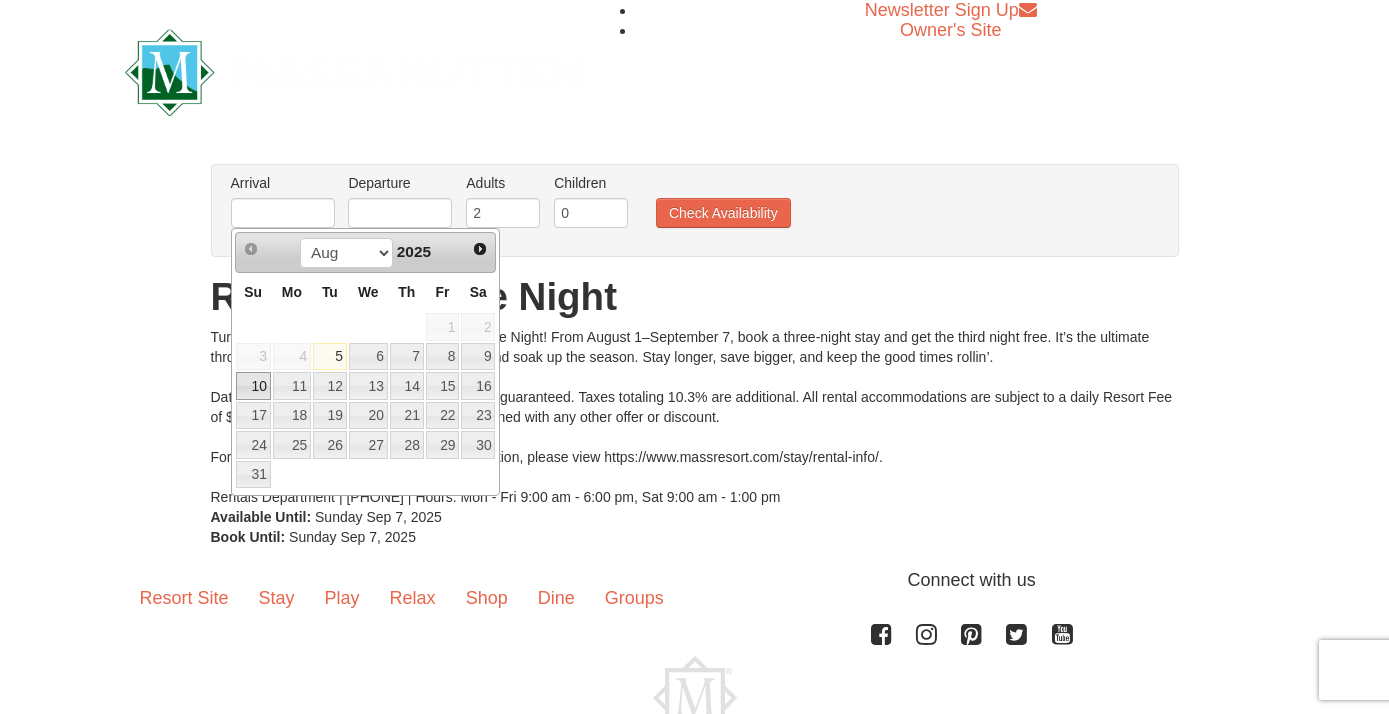 click on "10" at bounding box center (253, 386) 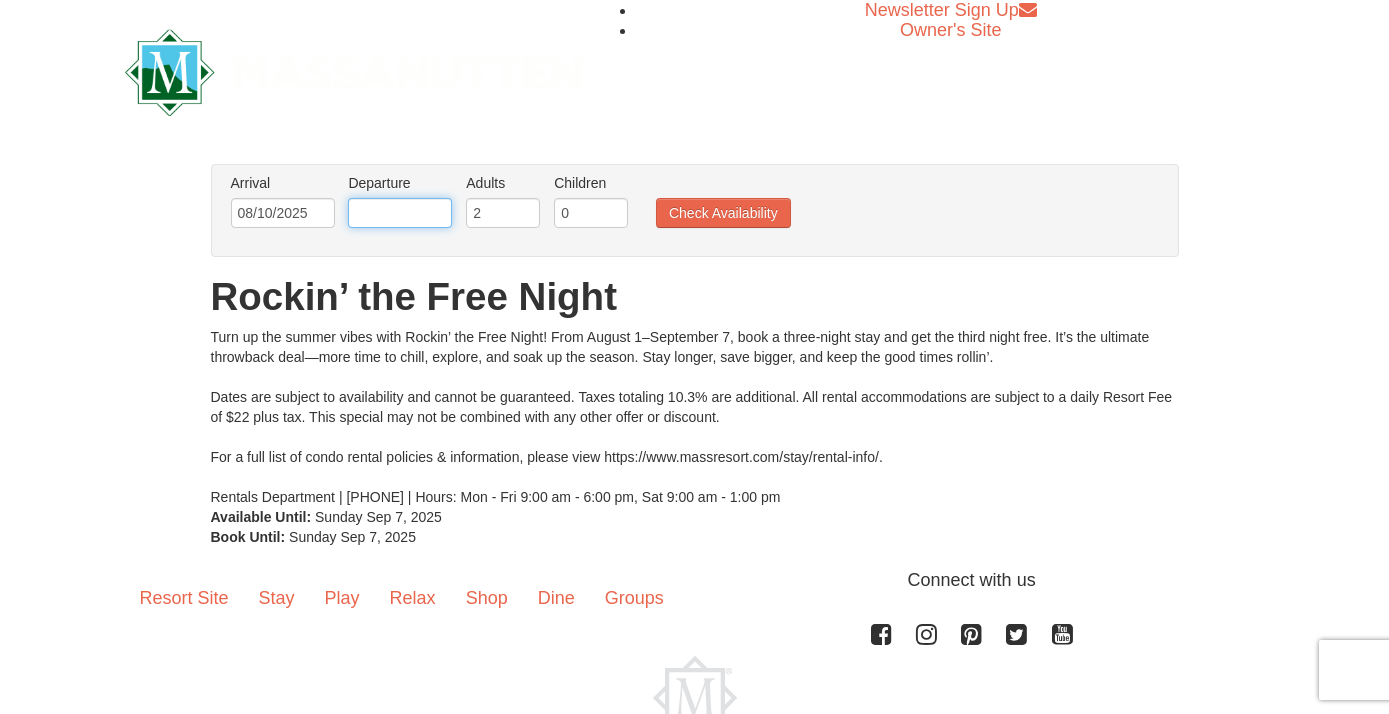 click at bounding box center (400, 213) 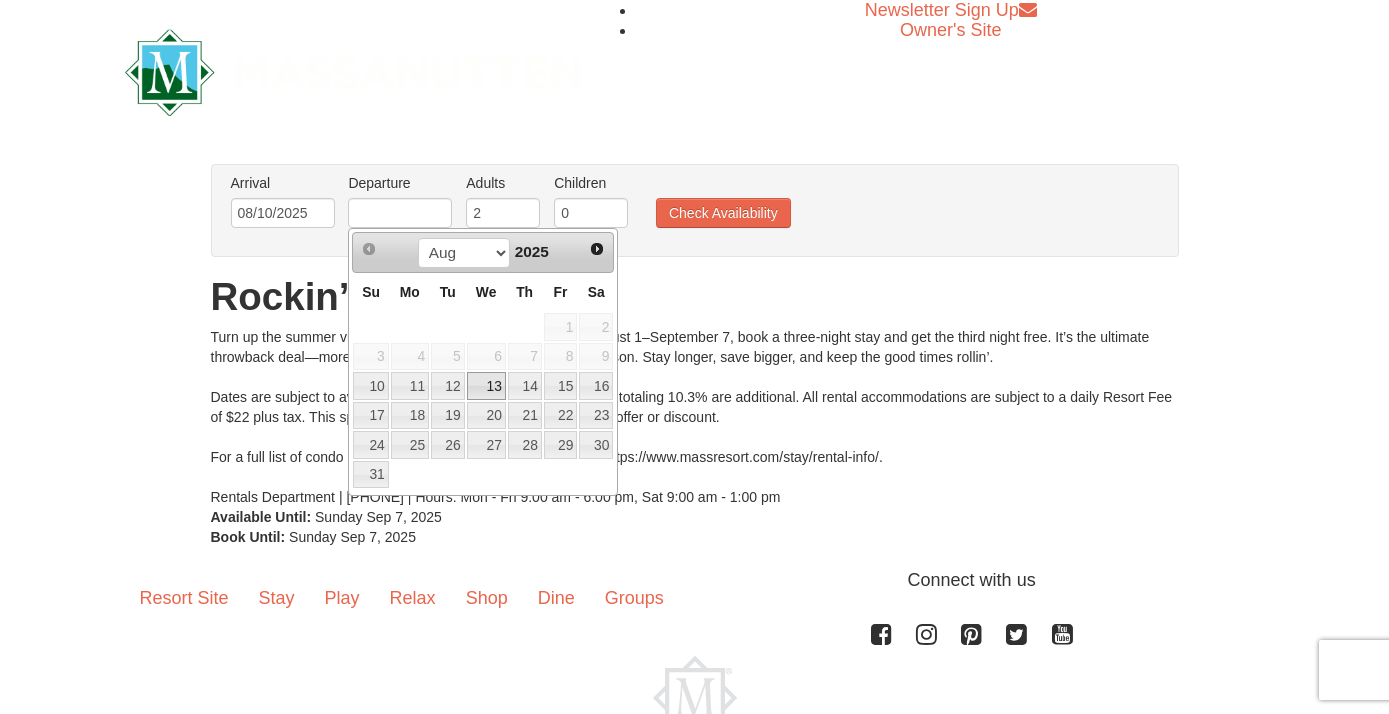 click on "13" at bounding box center [486, 386] 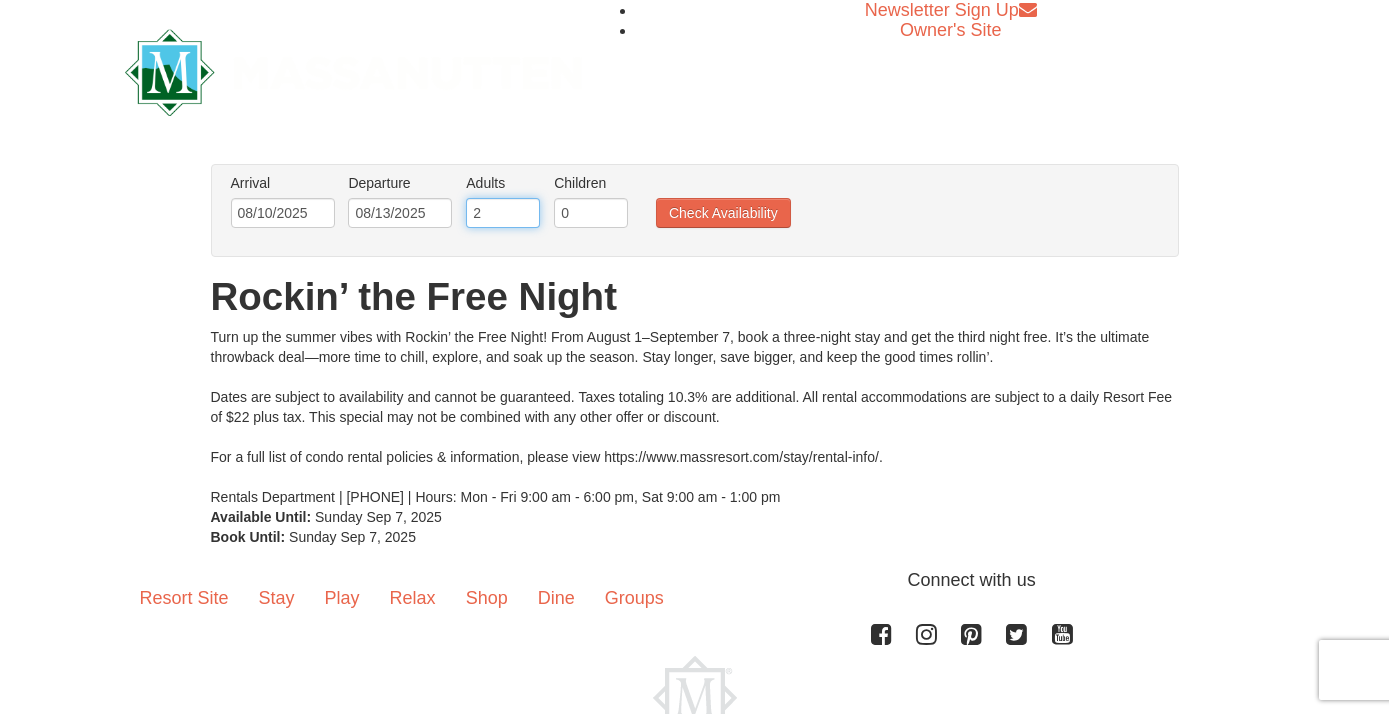 click on "2" at bounding box center (503, 213) 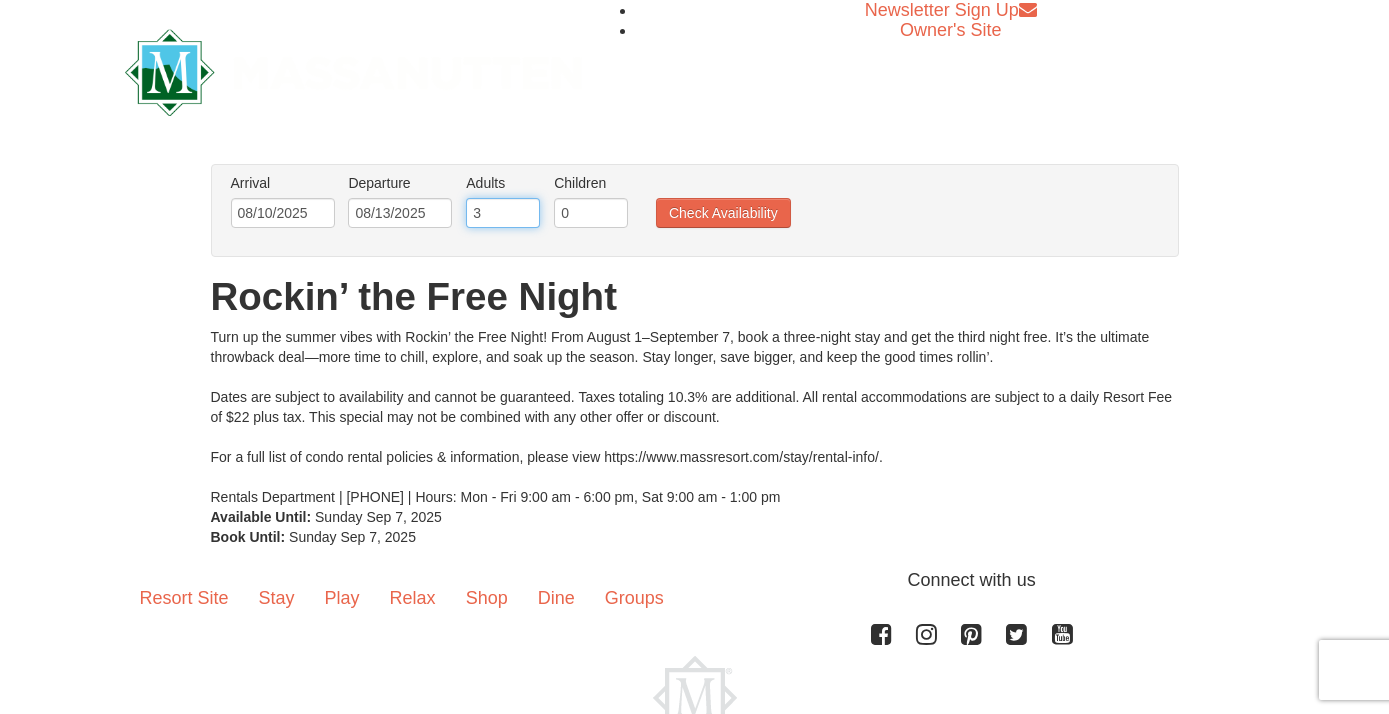 type on "3" 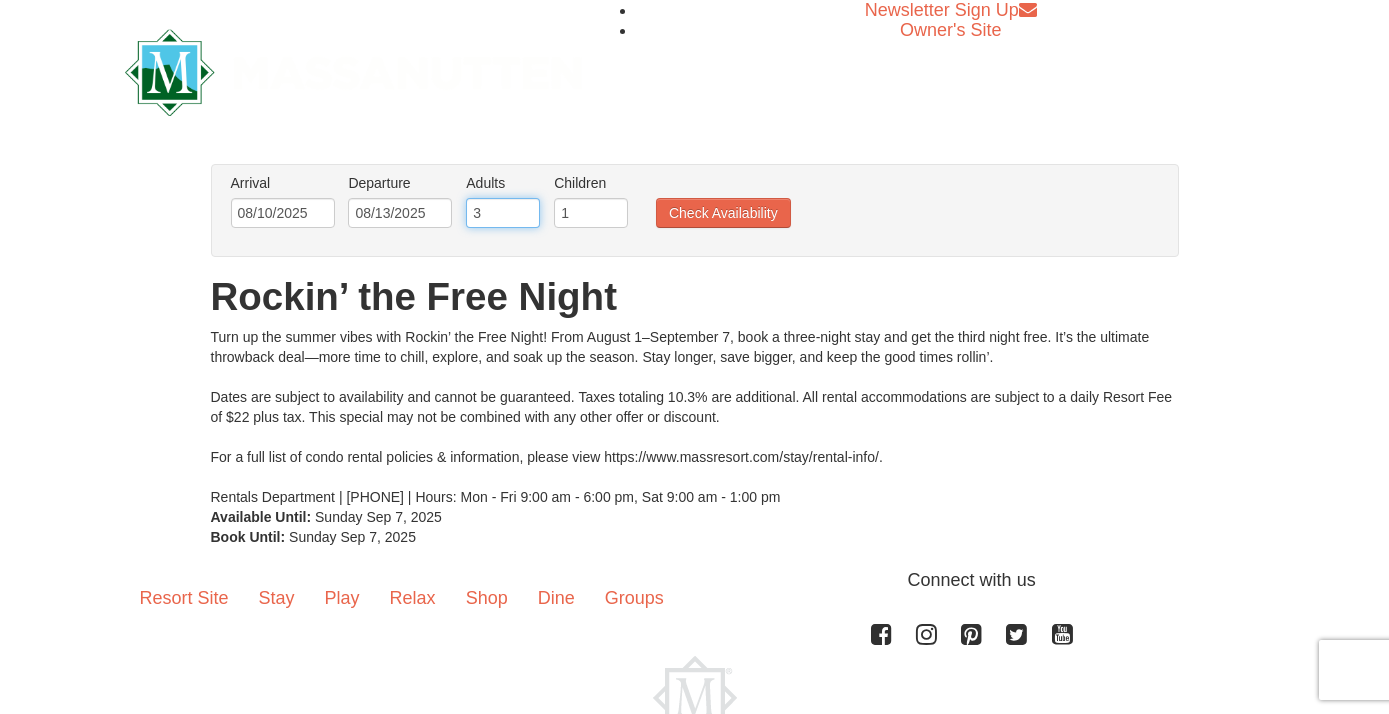 click on "1" at bounding box center [591, 213] 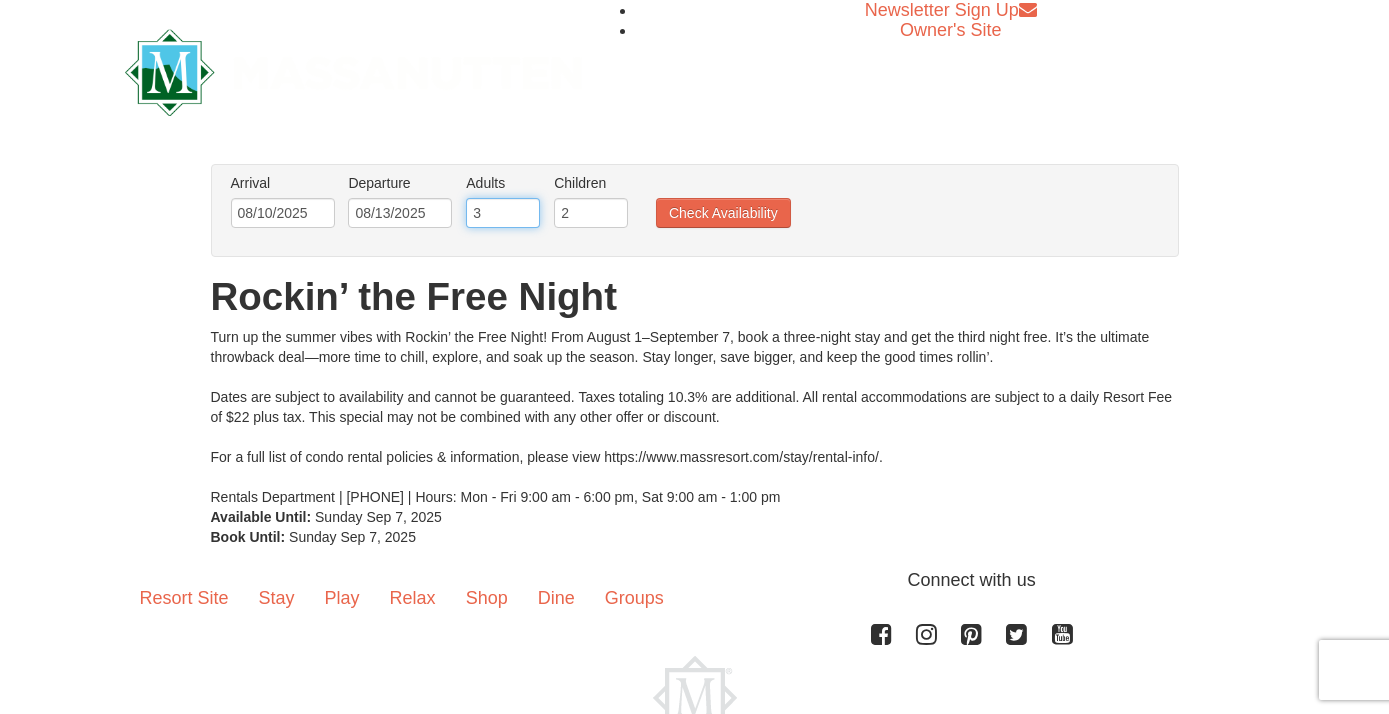 click on "2" at bounding box center [591, 213] 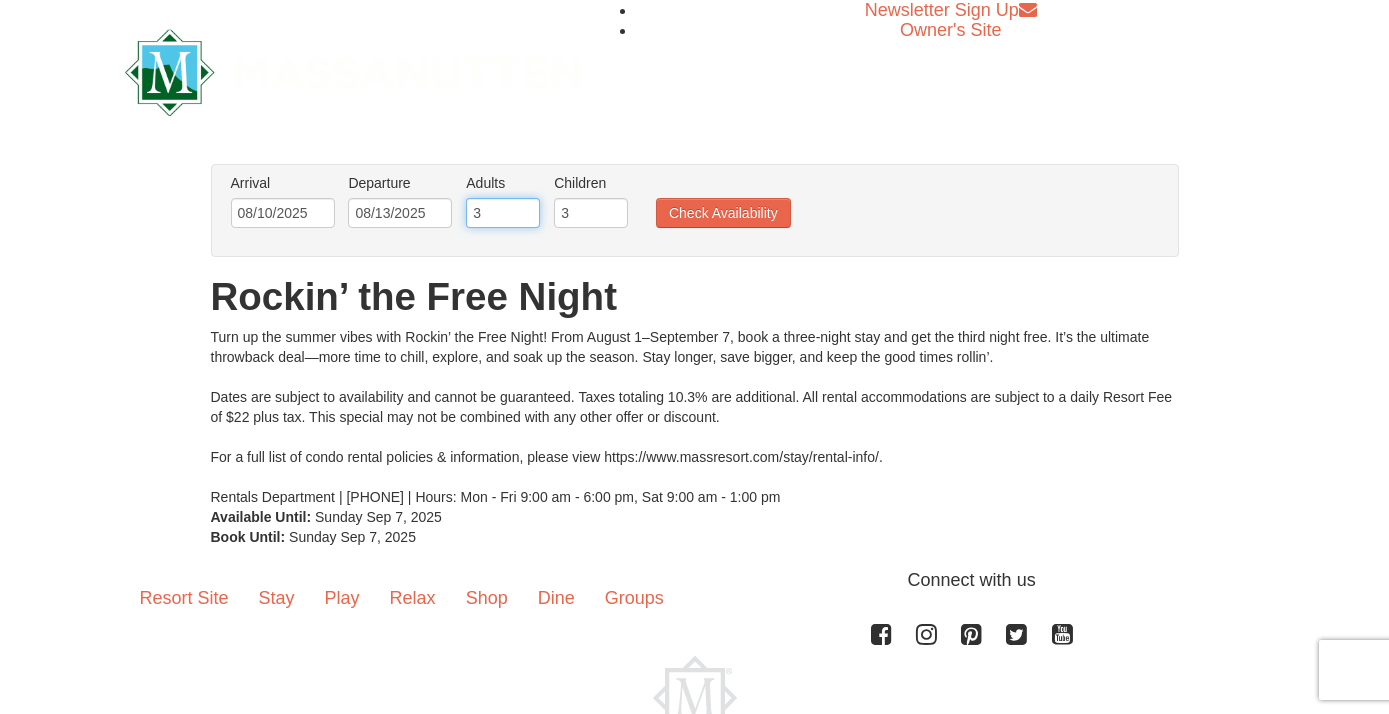 type on "3" 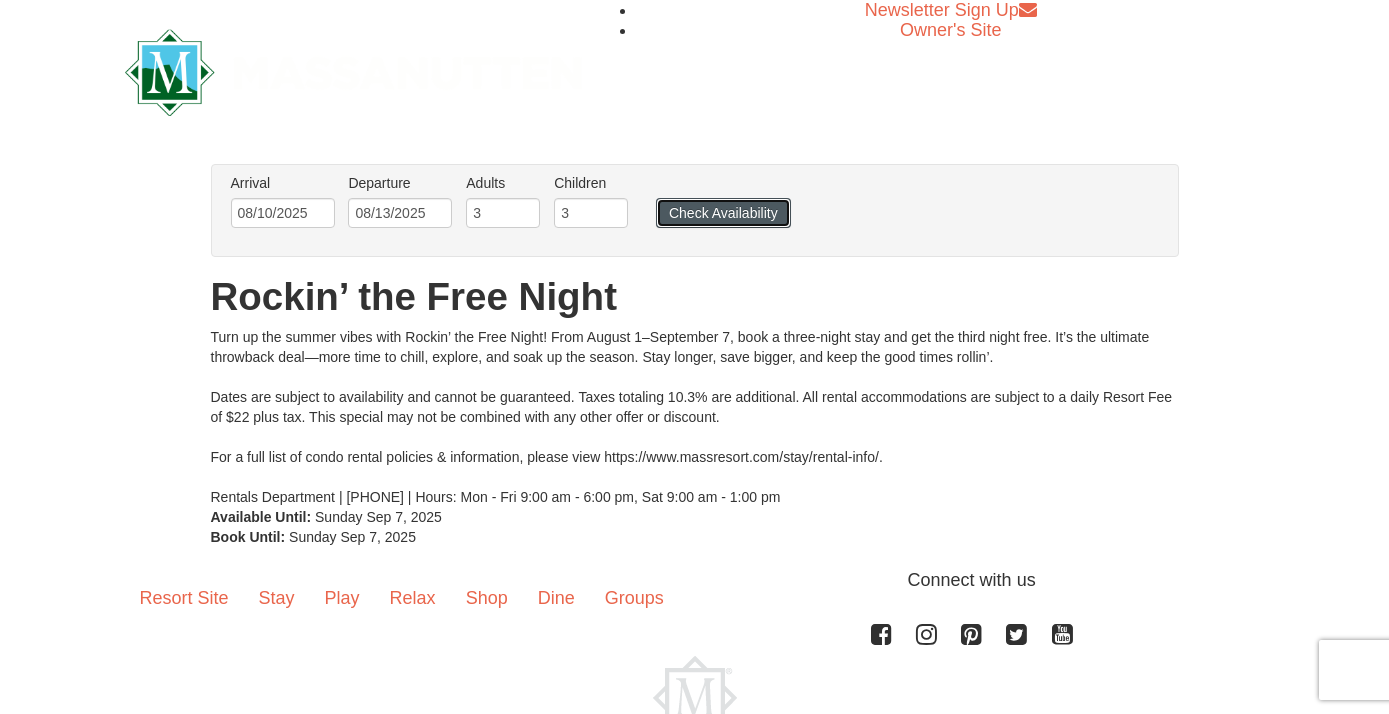 click on "Check Availability" at bounding box center (723, 213) 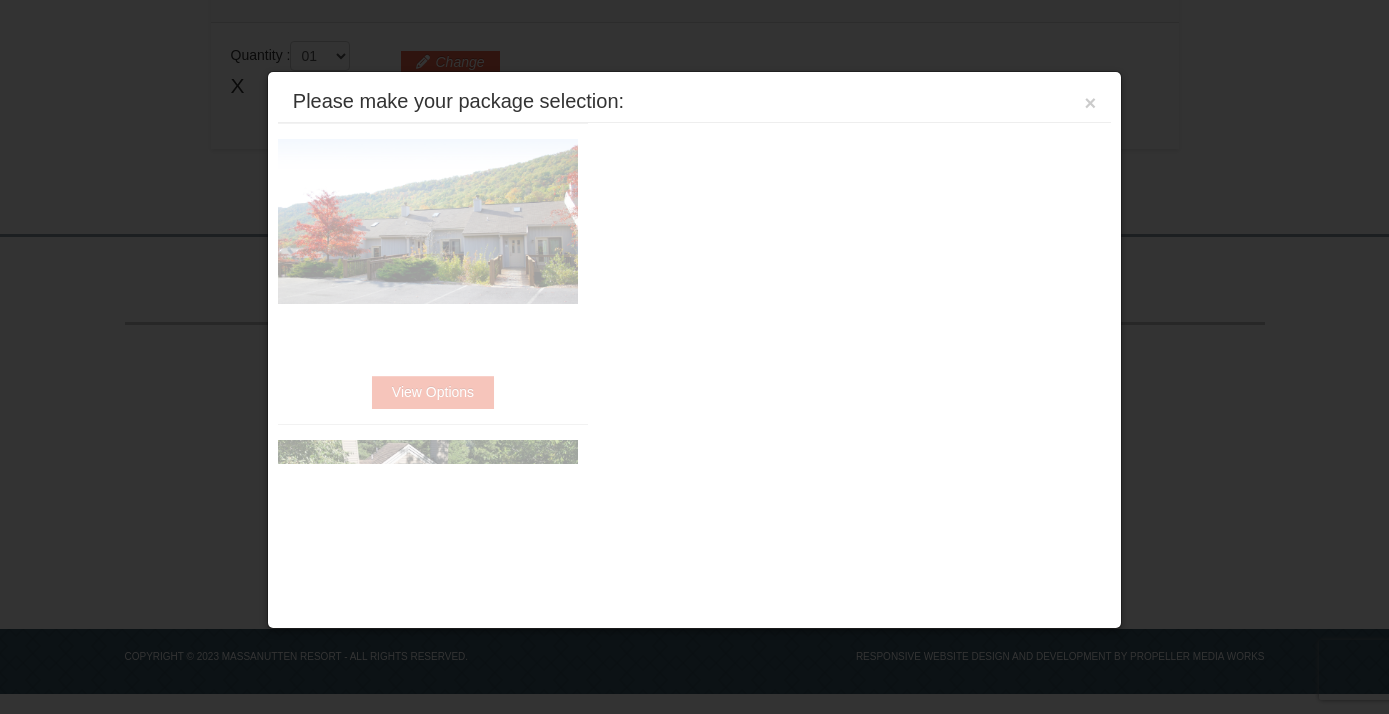 scroll, scrollTop: 575, scrollLeft: 0, axis: vertical 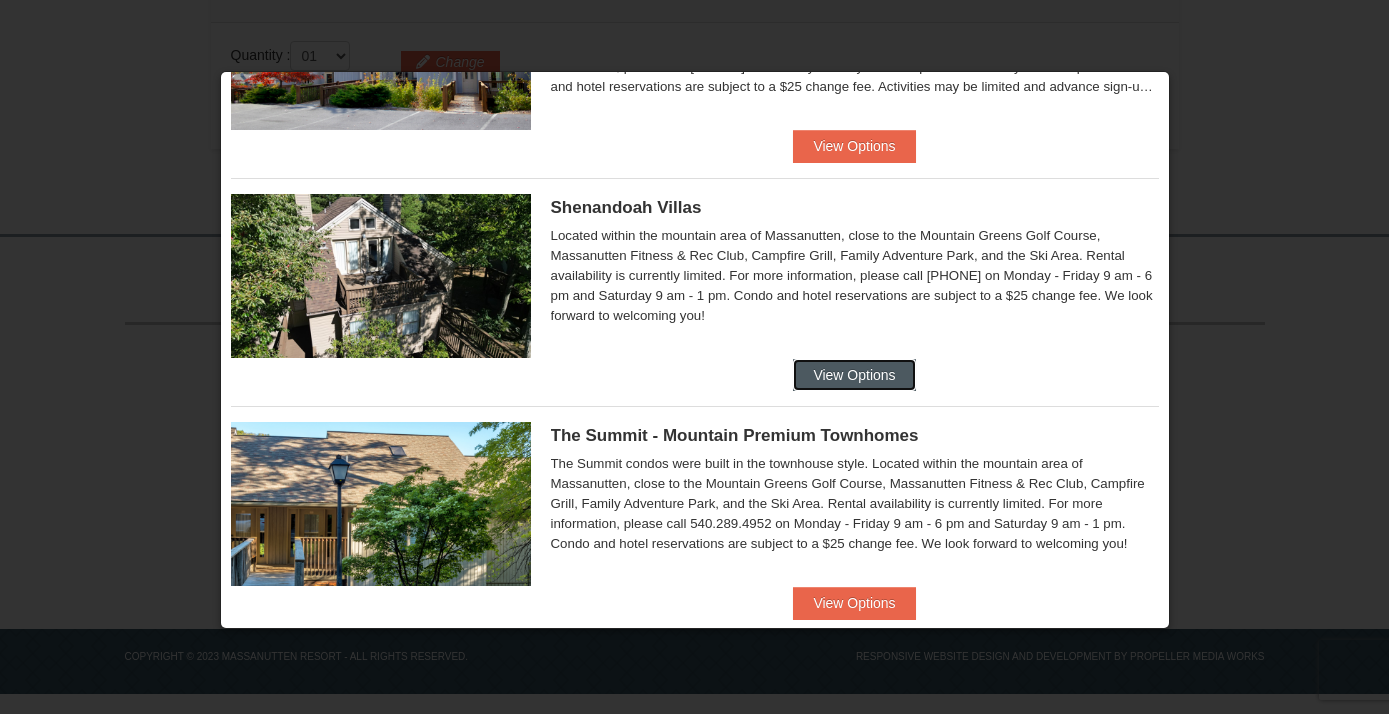 click on "View Options" at bounding box center (854, 375) 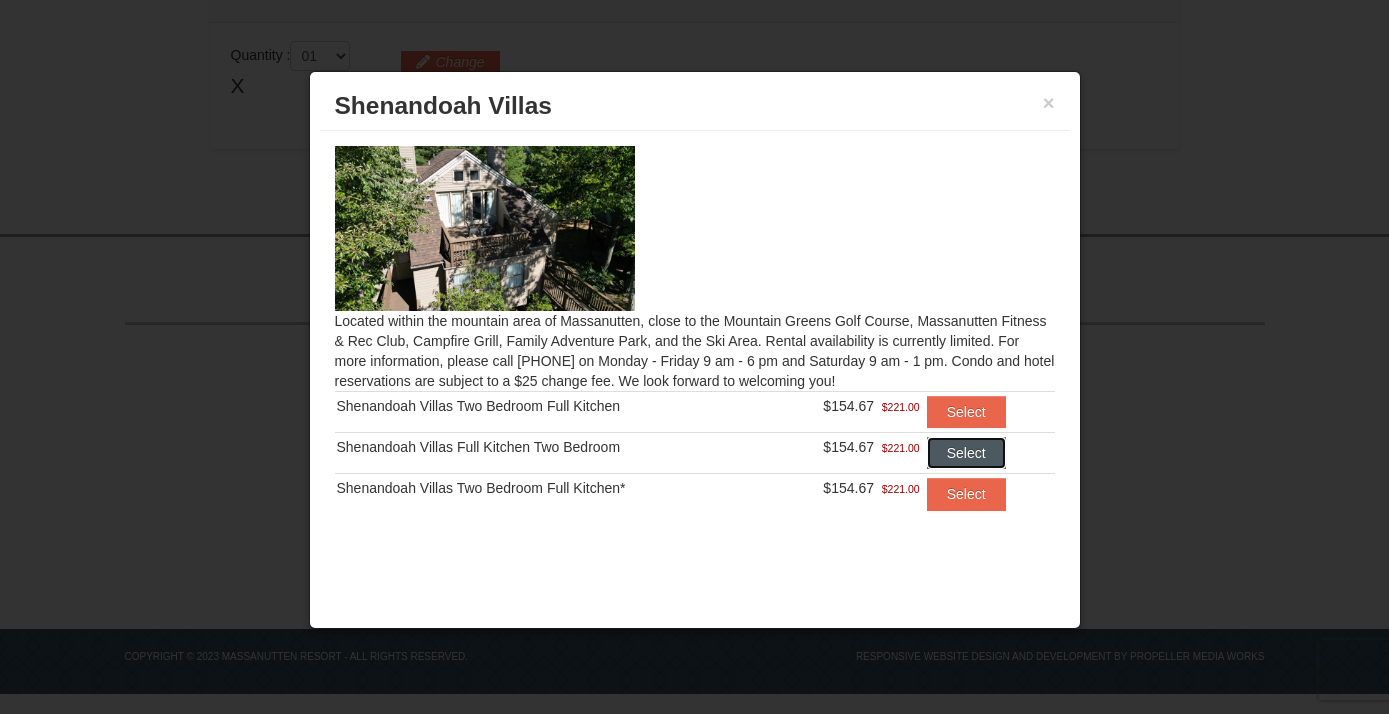 click on "Select" at bounding box center (966, 453) 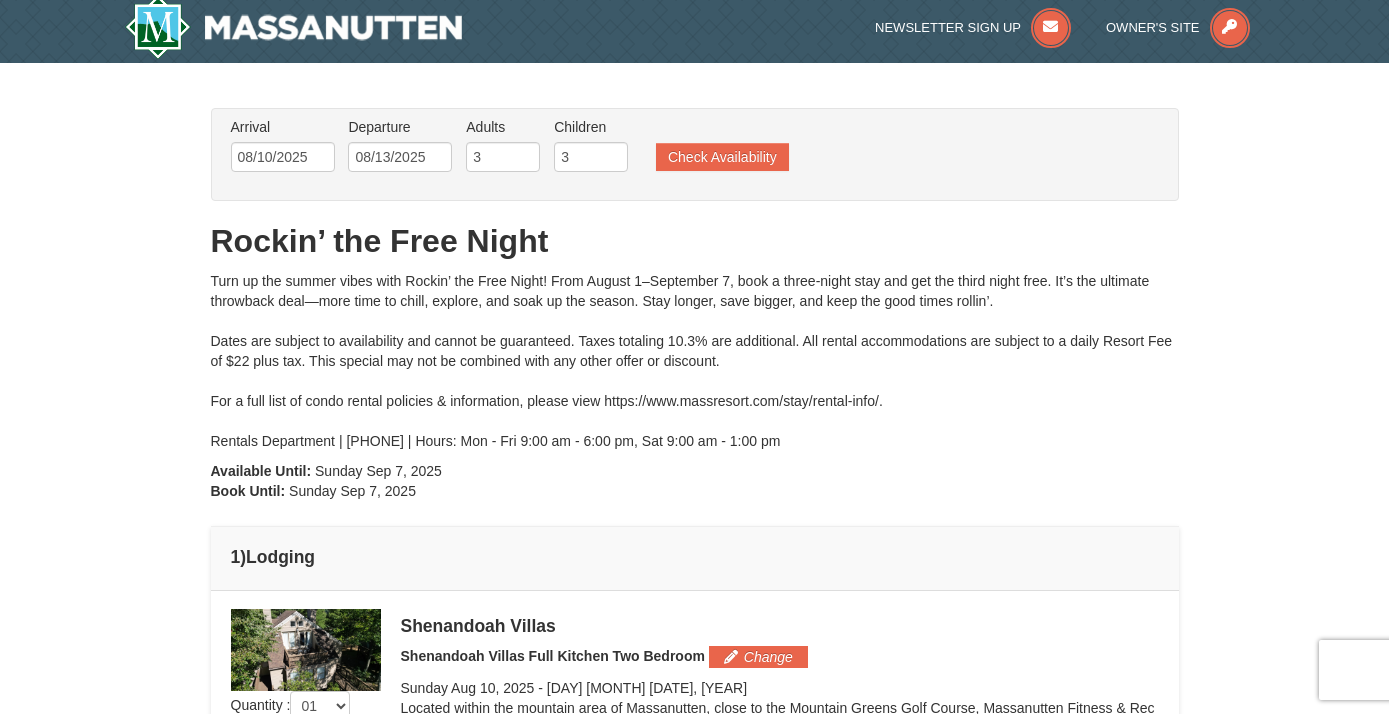 scroll, scrollTop: 0, scrollLeft: 0, axis: both 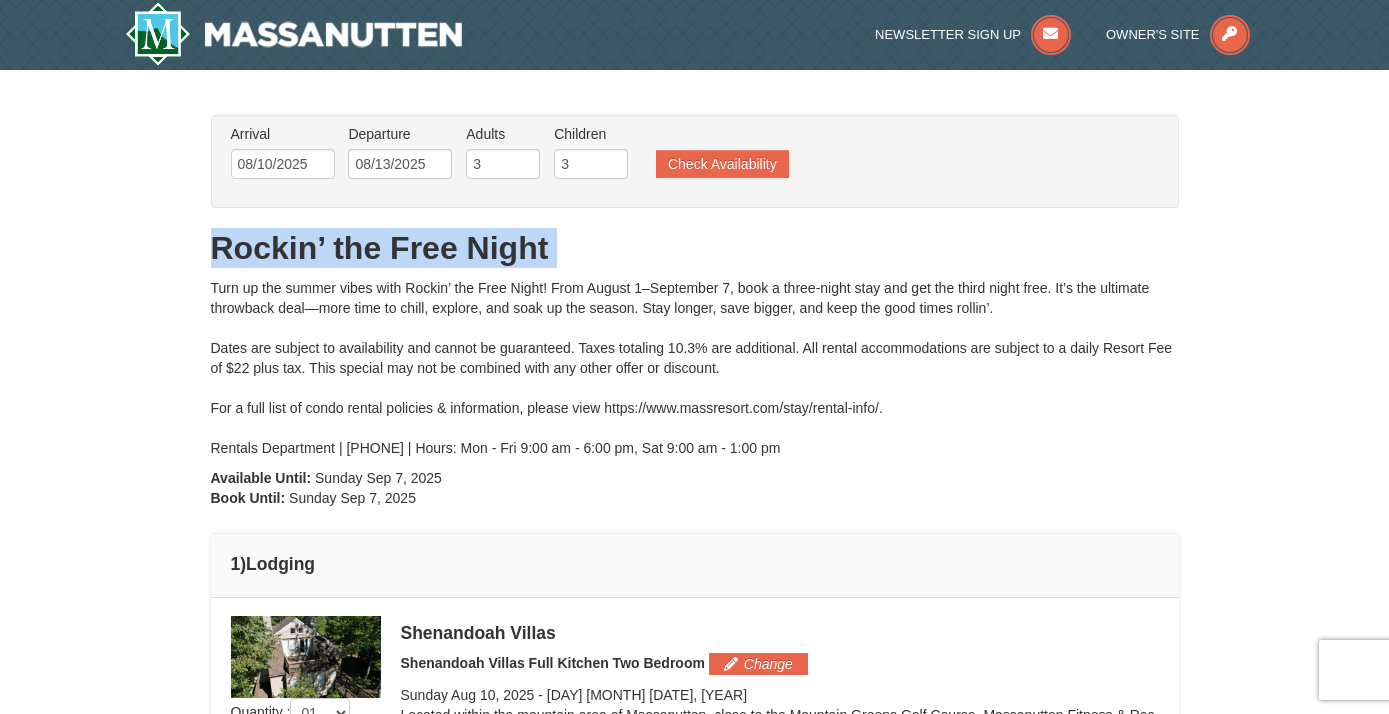 drag, startPoint x: 209, startPoint y: 247, endPoint x: 594, endPoint y: 275, distance: 386.01685 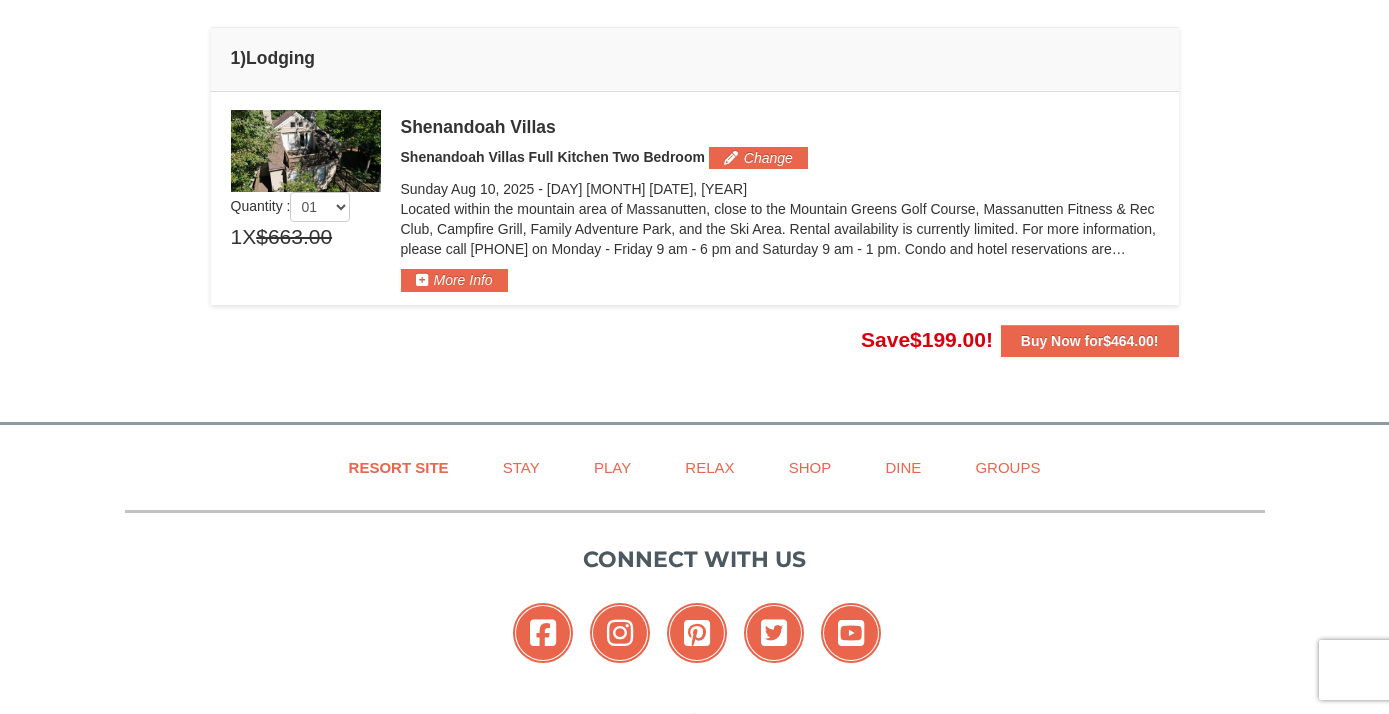 scroll, scrollTop: 503, scrollLeft: 0, axis: vertical 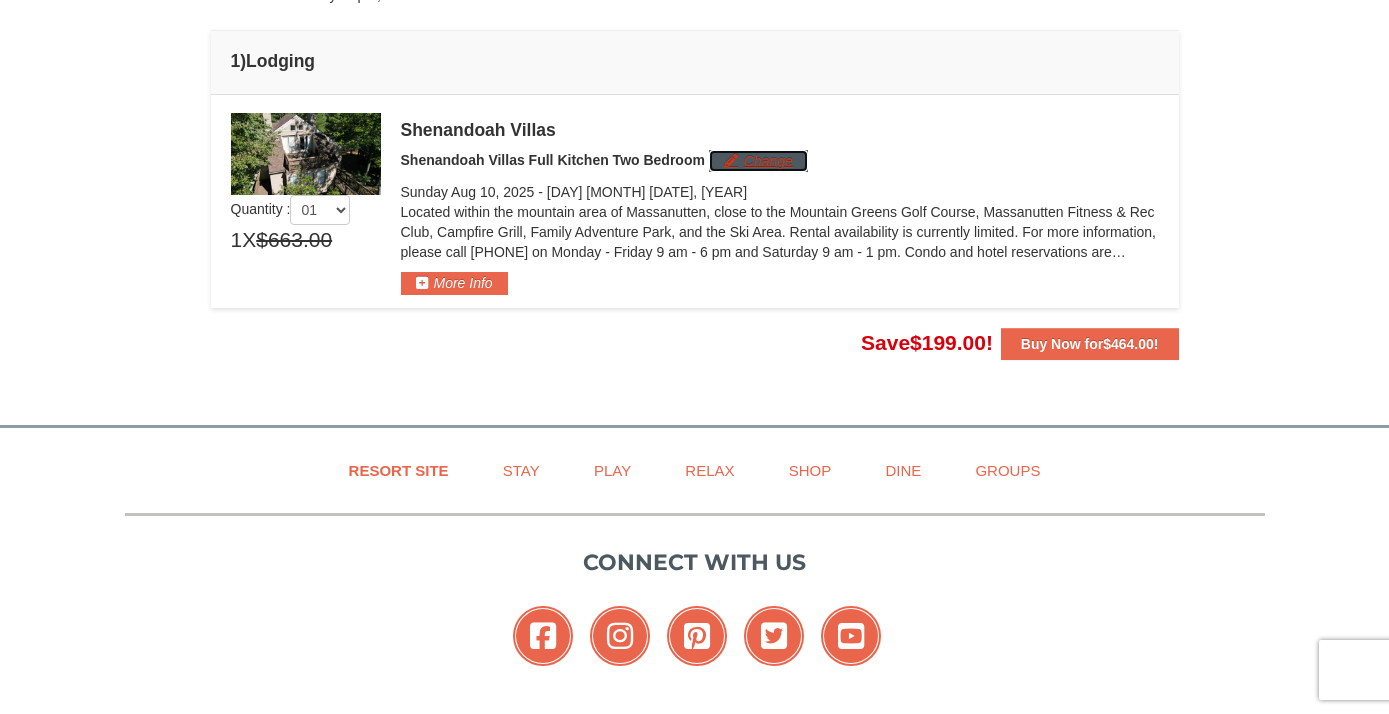 click on "Change" at bounding box center (758, 161) 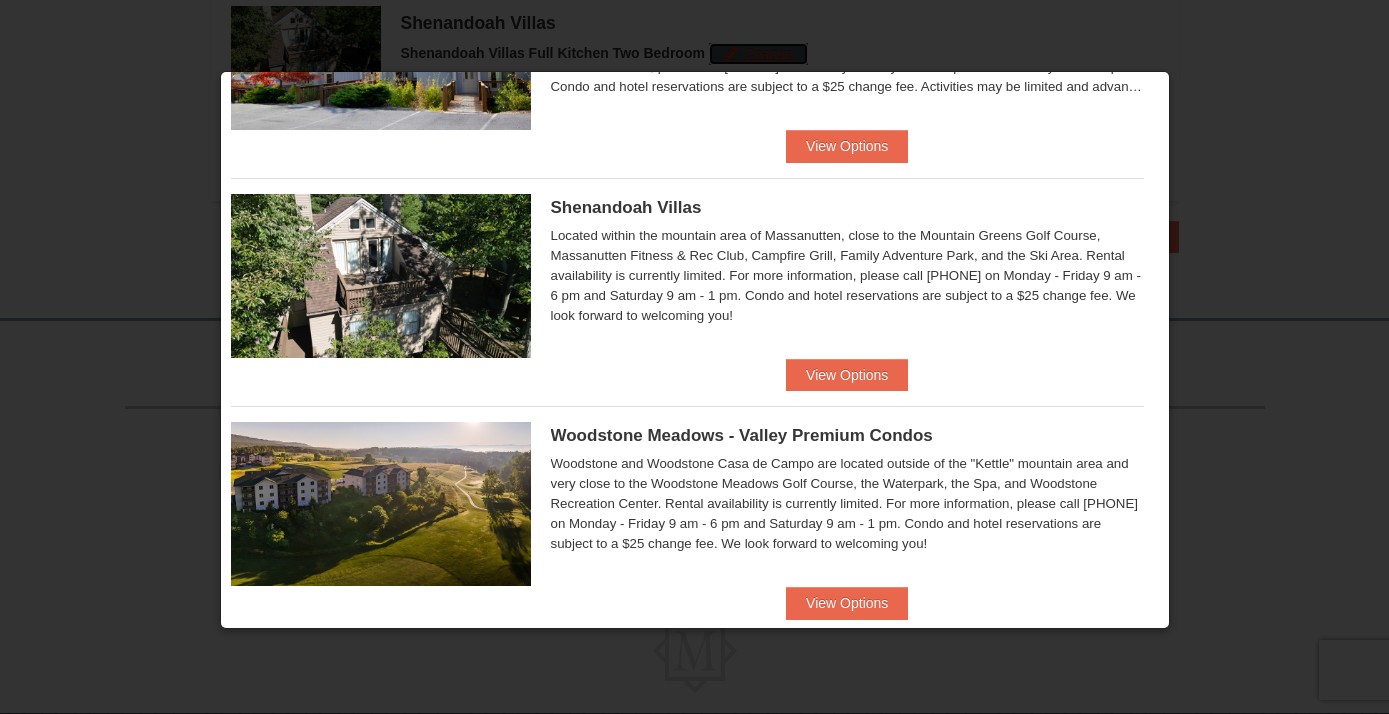scroll, scrollTop: 616, scrollLeft: 0, axis: vertical 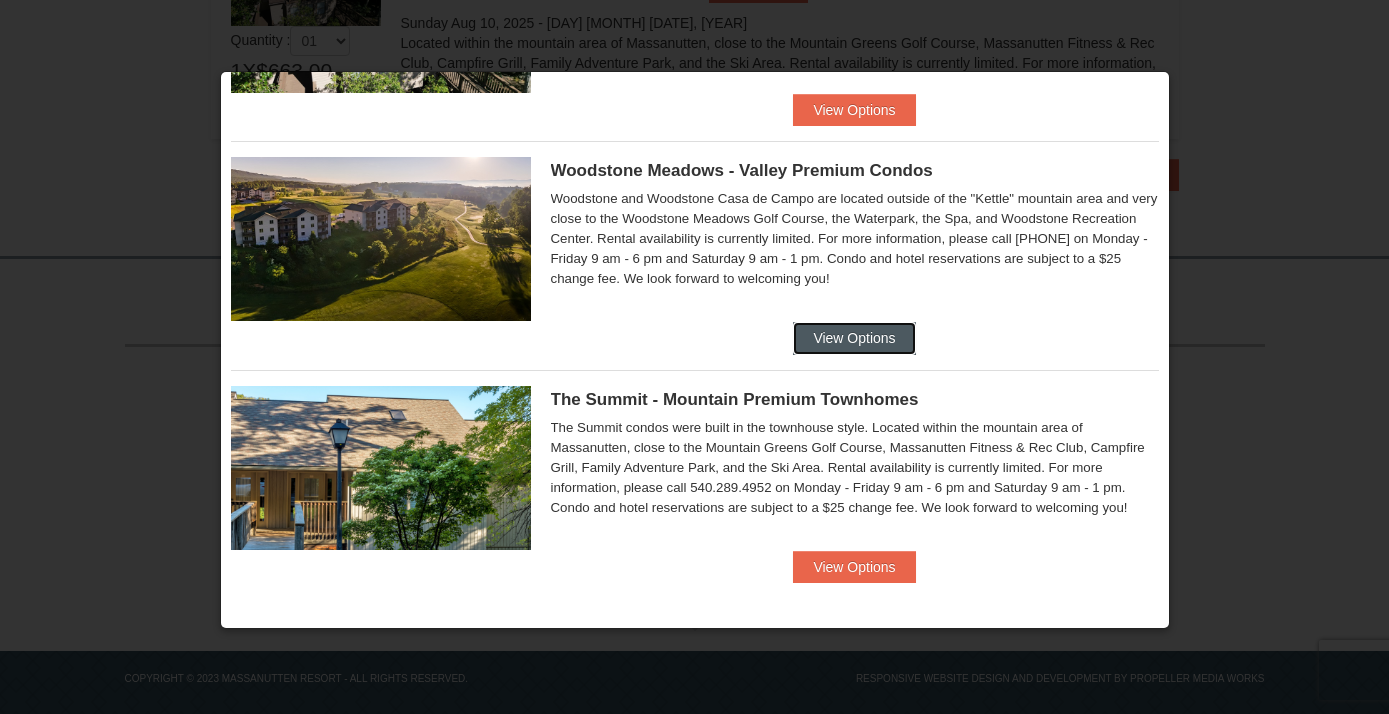 click on "View Options" at bounding box center (854, 338) 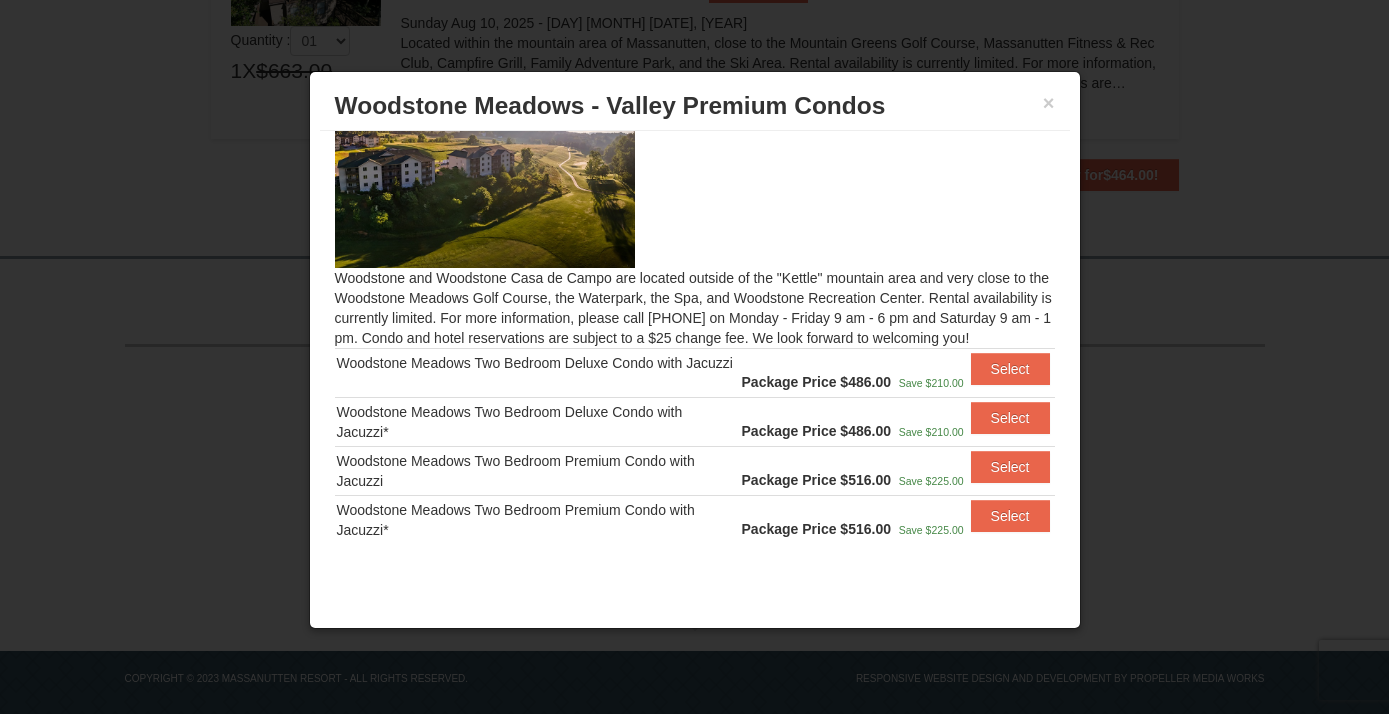 scroll, scrollTop: 59, scrollLeft: 0, axis: vertical 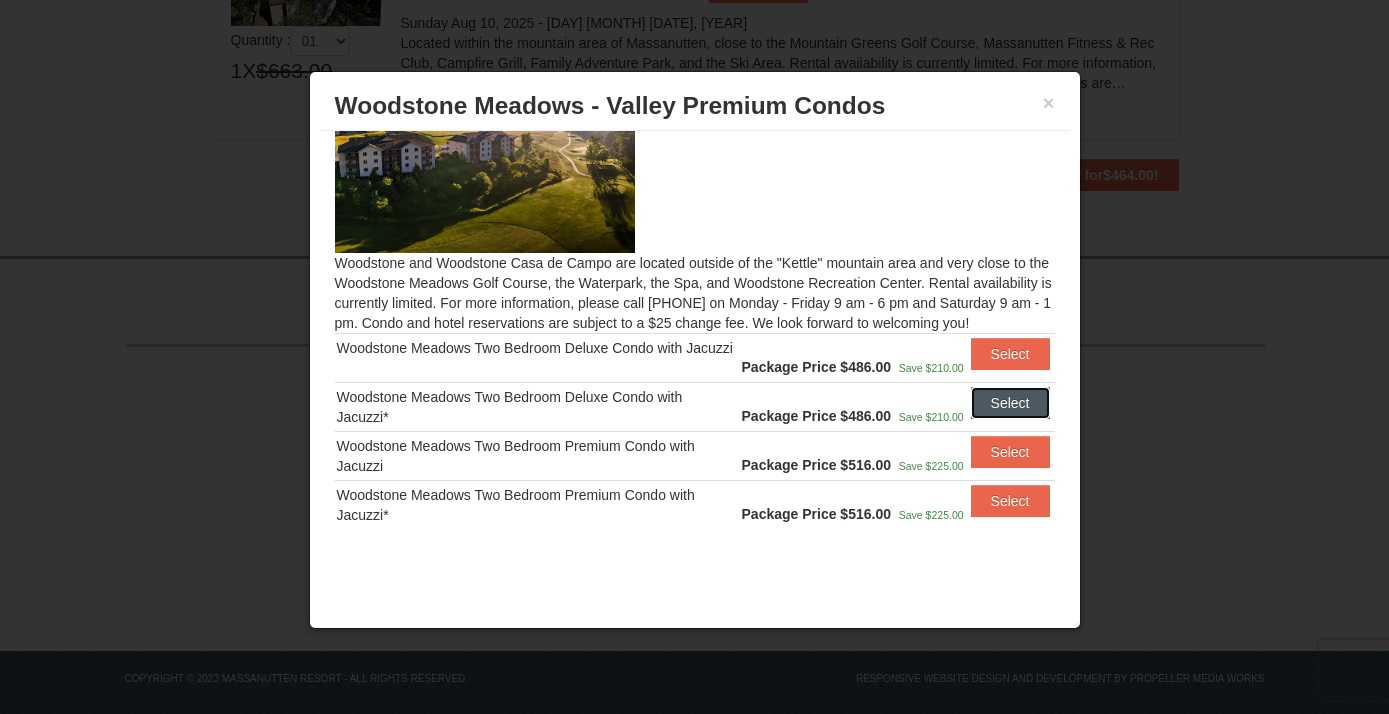click on "Select" at bounding box center [1010, 403] 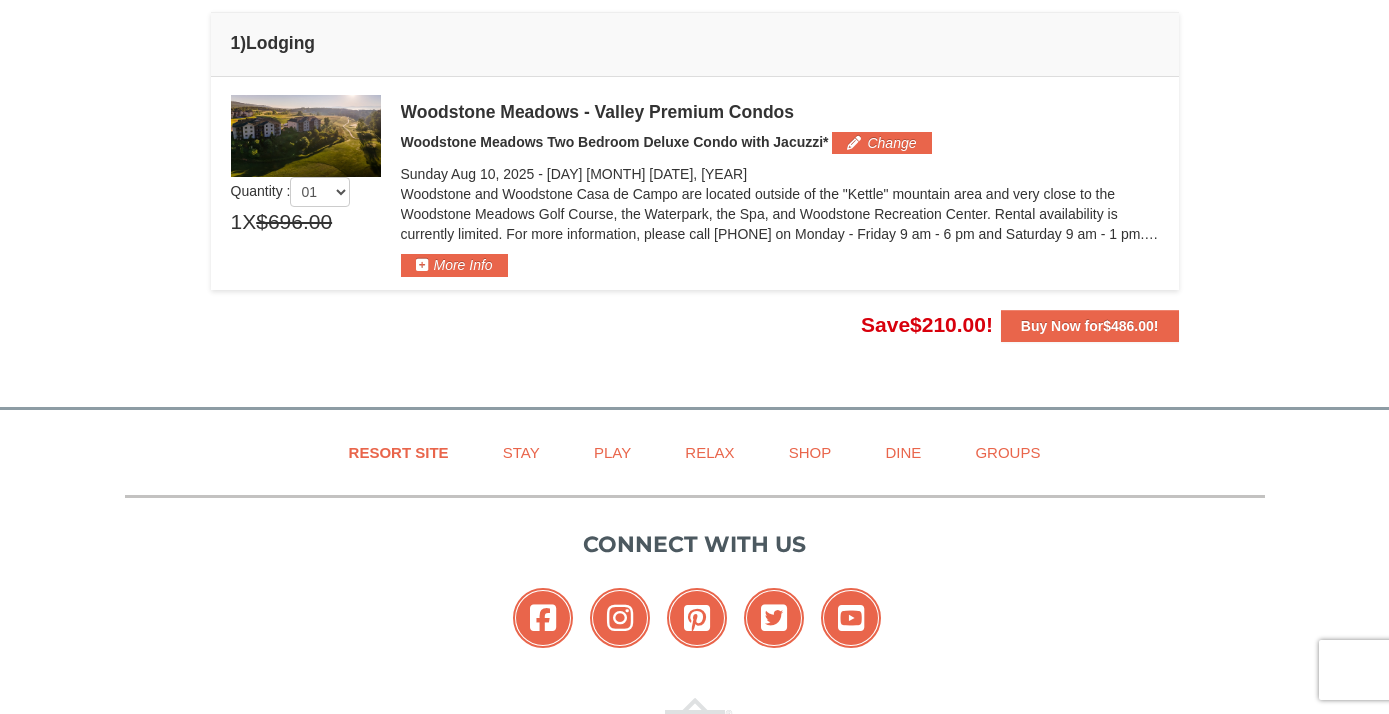scroll, scrollTop: 517, scrollLeft: 0, axis: vertical 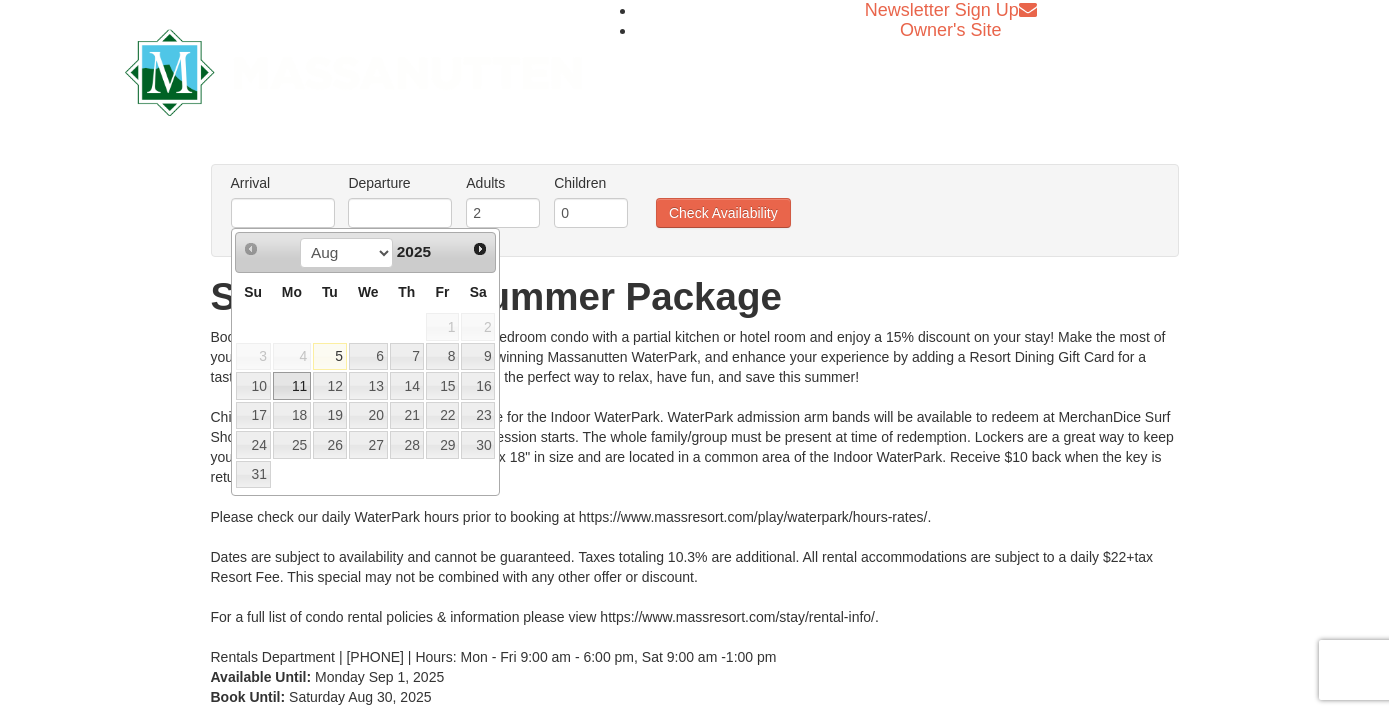 click on "11" at bounding box center [292, 386] 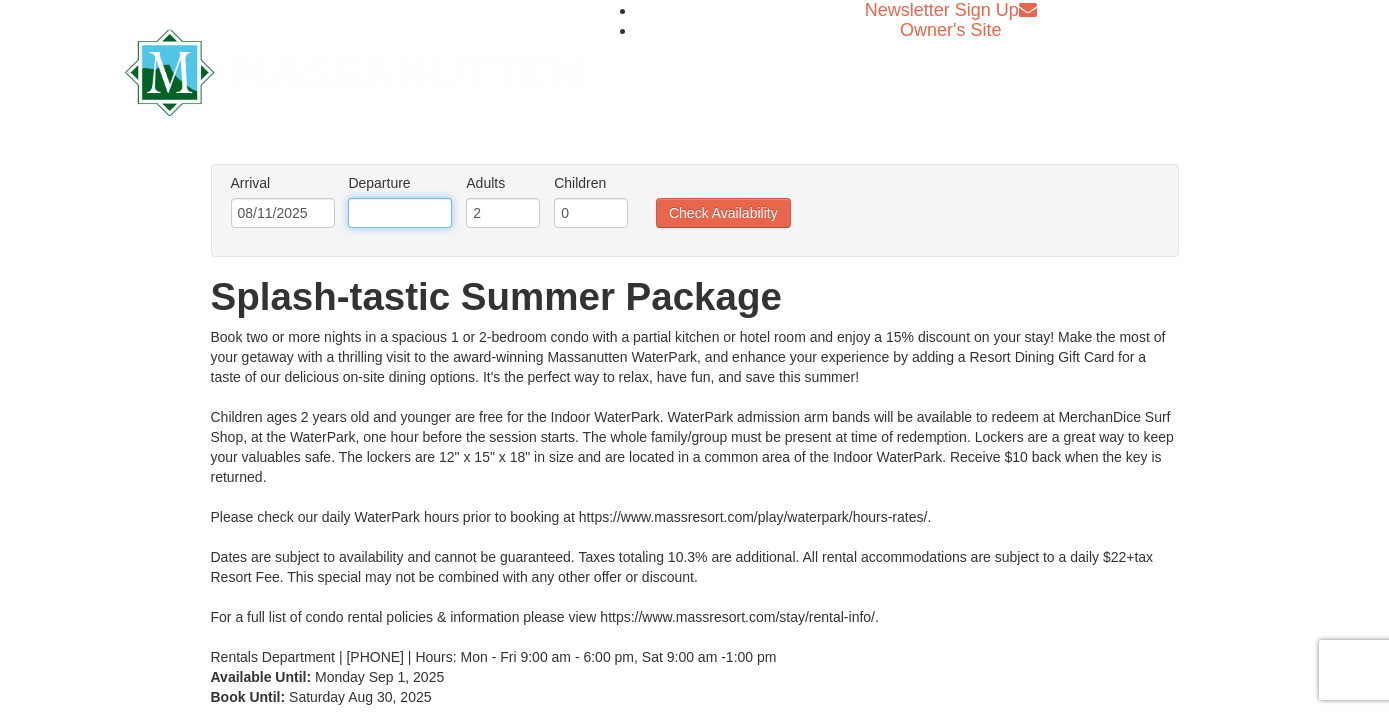 click at bounding box center (400, 213) 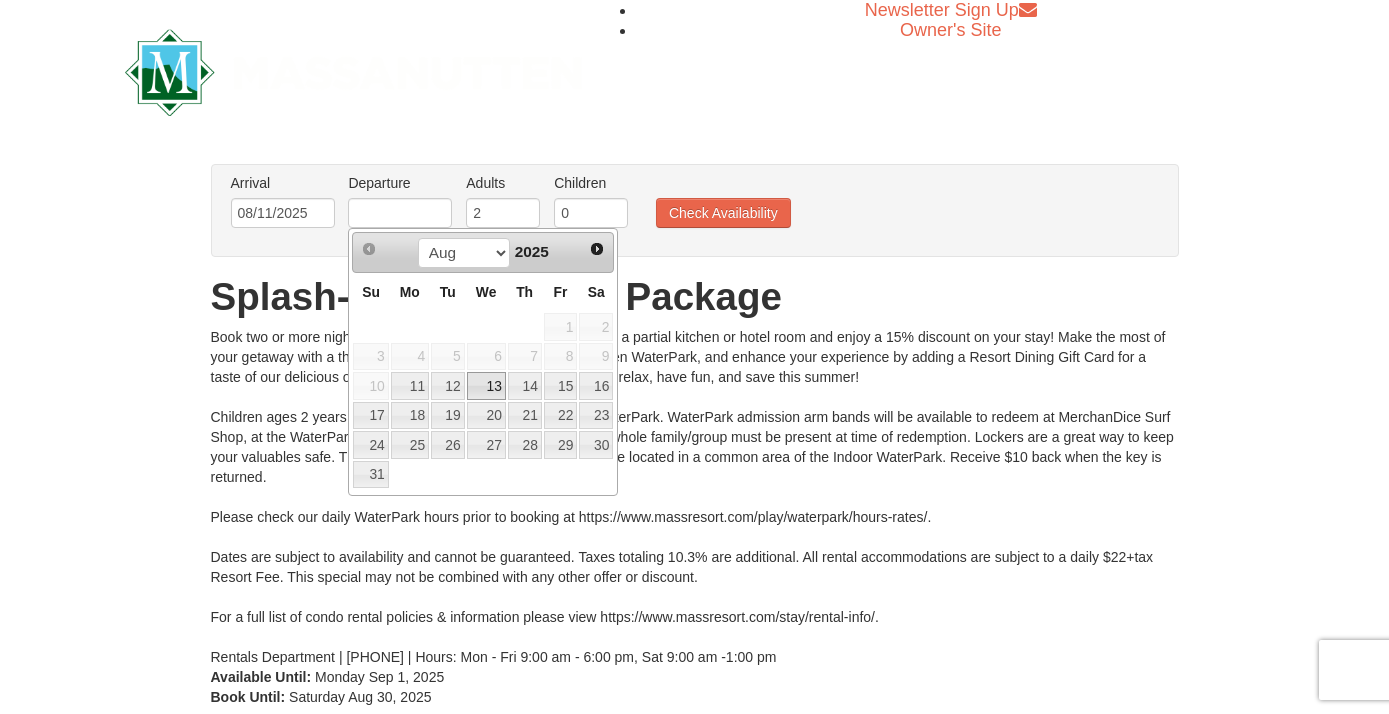 click on "13" at bounding box center [486, 386] 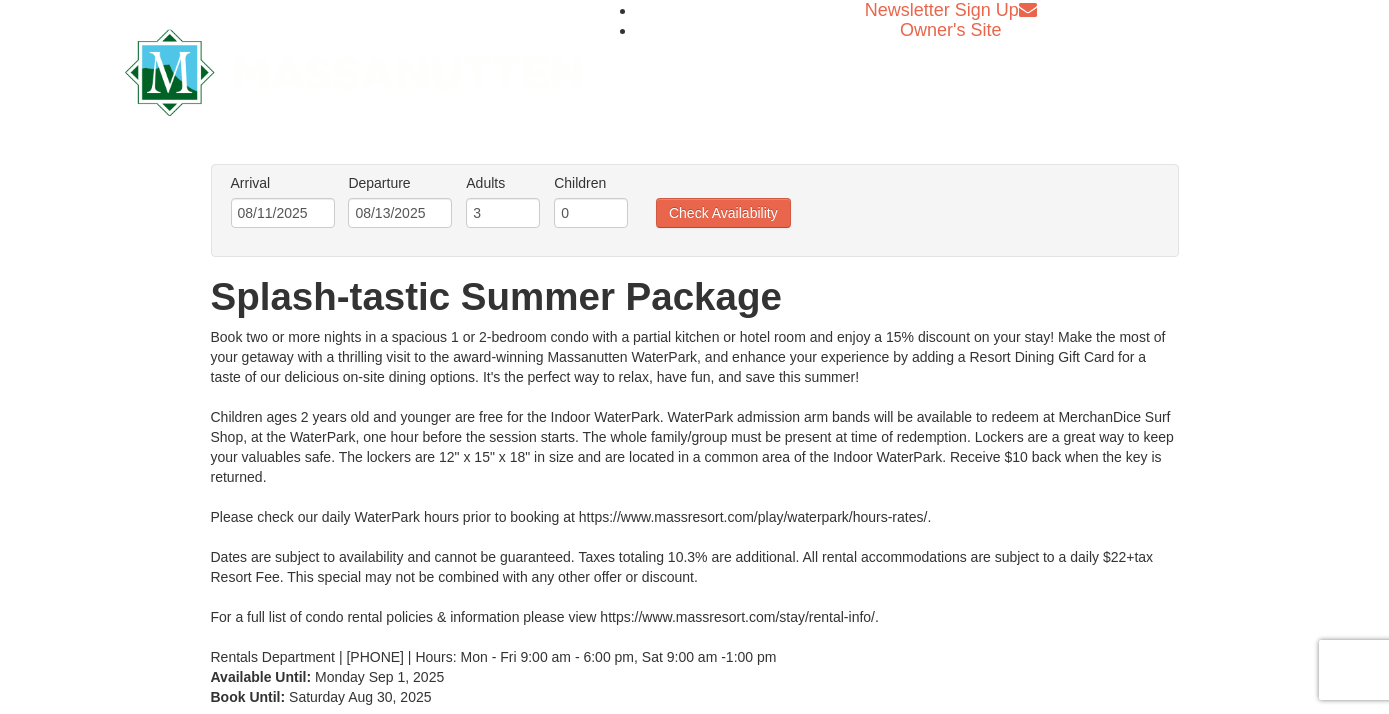 type on "3" 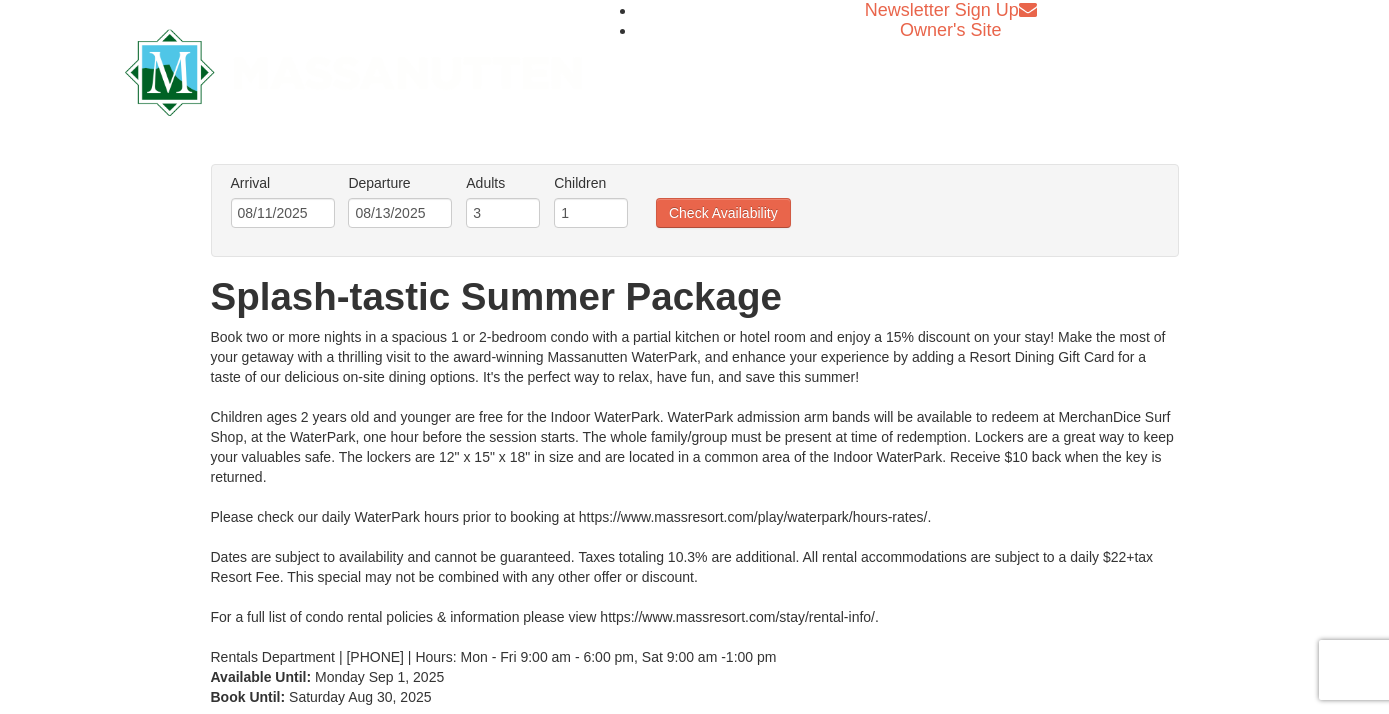 click on "1" at bounding box center [591, 213] 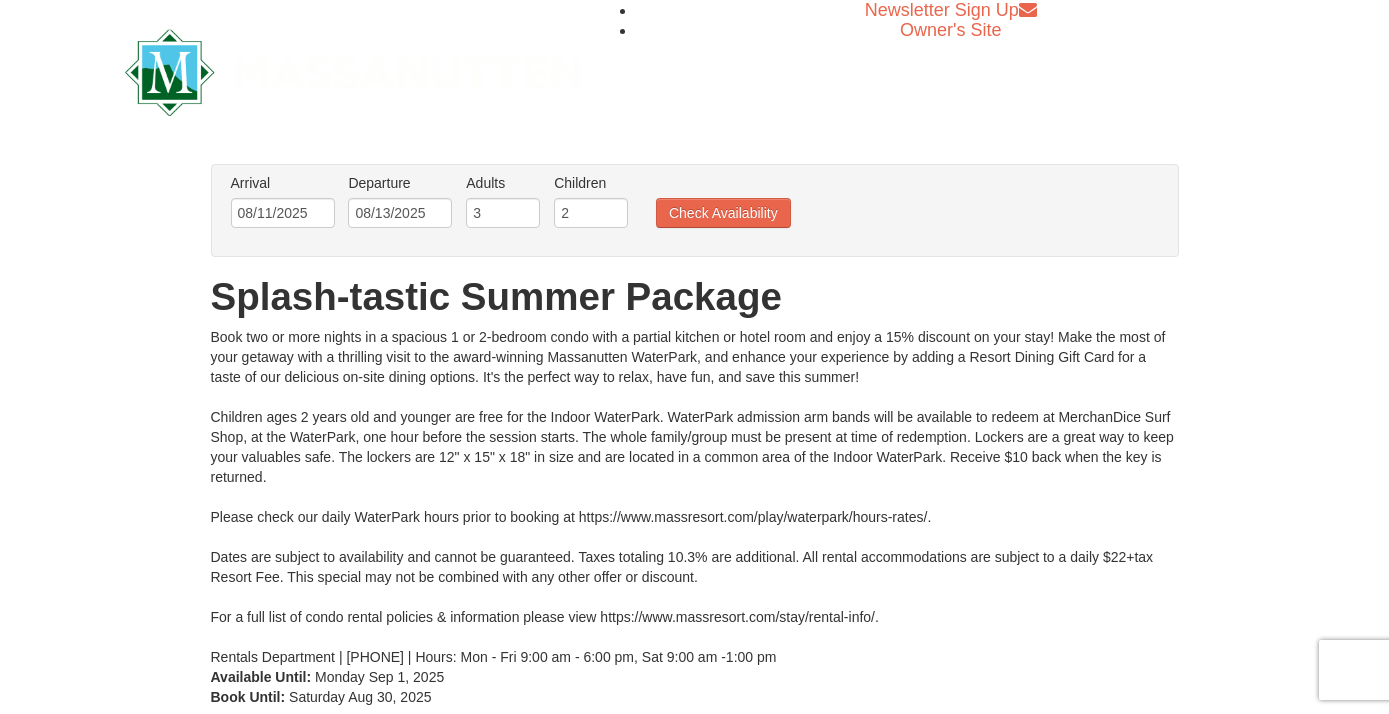 click on "2" at bounding box center (591, 213) 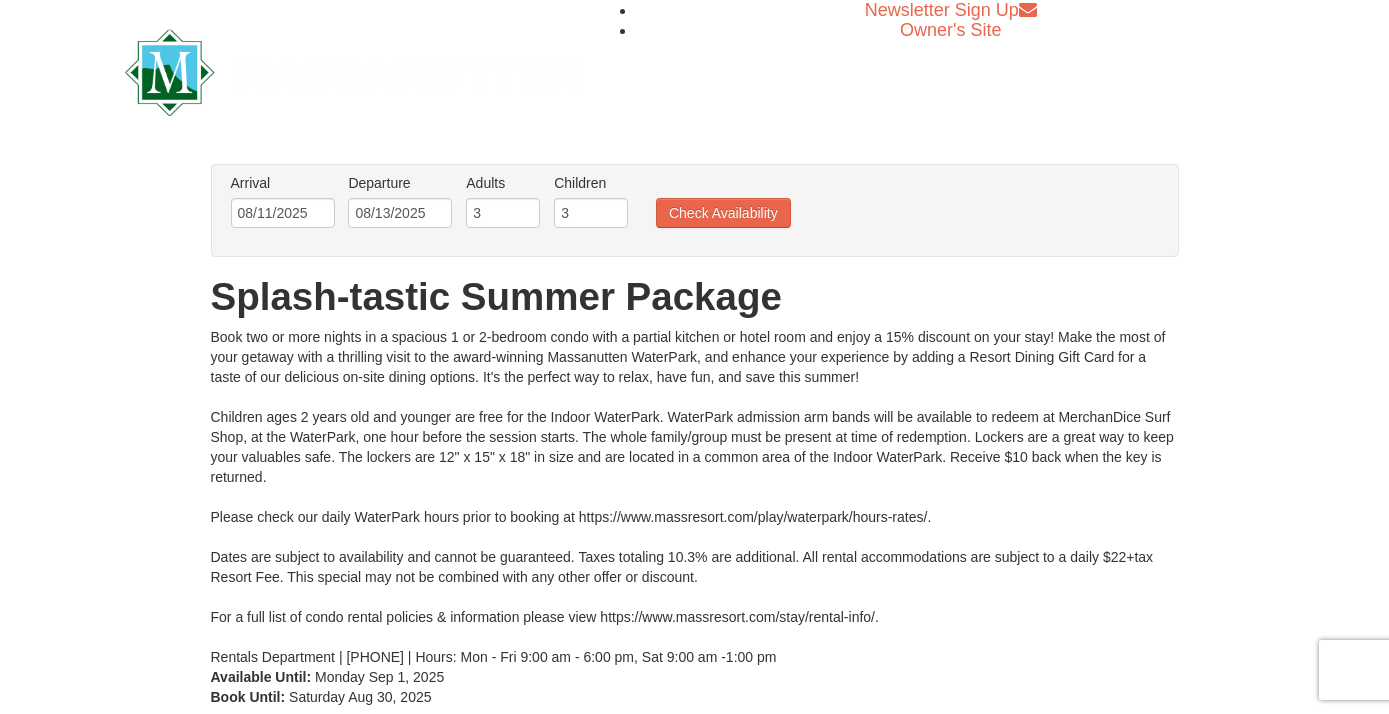 type on "3" 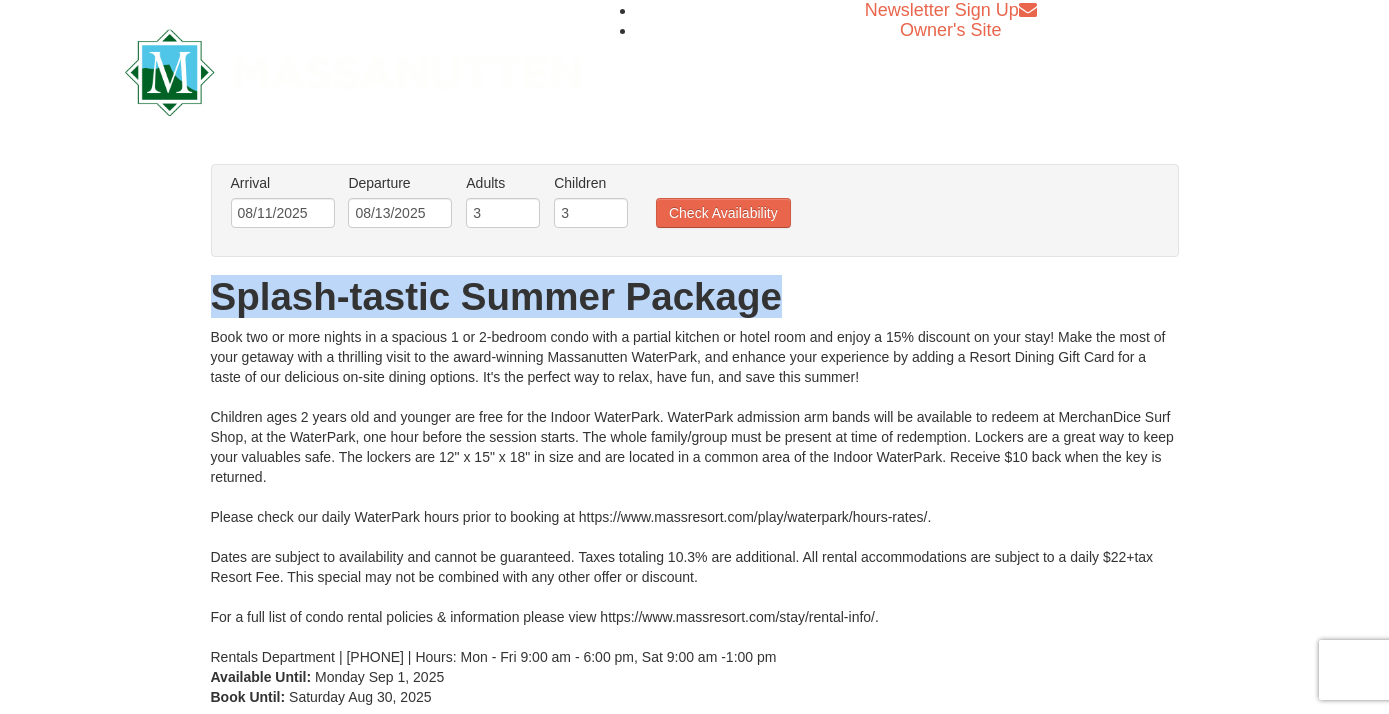 drag, startPoint x: 817, startPoint y: 303, endPoint x: 221, endPoint y: 302, distance: 596.00085 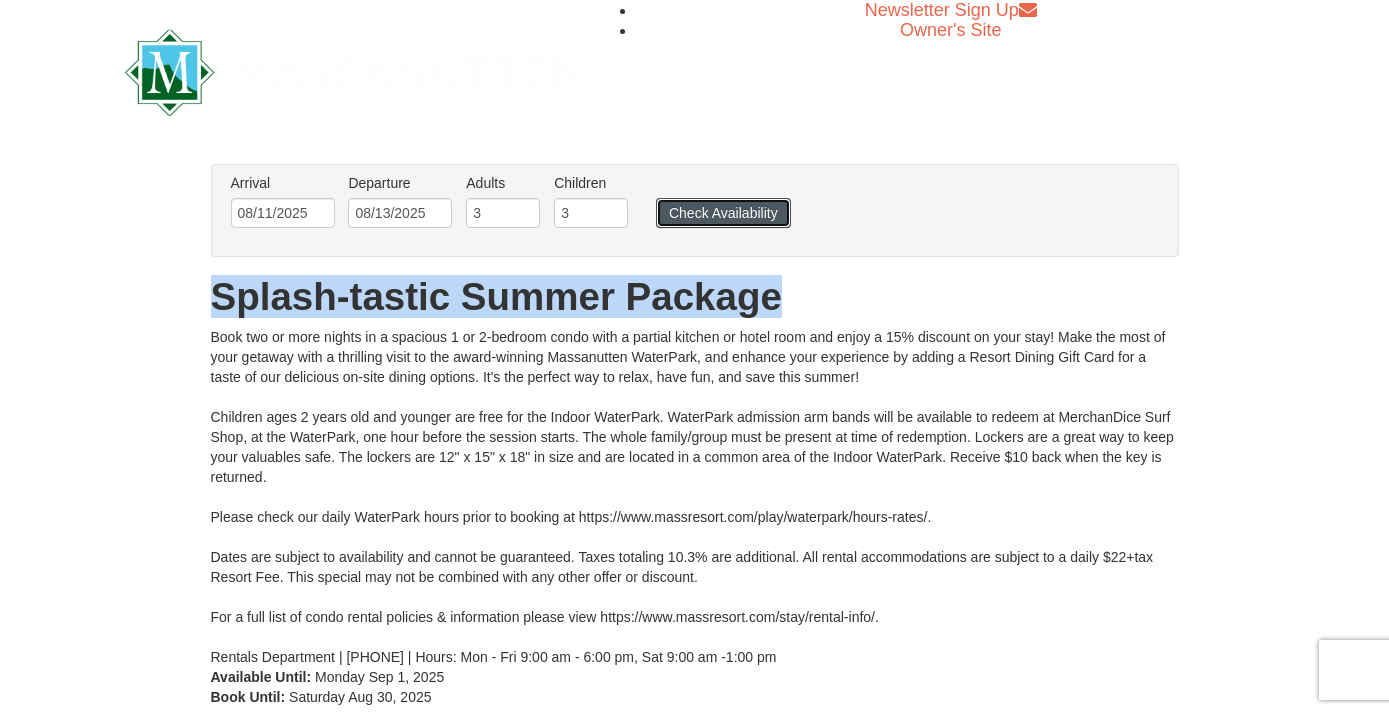 click on "Check Availability" at bounding box center (723, 213) 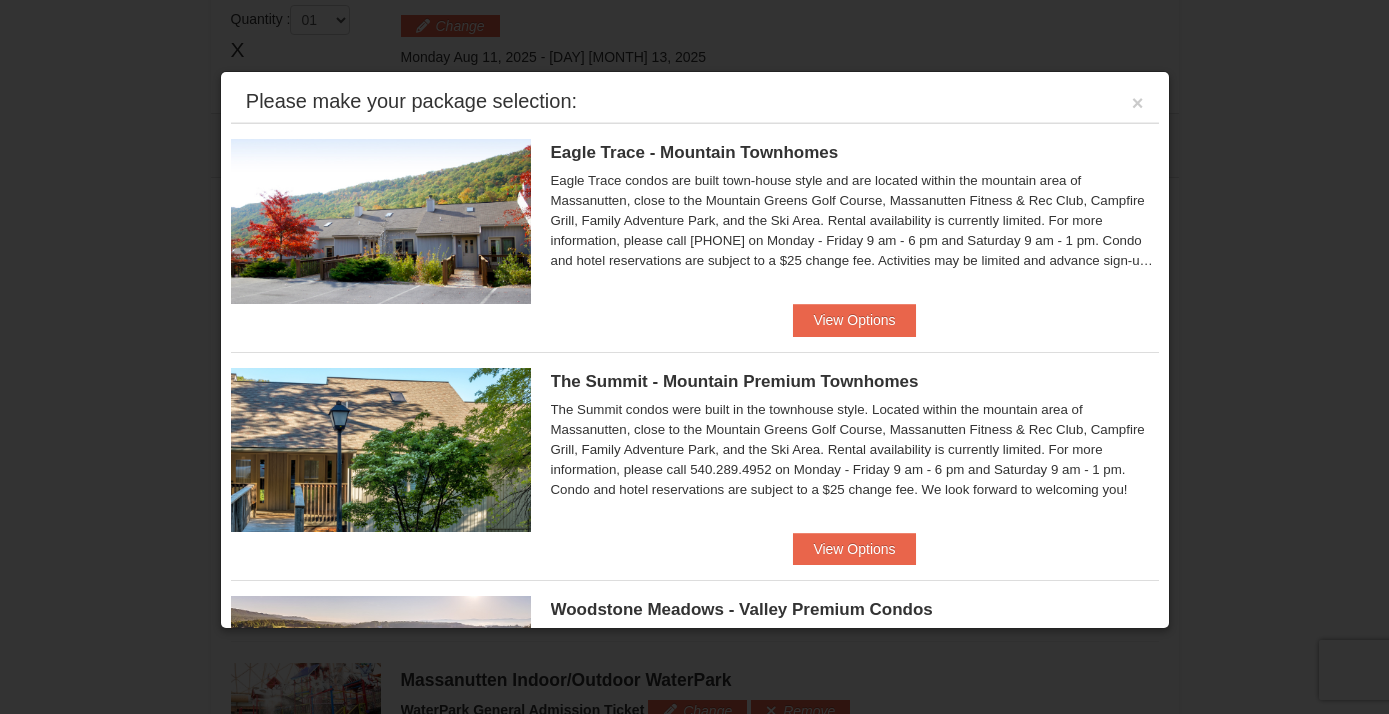 scroll, scrollTop: 772, scrollLeft: 0, axis: vertical 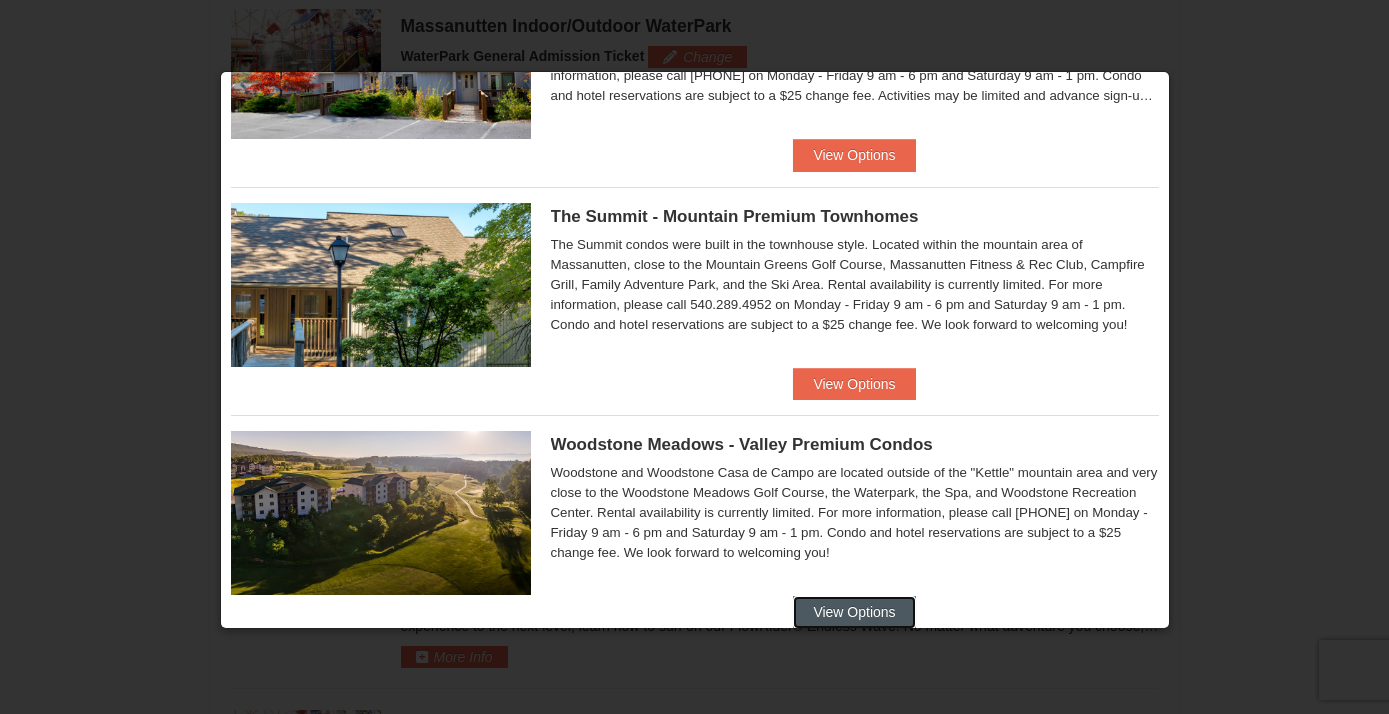 click on "View Options" at bounding box center (854, 612) 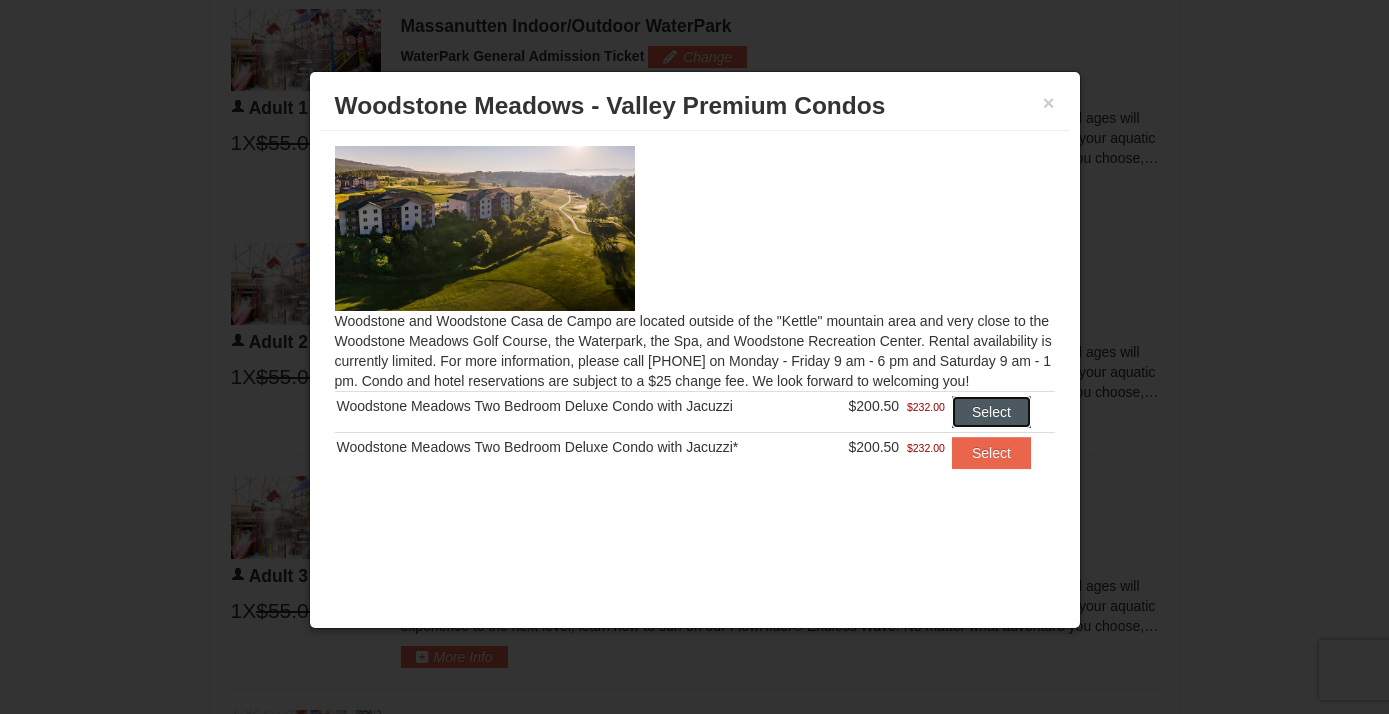 click on "Select" at bounding box center (991, 412) 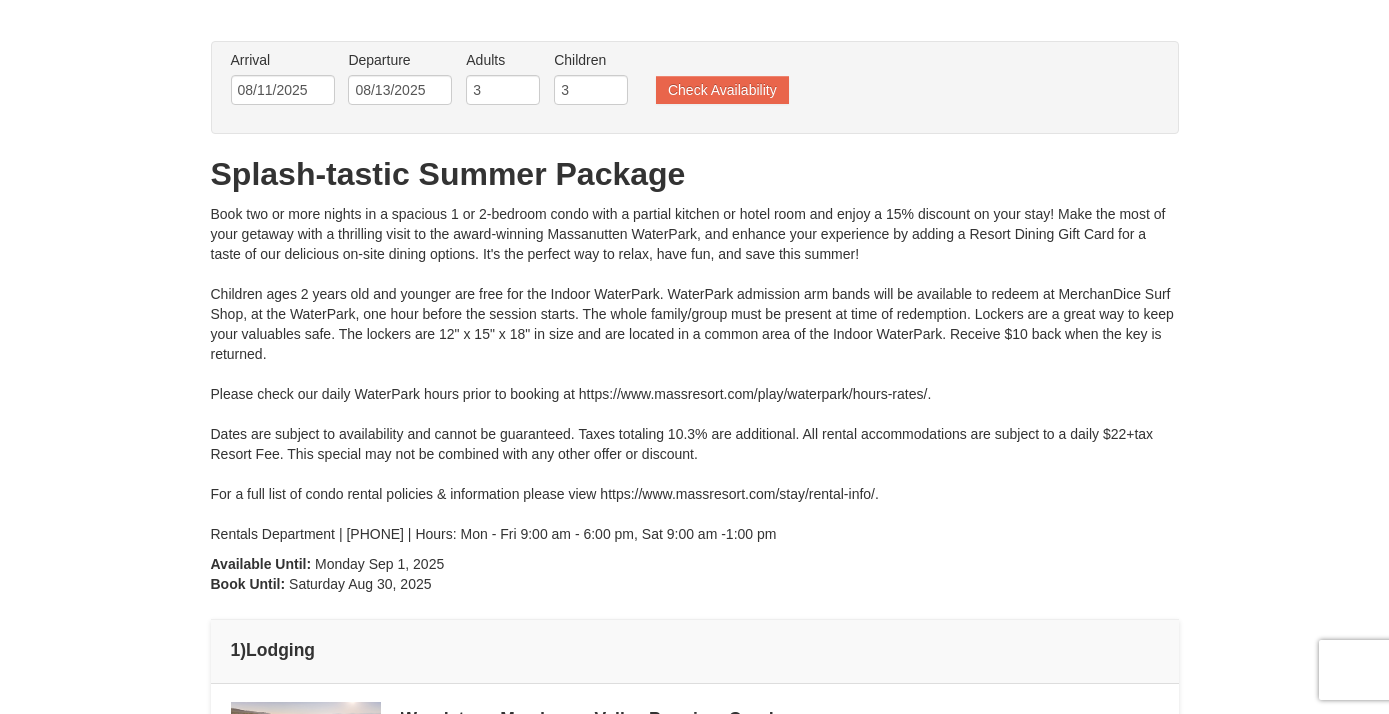 scroll, scrollTop: 63, scrollLeft: 0, axis: vertical 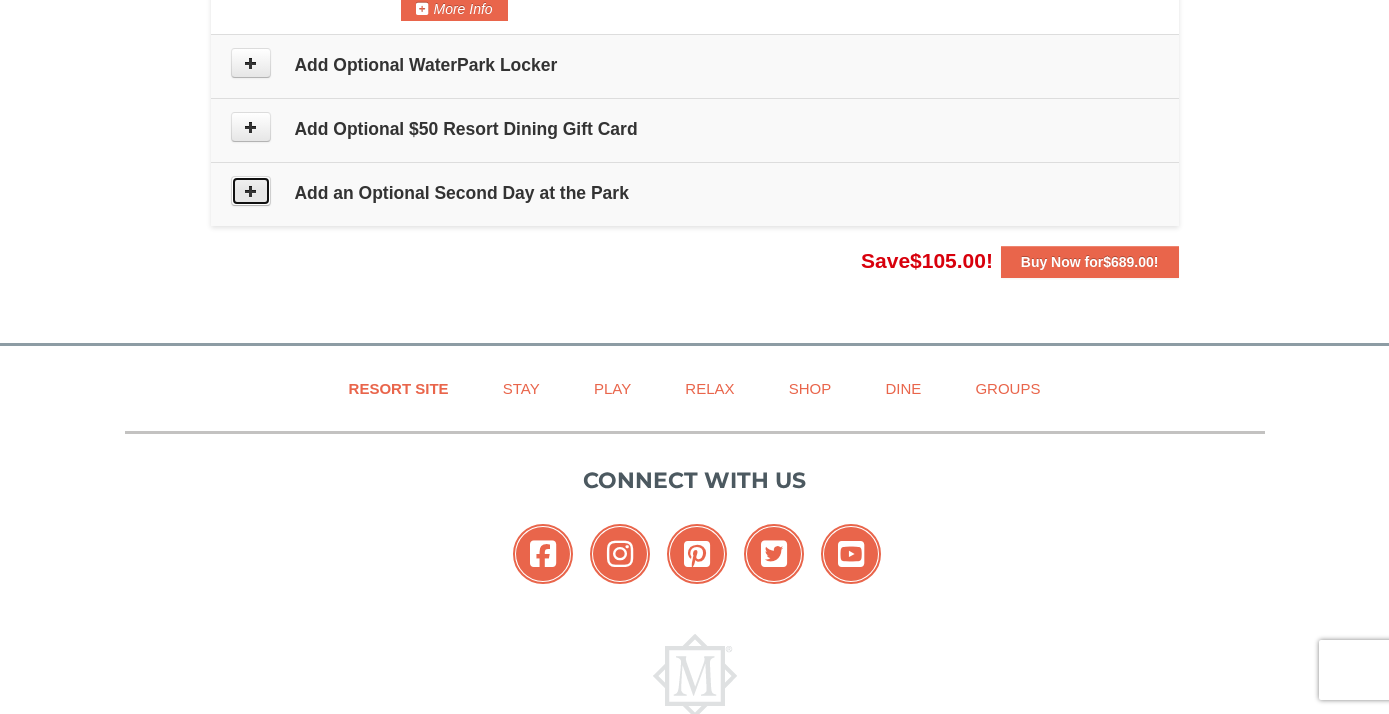 click at bounding box center (251, 191) 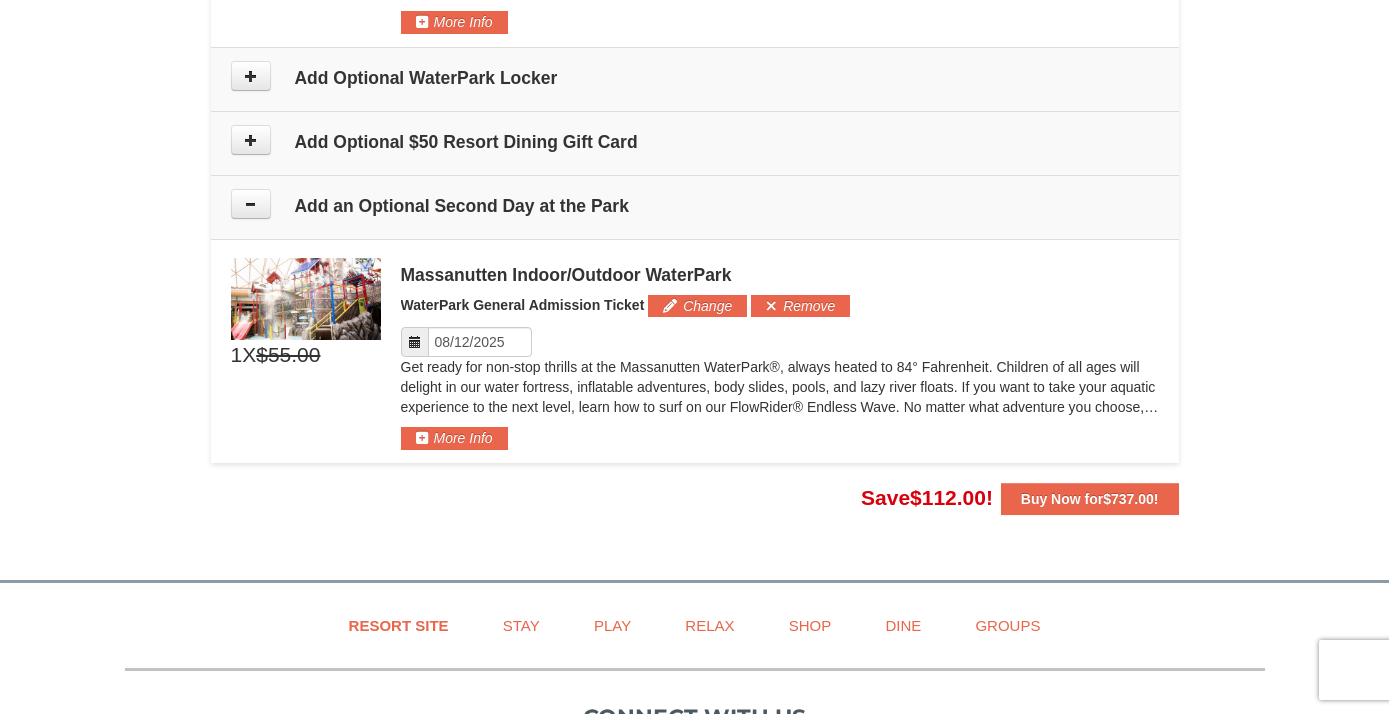 scroll, scrollTop: 2377, scrollLeft: 0, axis: vertical 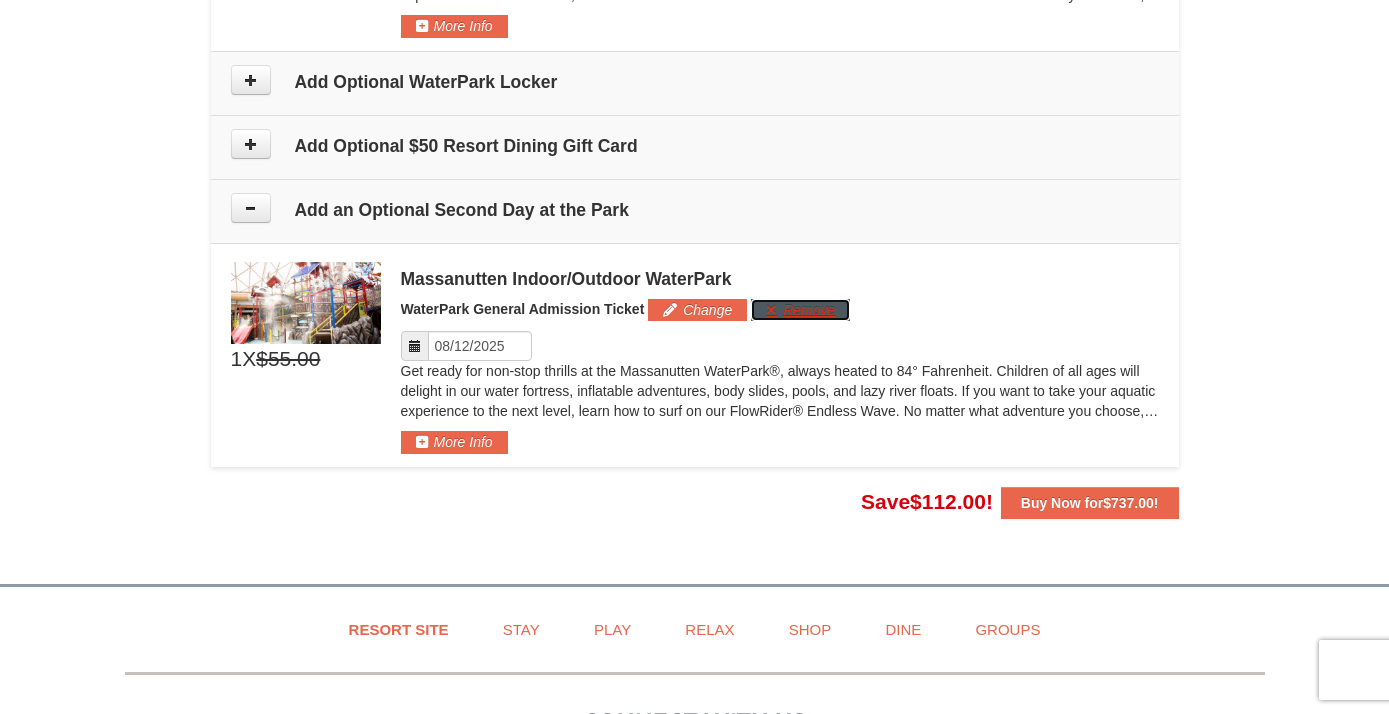 click on "Remove" at bounding box center [800, 310] 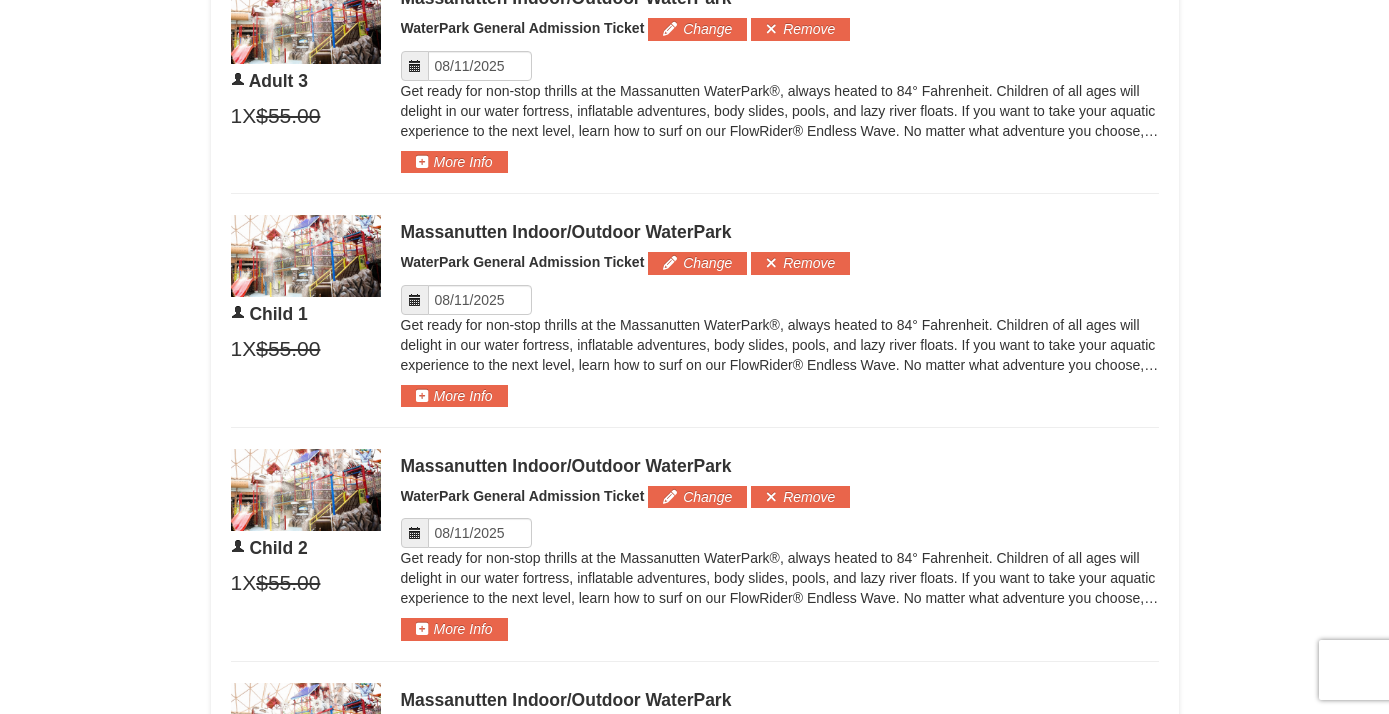 scroll, scrollTop: 1536, scrollLeft: 0, axis: vertical 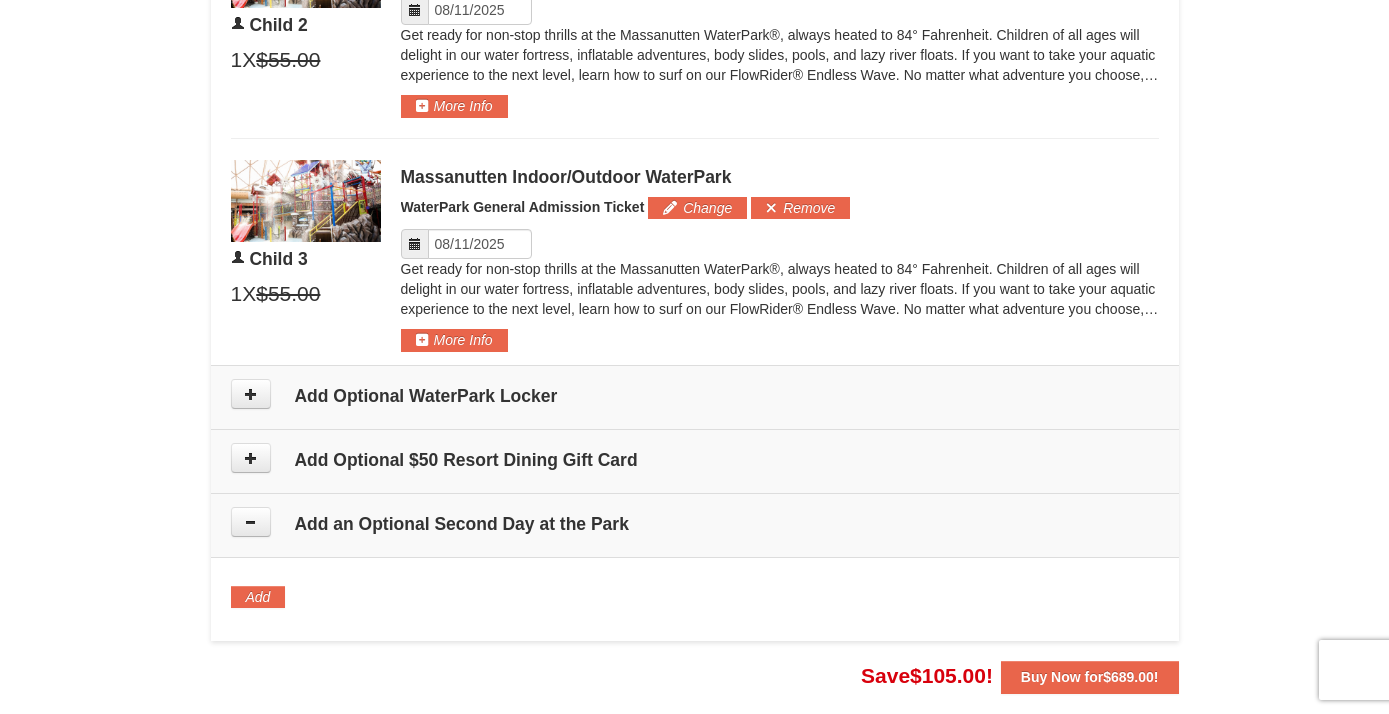 click on "Add an Optional Second Day at the Park" at bounding box center (695, 524) 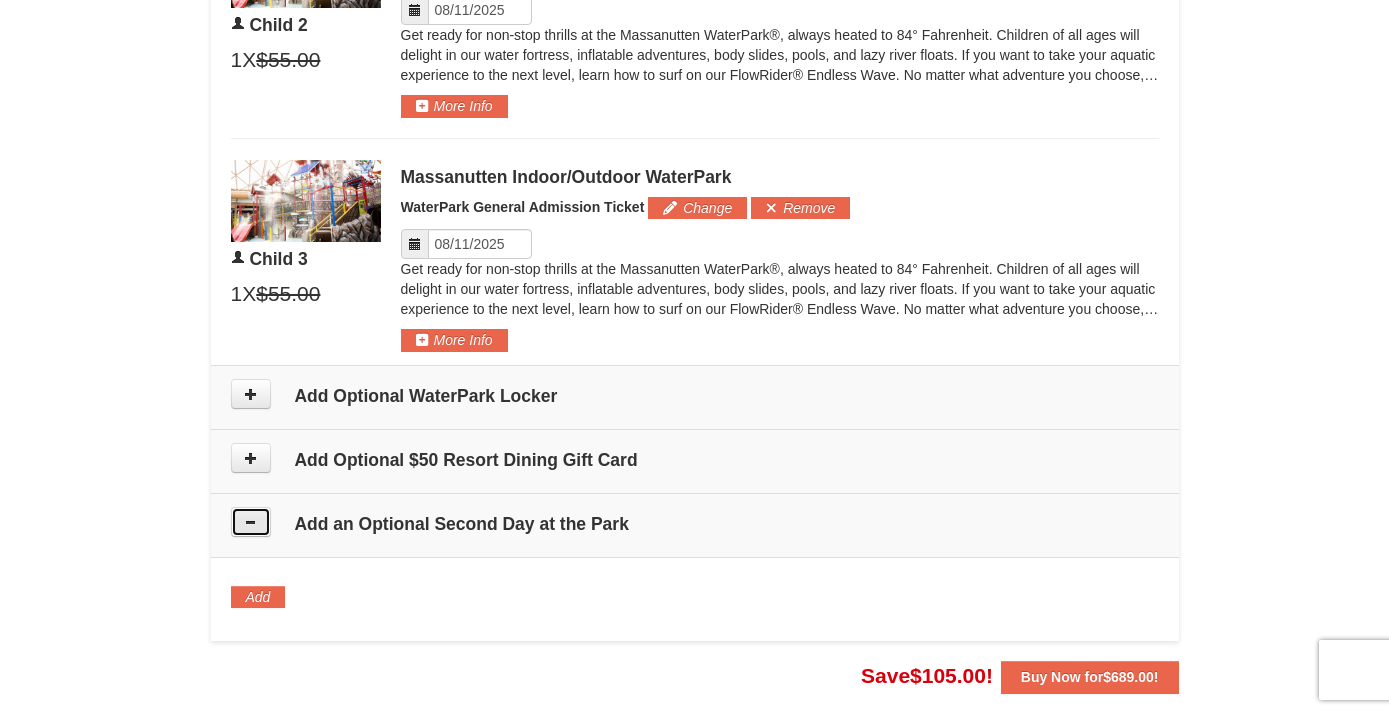 click at bounding box center (251, 522) 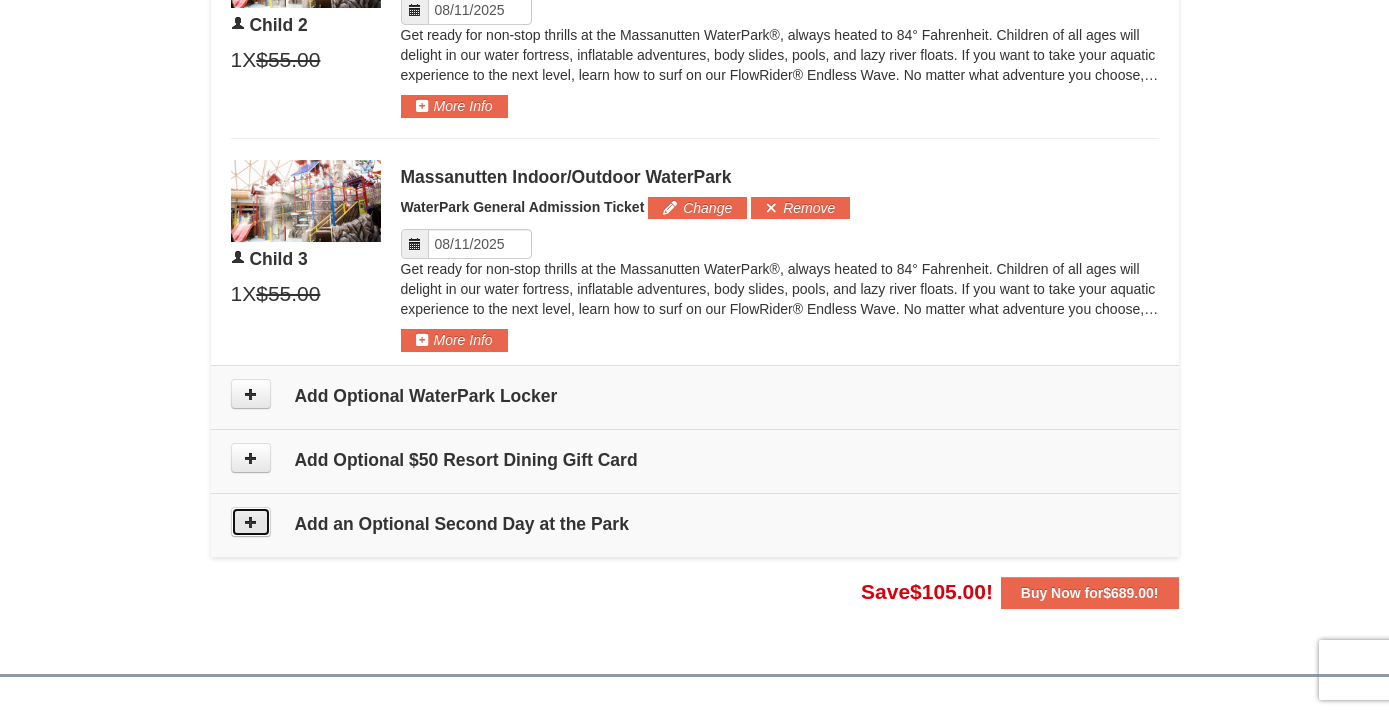 click at bounding box center [251, 522] 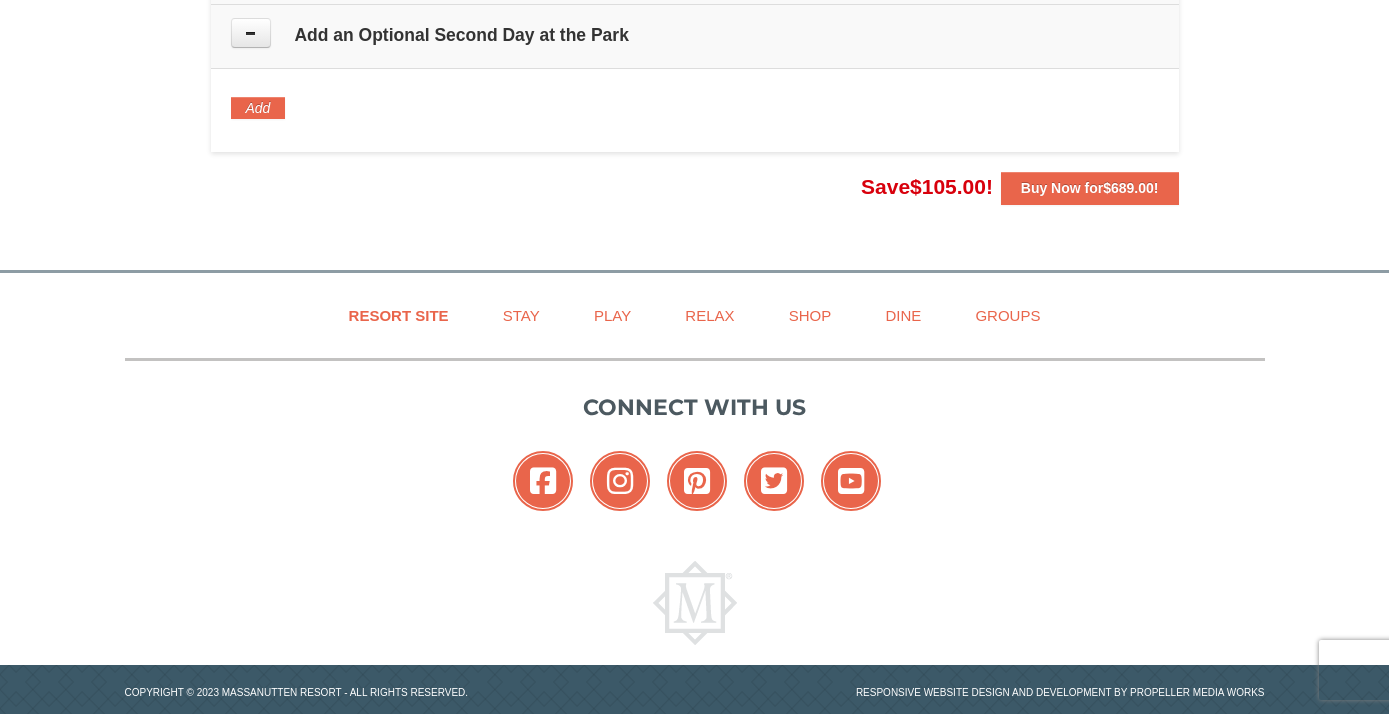 scroll, scrollTop: 2556, scrollLeft: 0, axis: vertical 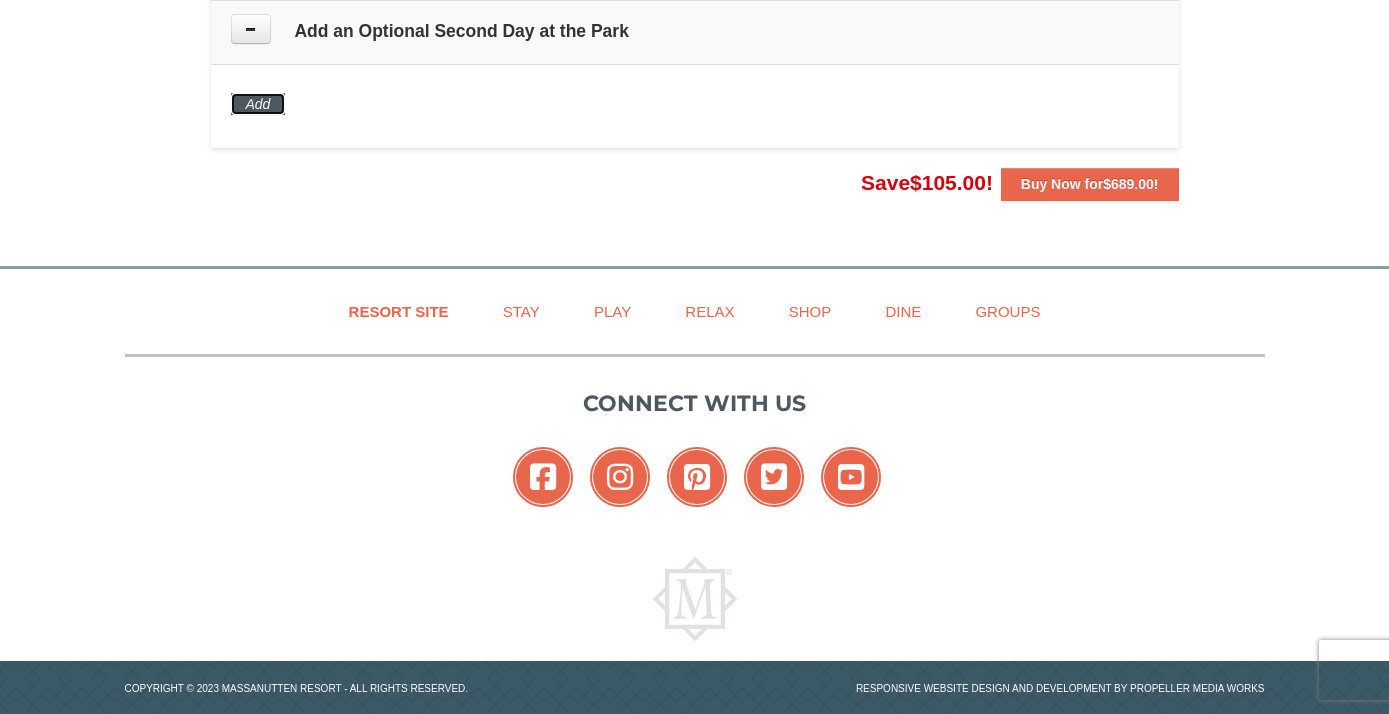 click on "Add" at bounding box center (258, 104) 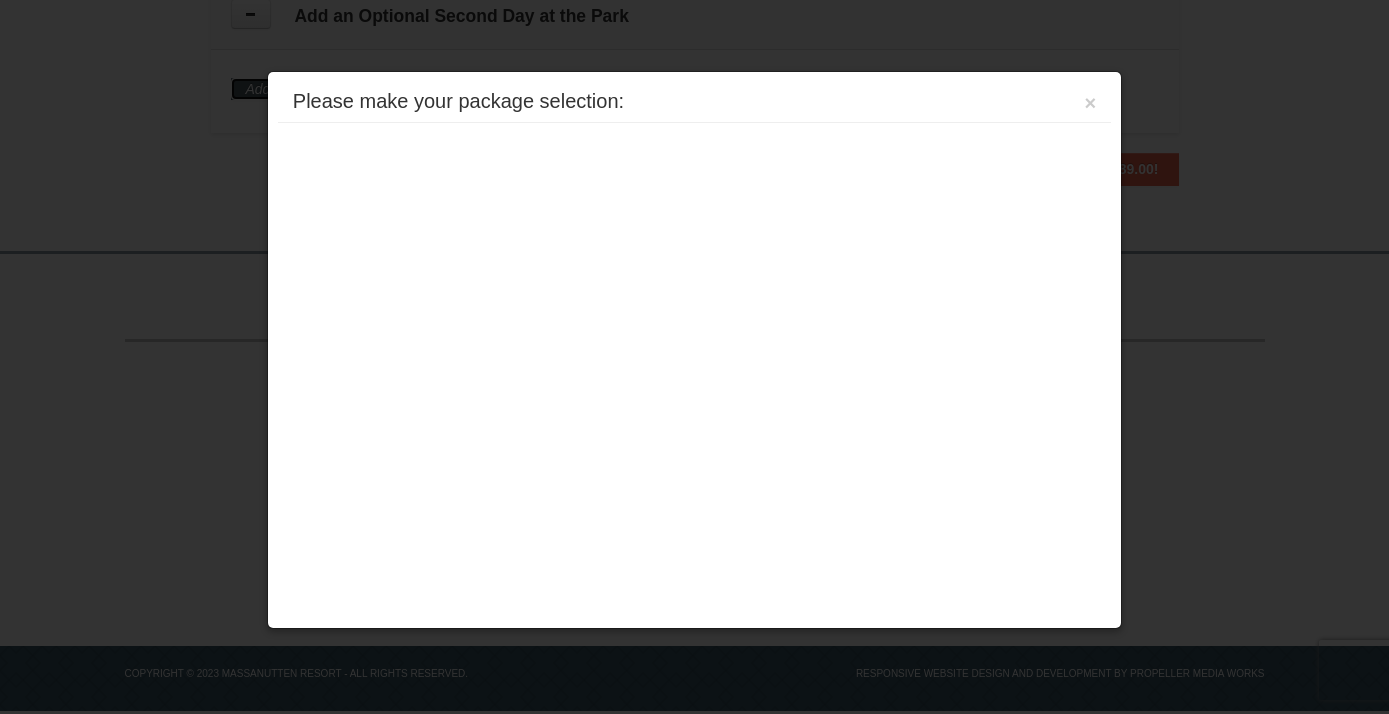 scroll, scrollTop: 2588, scrollLeft: 0, axis: vertical 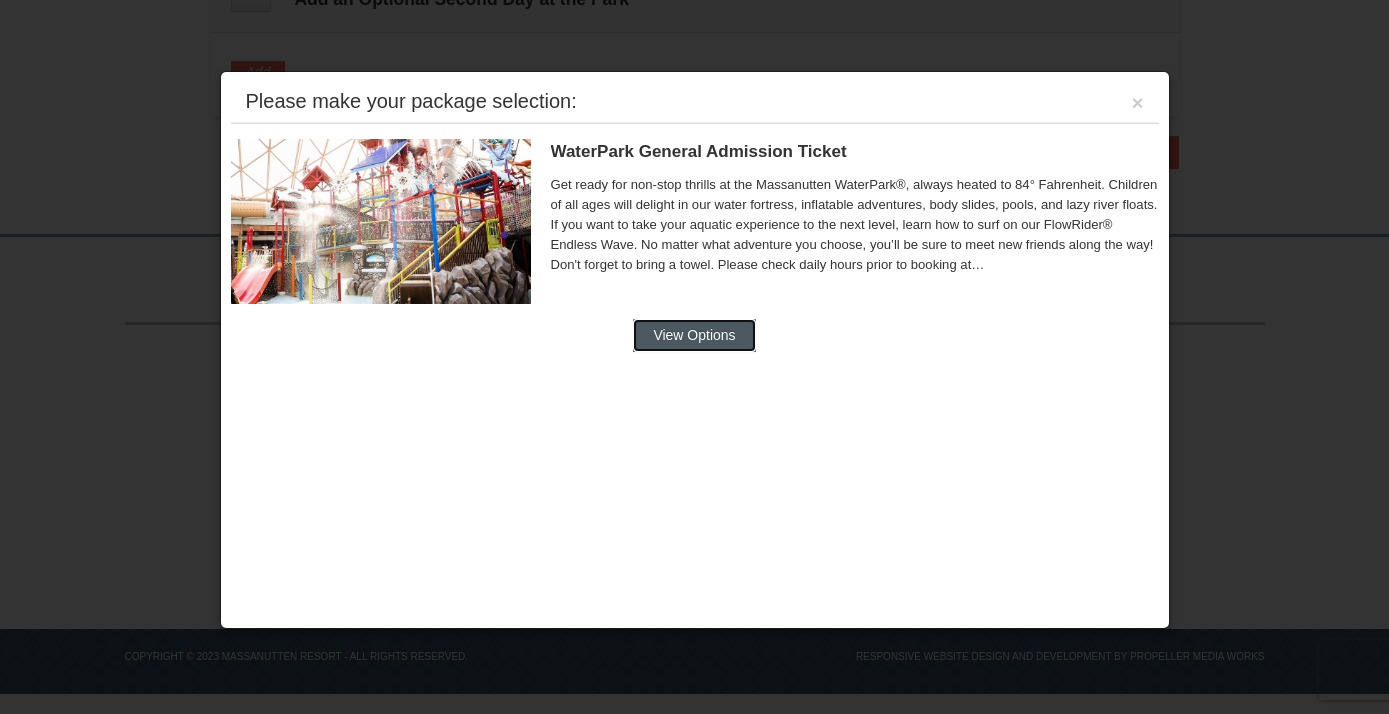 click on "View Options" at bounding box center (694, 335) 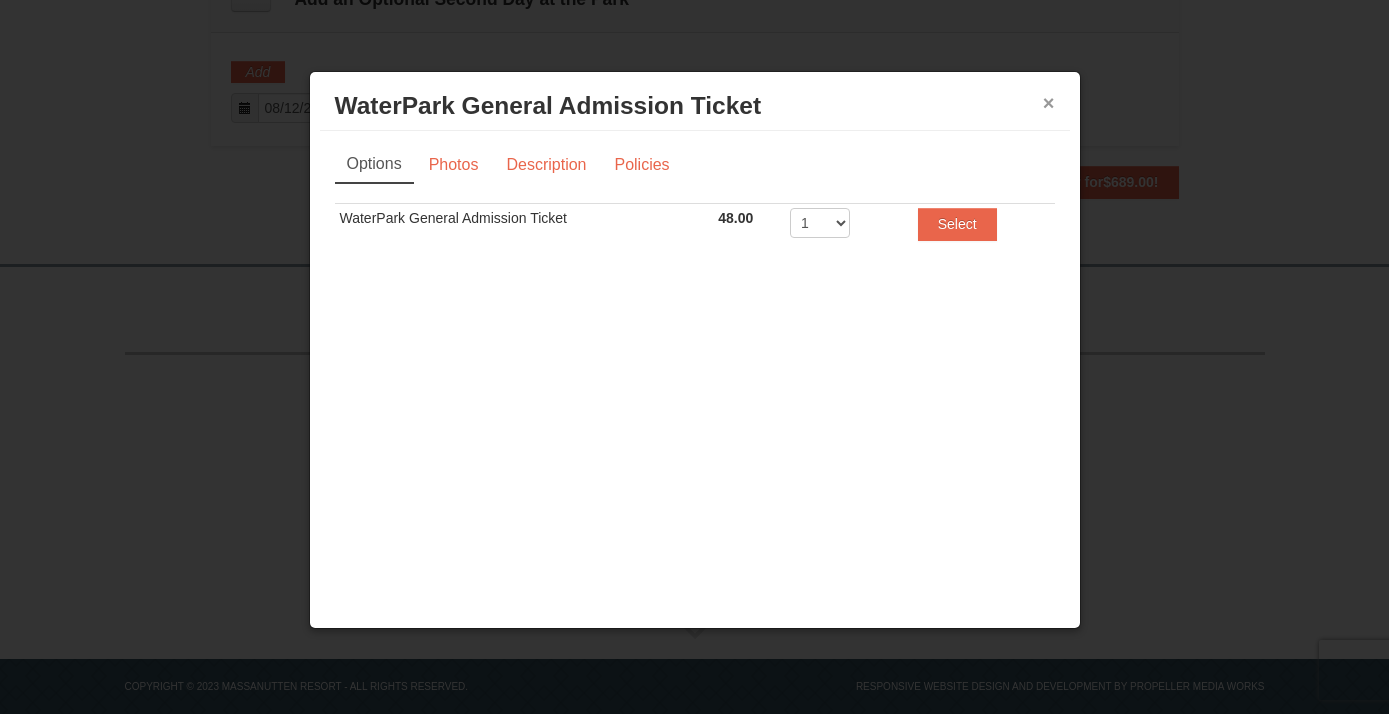click on "×" at bounding box center (1049, 103) 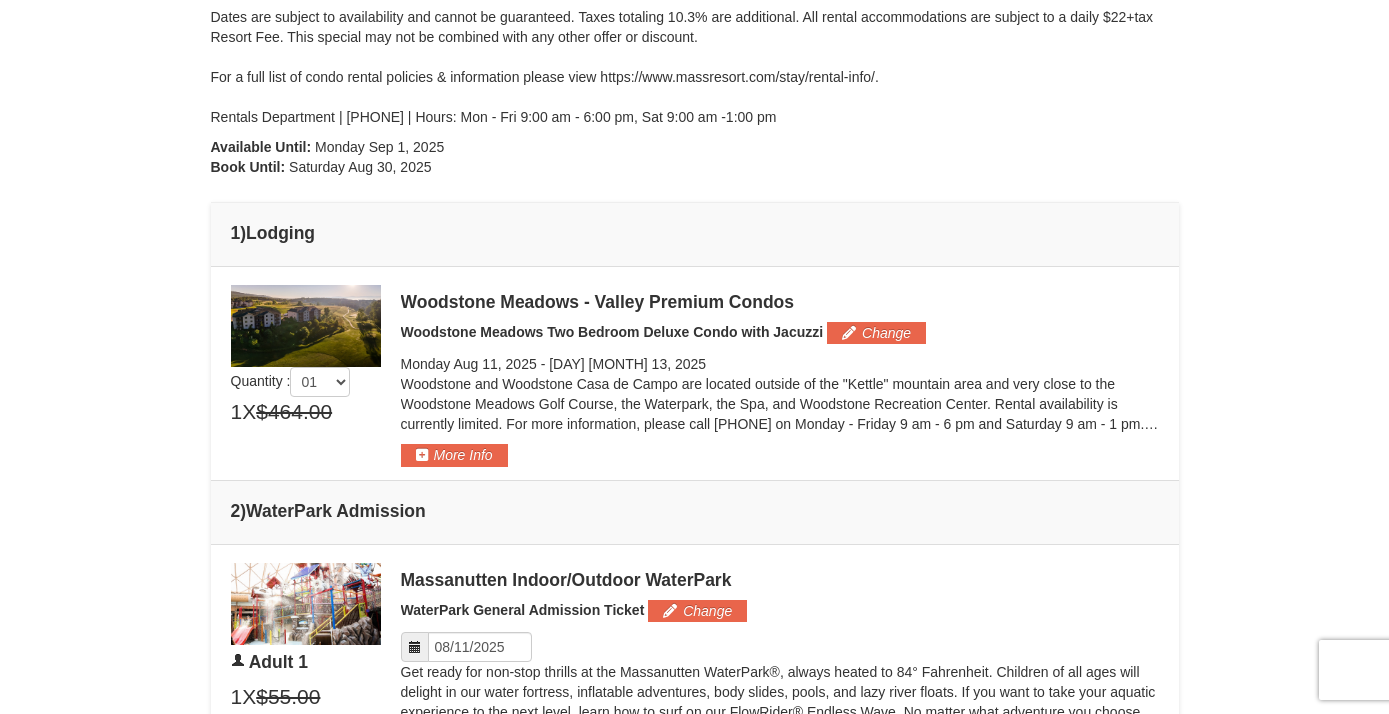 scroll, scrollTop: 486, scrollLeft: 0, axis: vertical 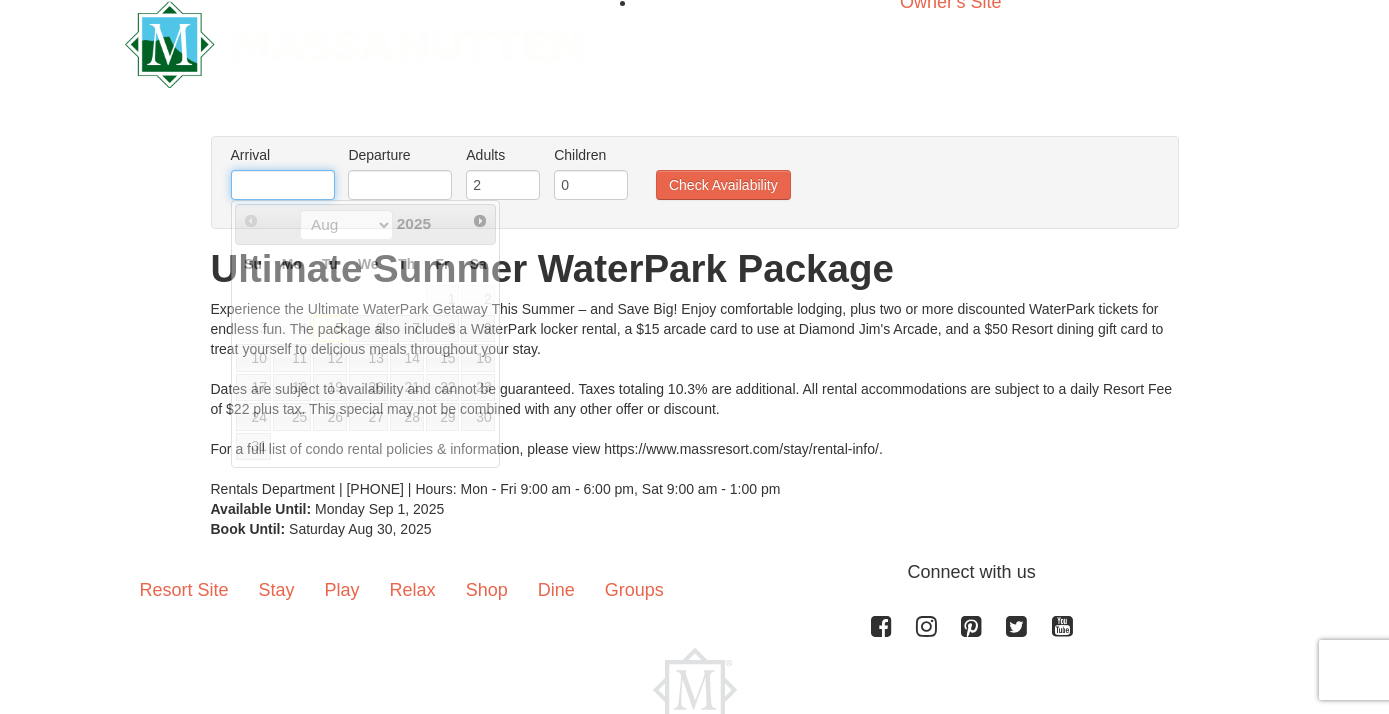 click at bounding box center [283, 185] 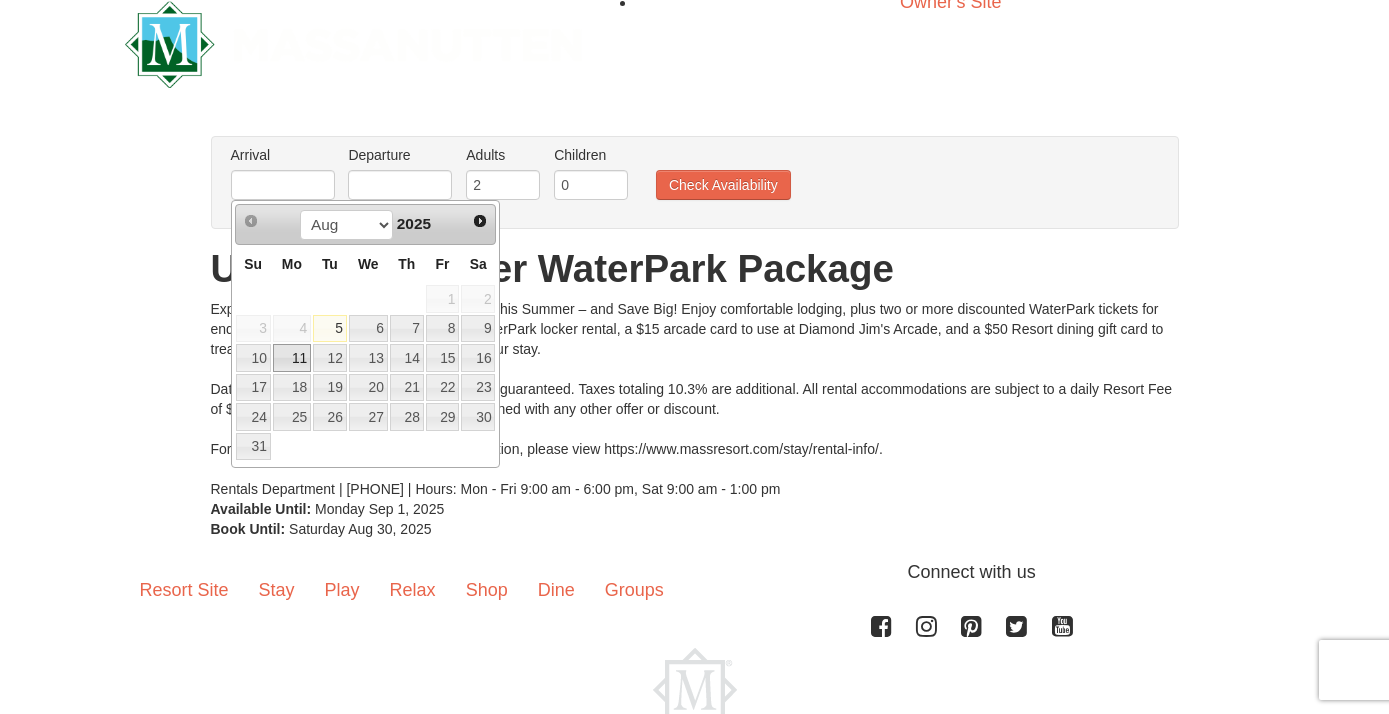 click on "11" at bounding box center (292, 358) 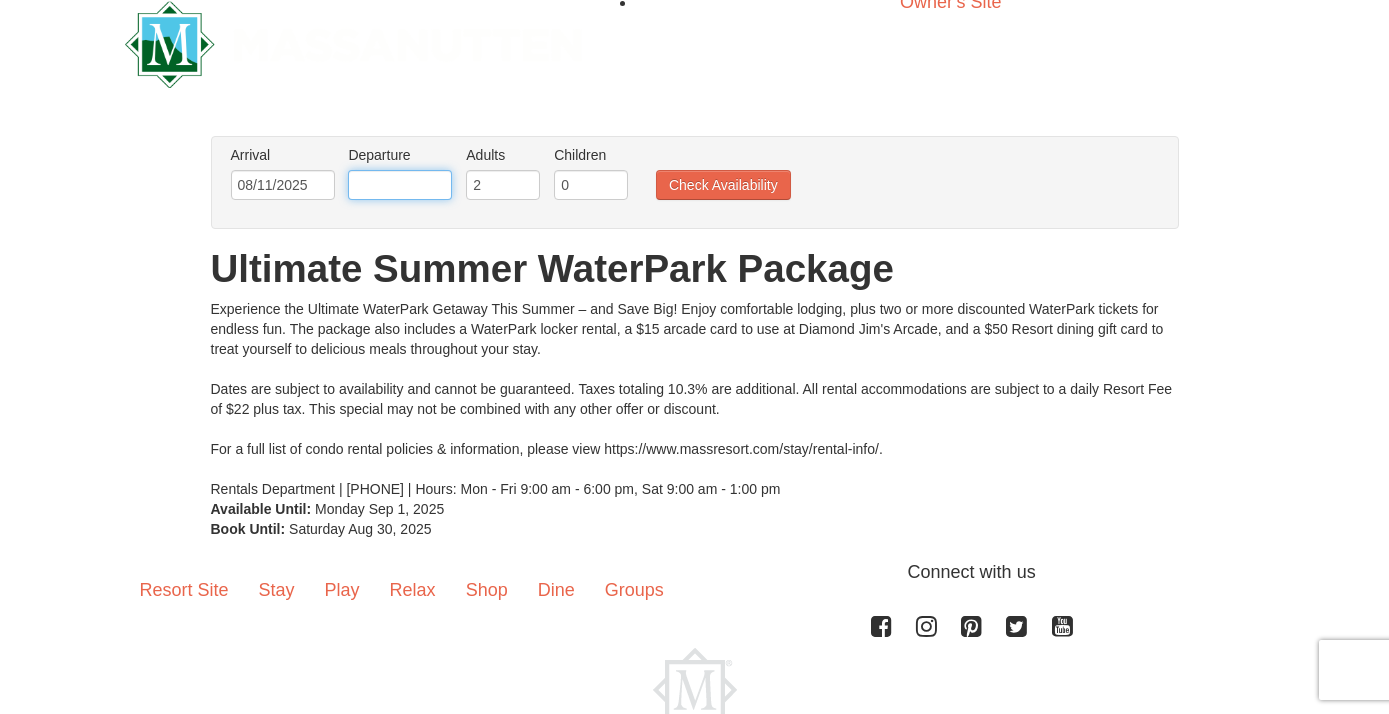click at bounding box center [400, 185] 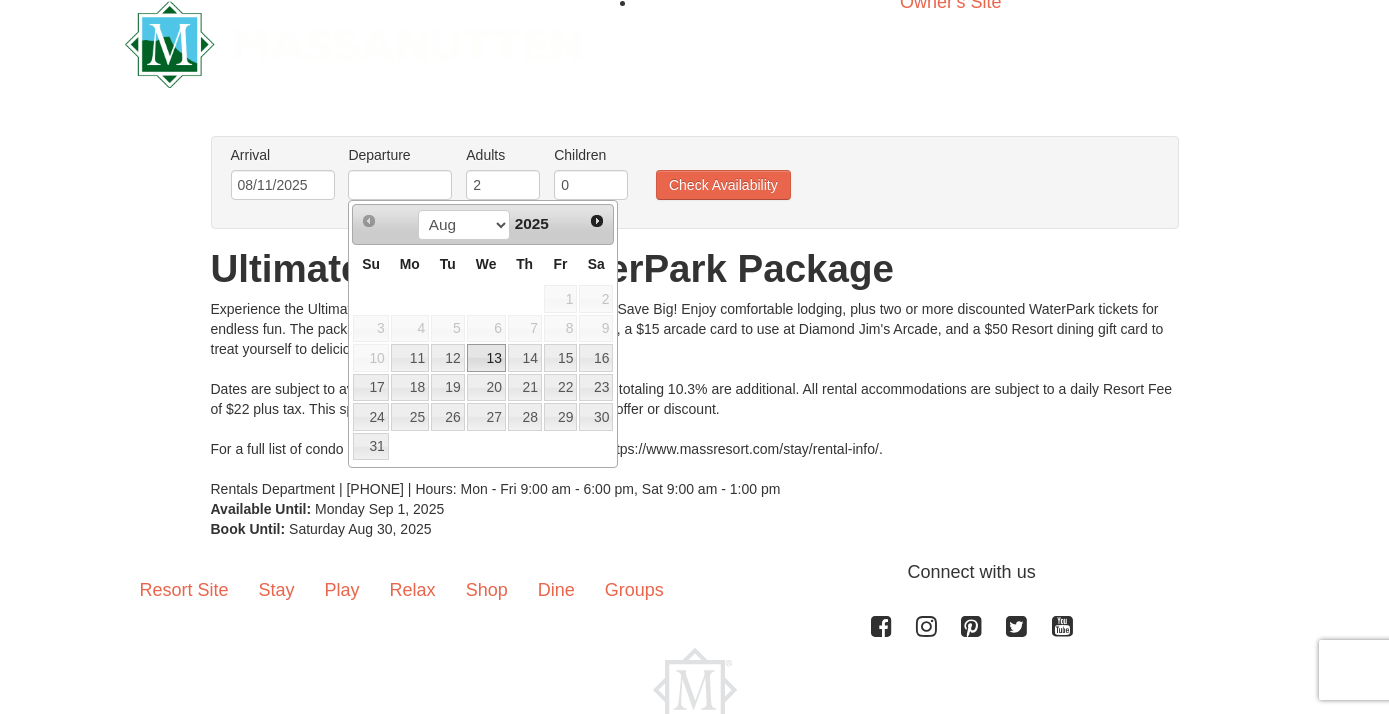 click on "13" at bounding box center (486, 358) 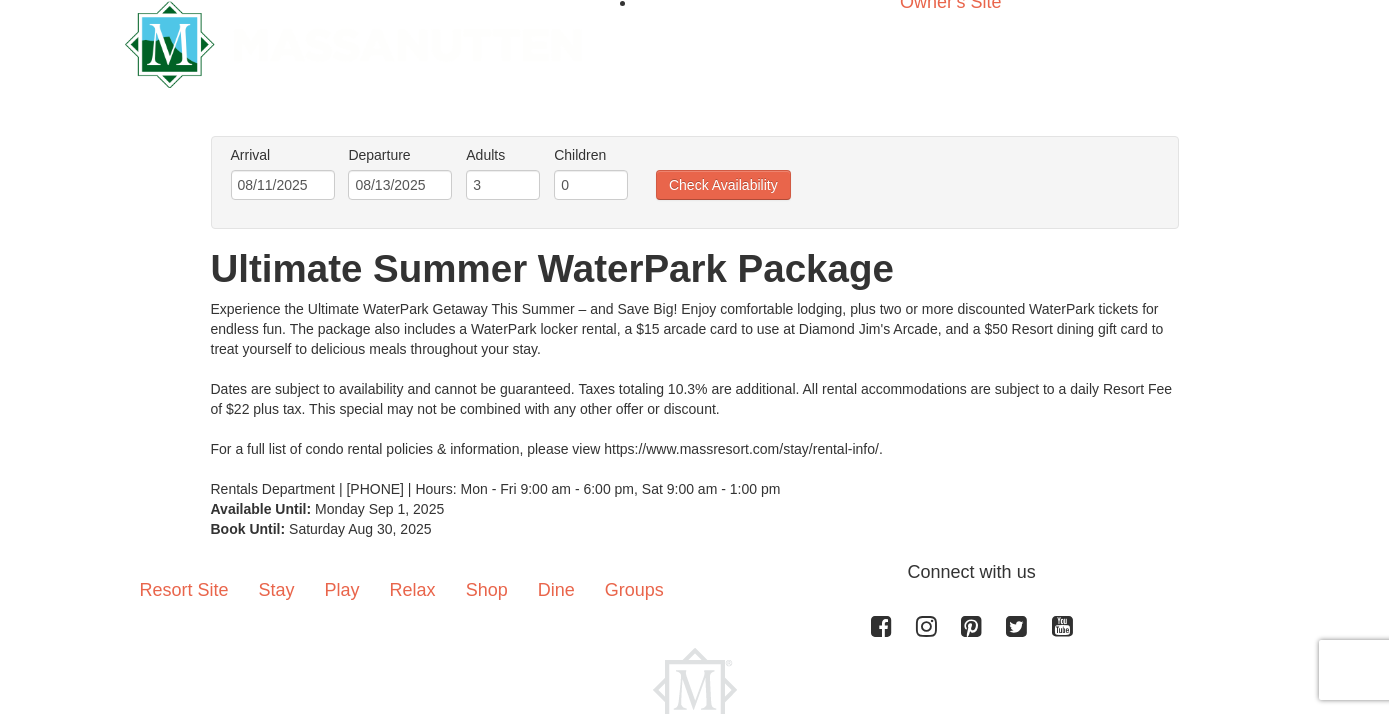 type on "3" 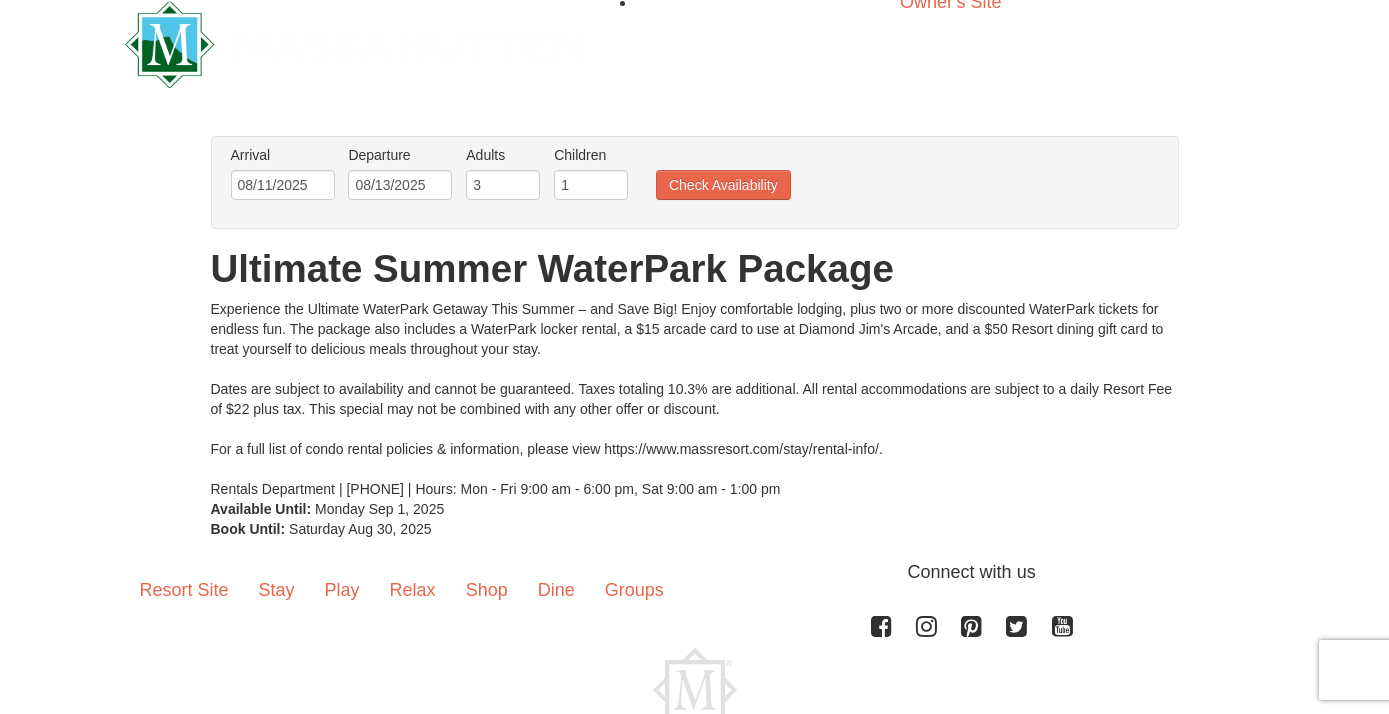 click on "1" at bounding box center (591, 185) 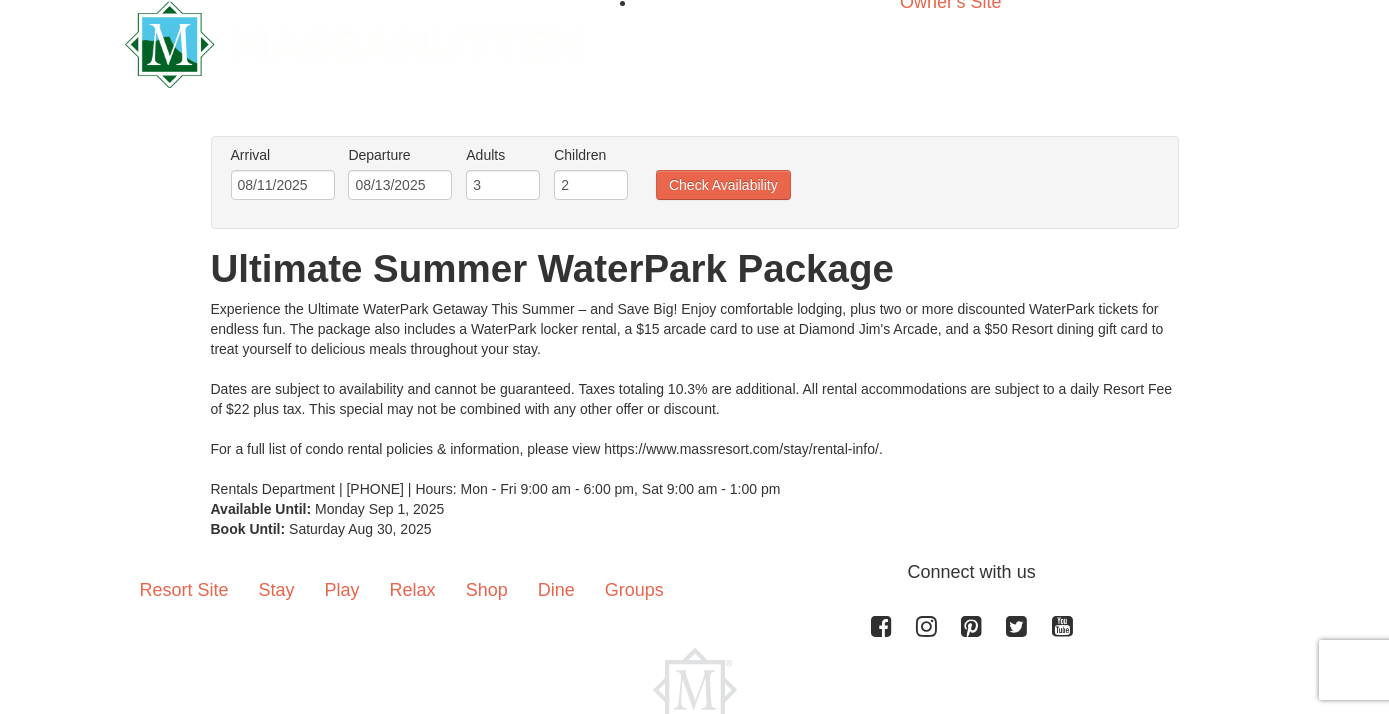 click on "2" at bounding box center [591, 185] 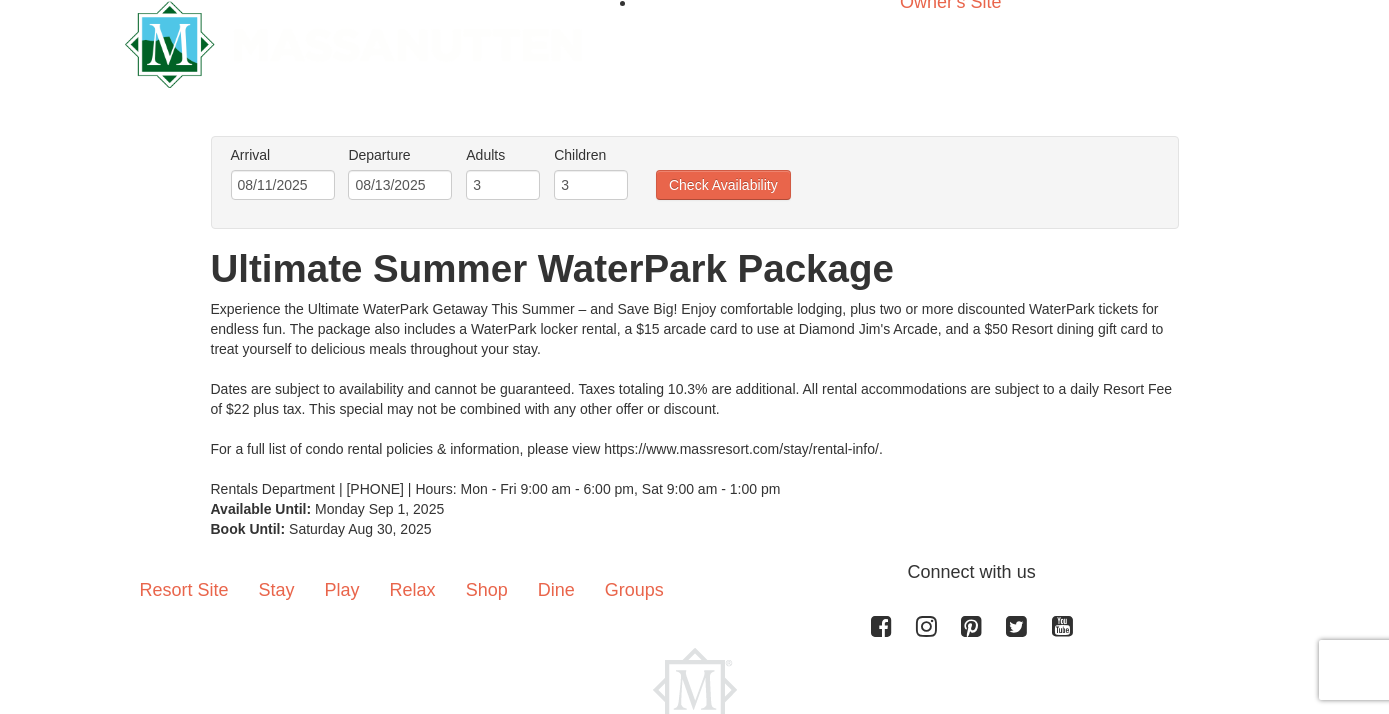 type on "3" 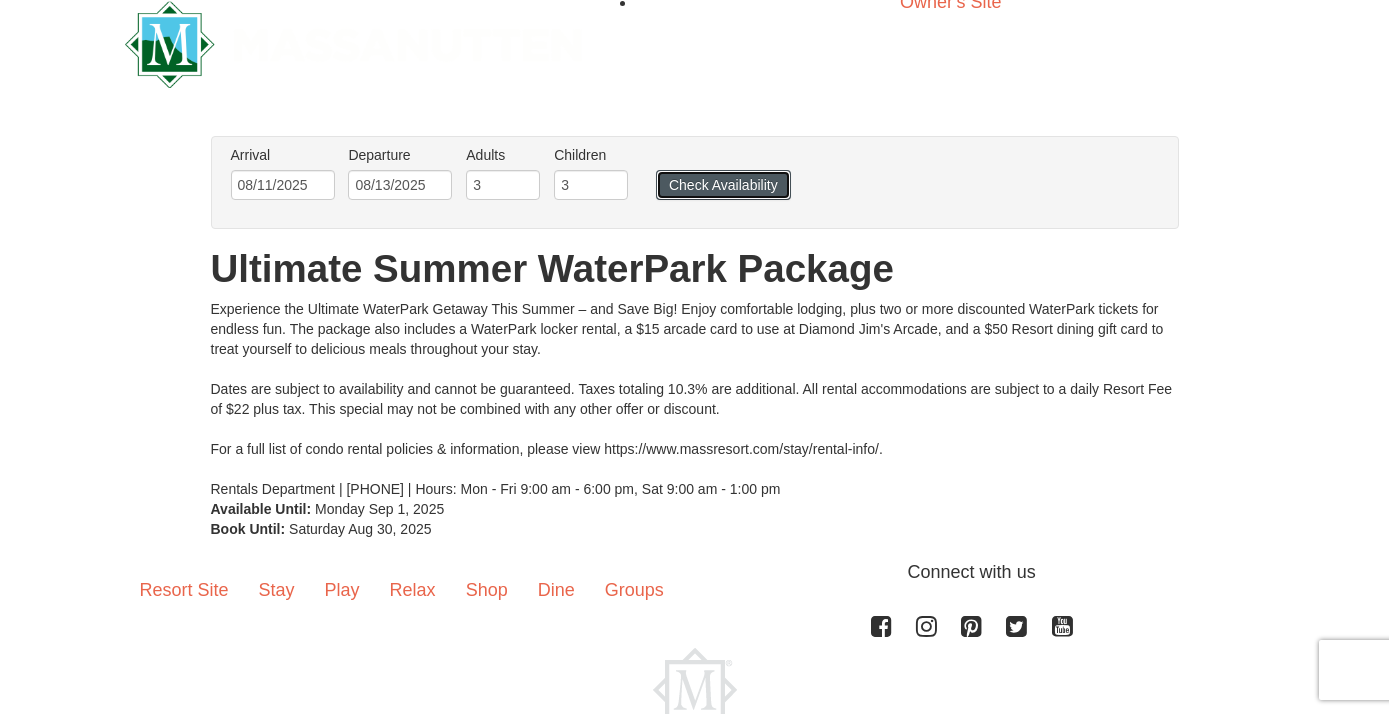 click on "Check Availability" at bounding box center (723, 185) 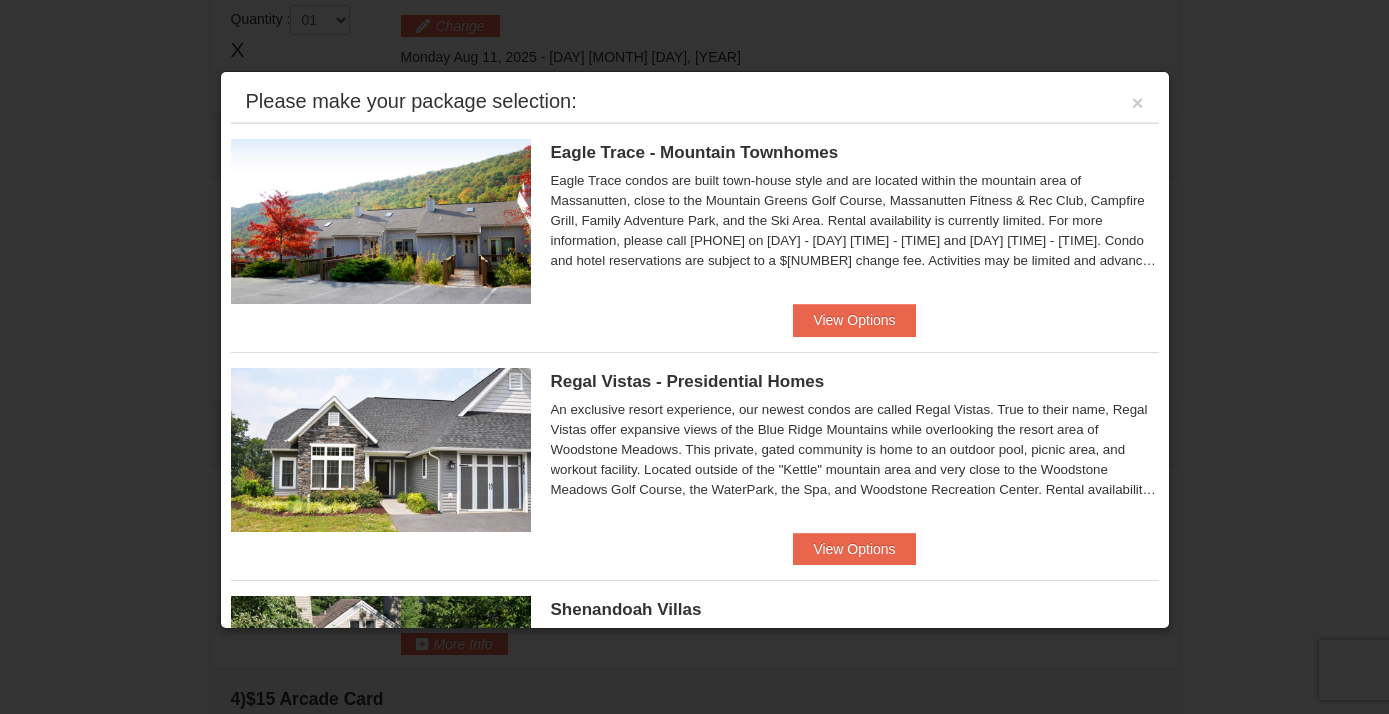 scroll, scrollTop: 632, scrollLeft: 0, axis: vertical 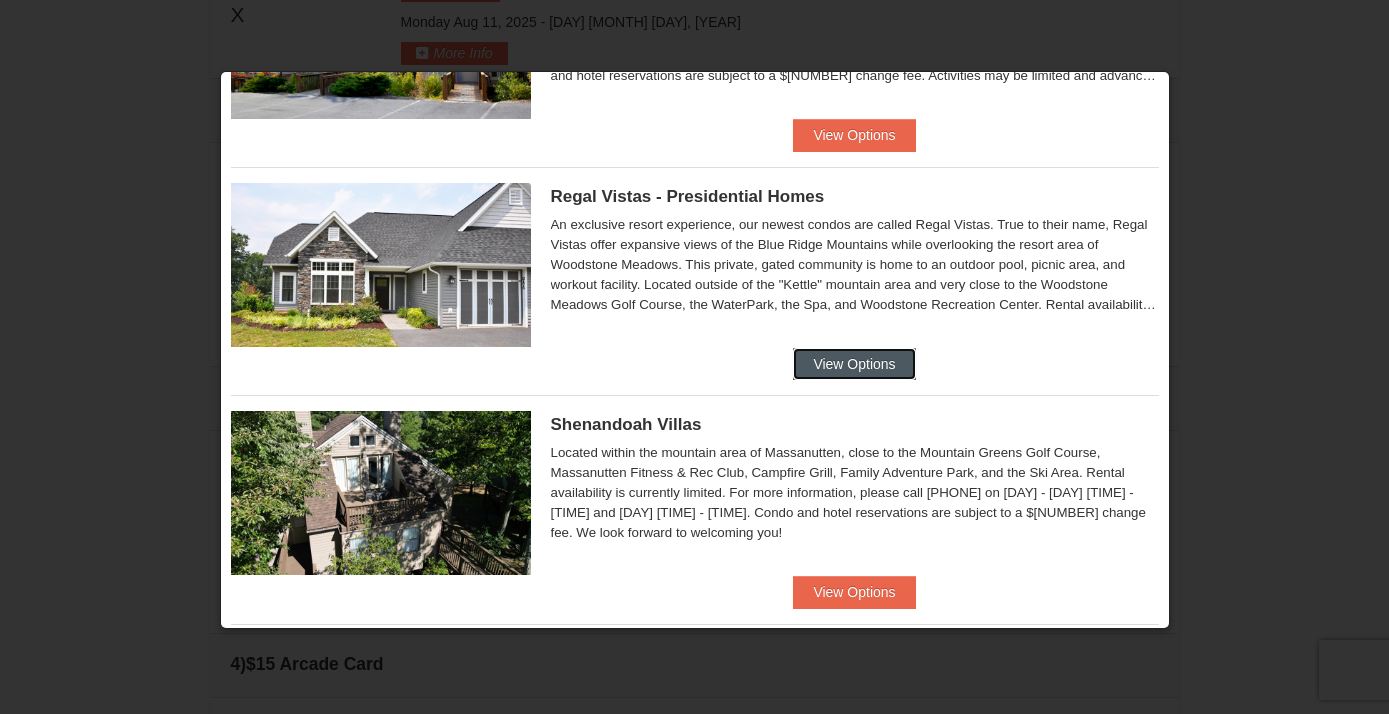 click on "View Options" at bounding box center (854, 364) 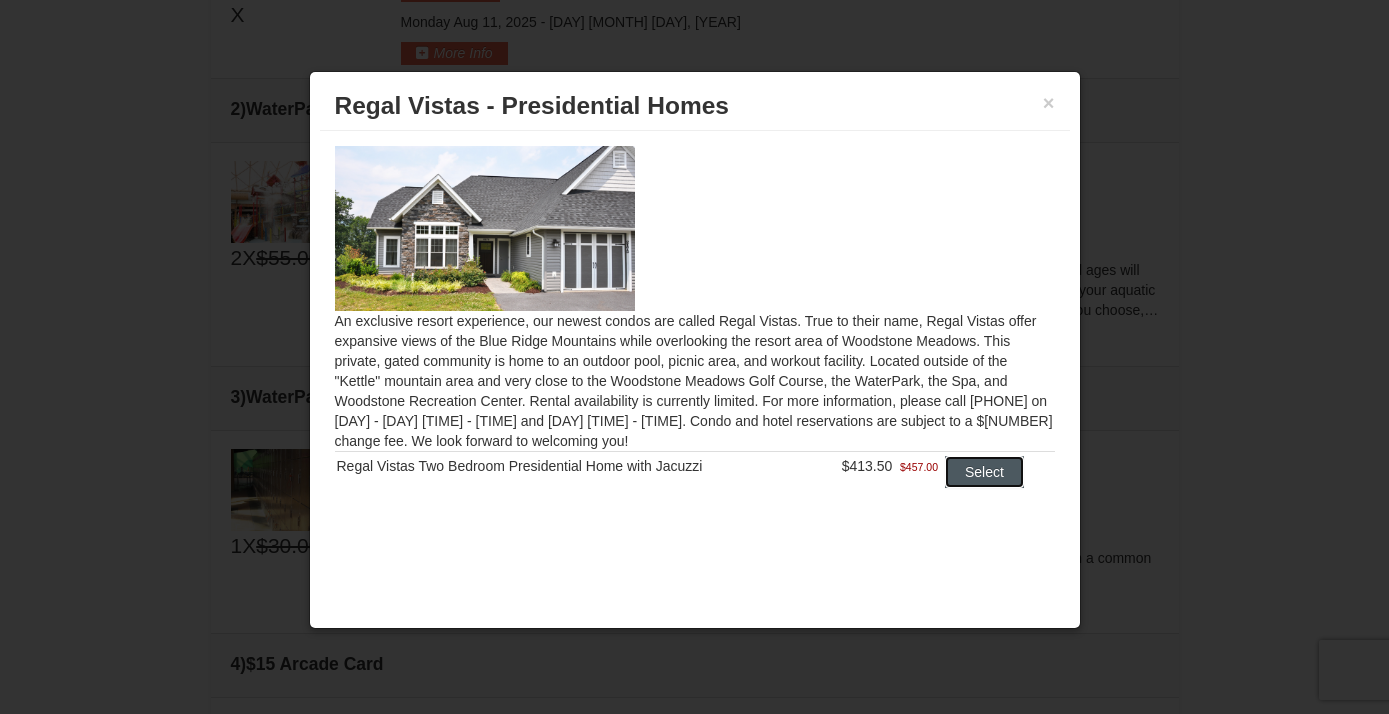 click on "Select" at bounding box center [984, 472] 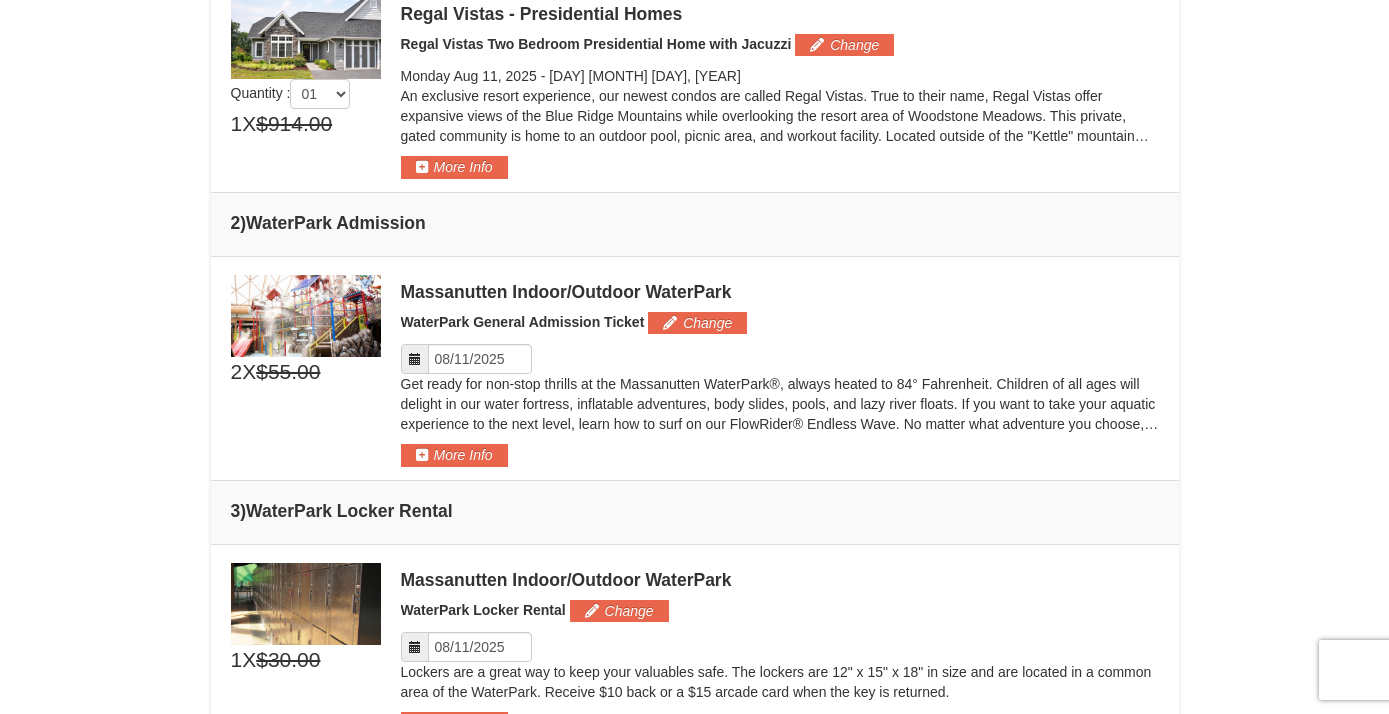 scroll, scrollTop: 640, scrollLeft: 0, axis: vertical 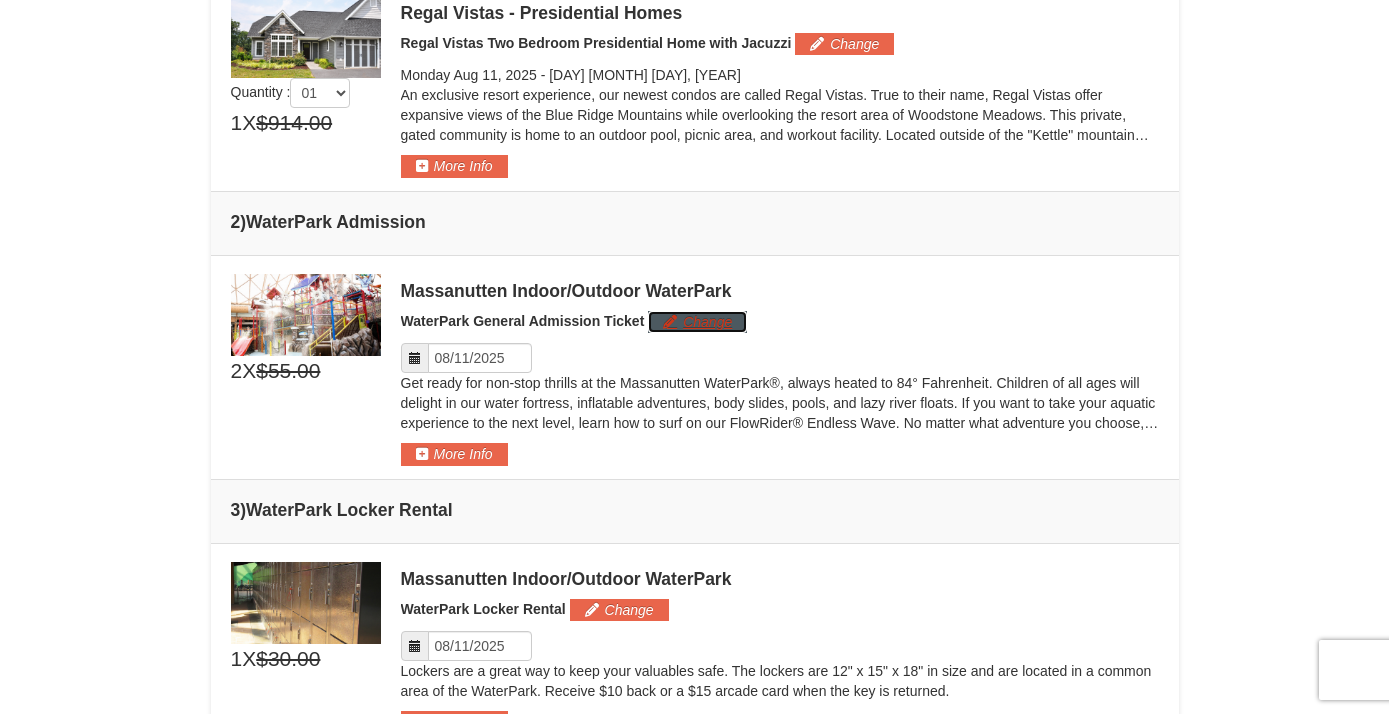 click on "Change" at bounding box center [697, 322] 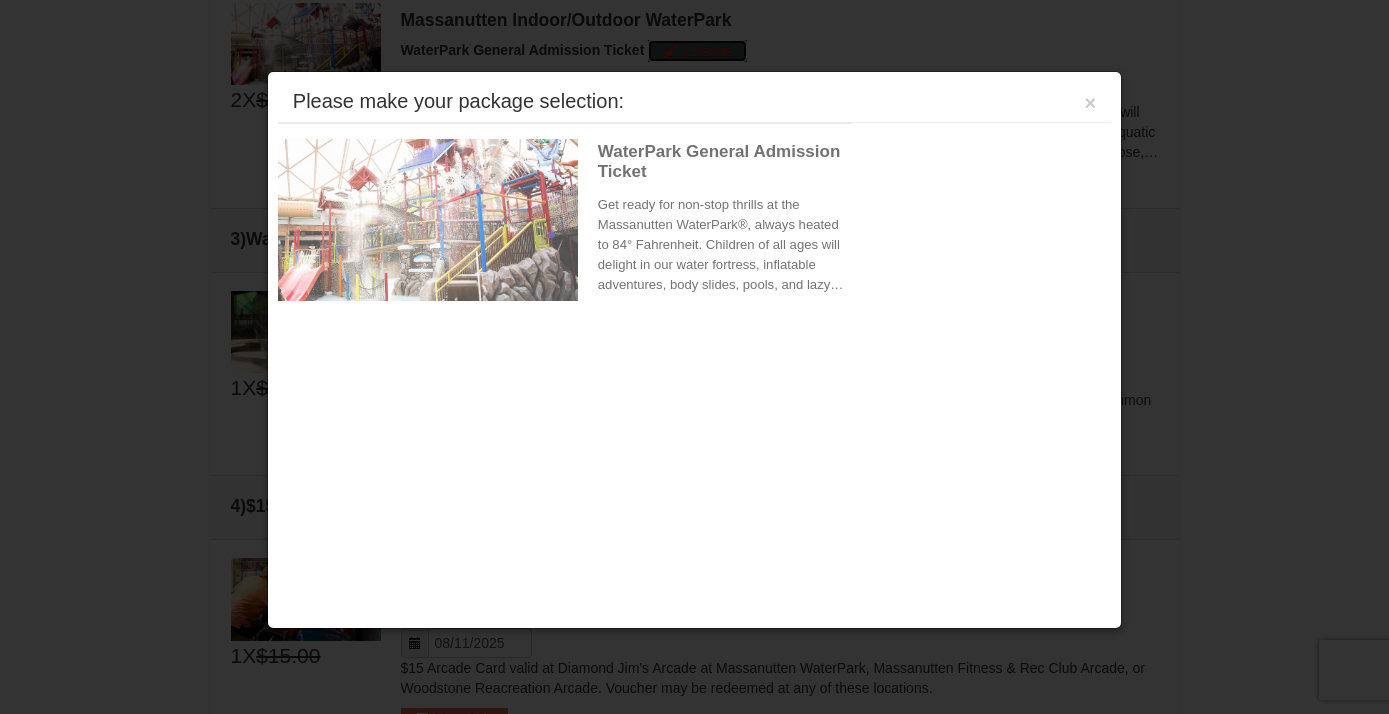 scroll, scrollTop: 914, scrollLeft: 0, axis: vertical 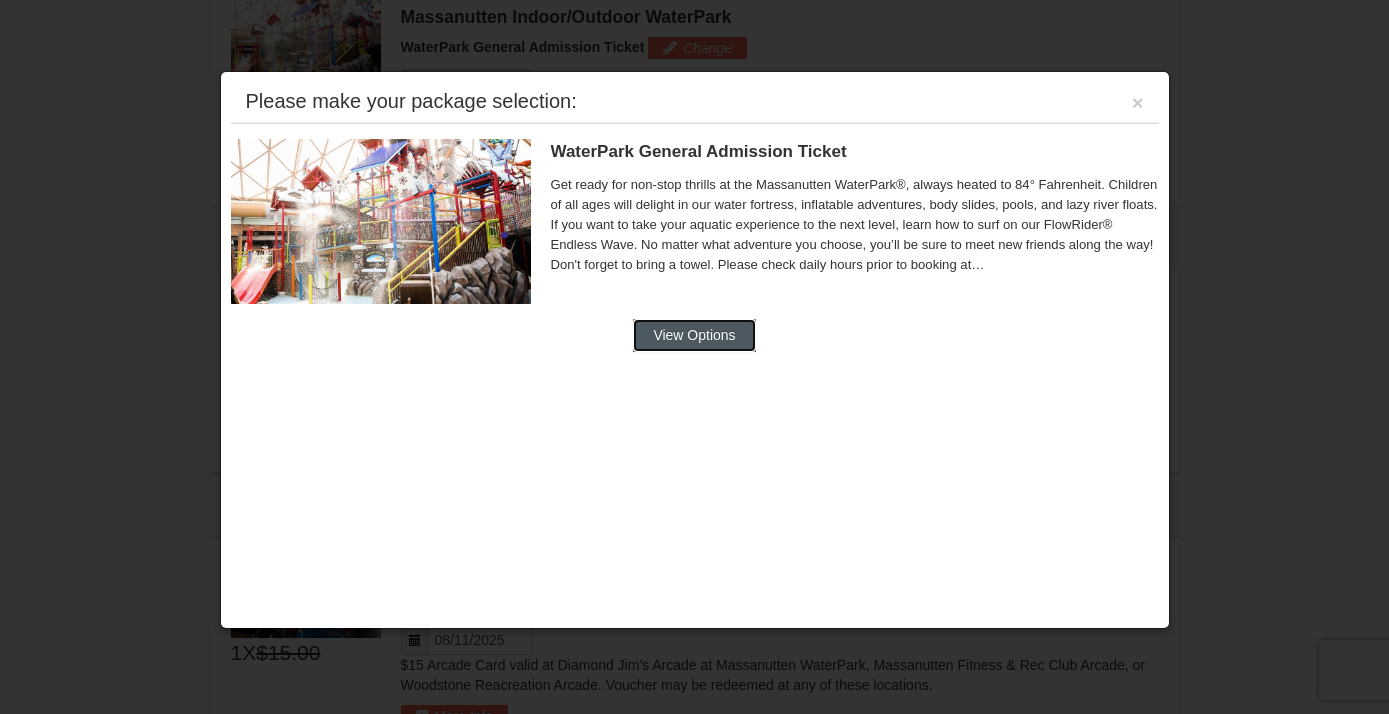 click on "View Options" at bounding box center [694, 335] 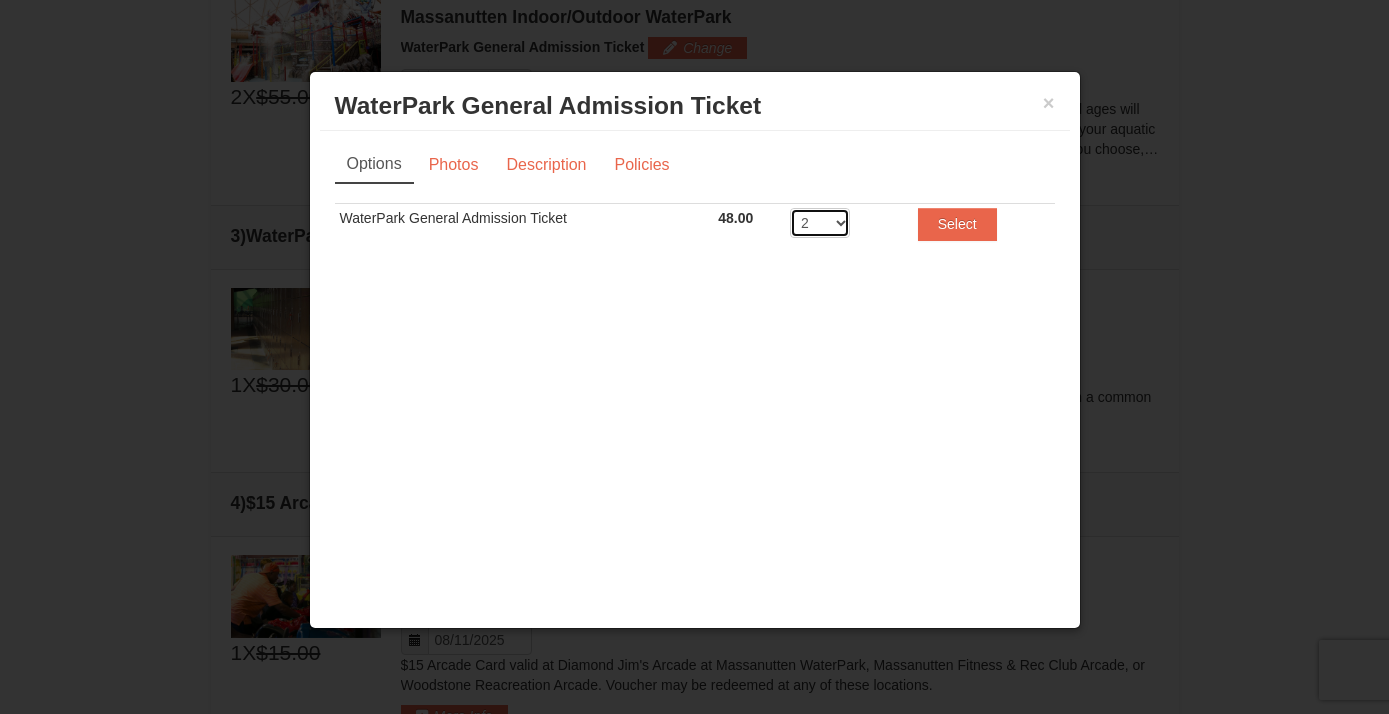 select on "6" 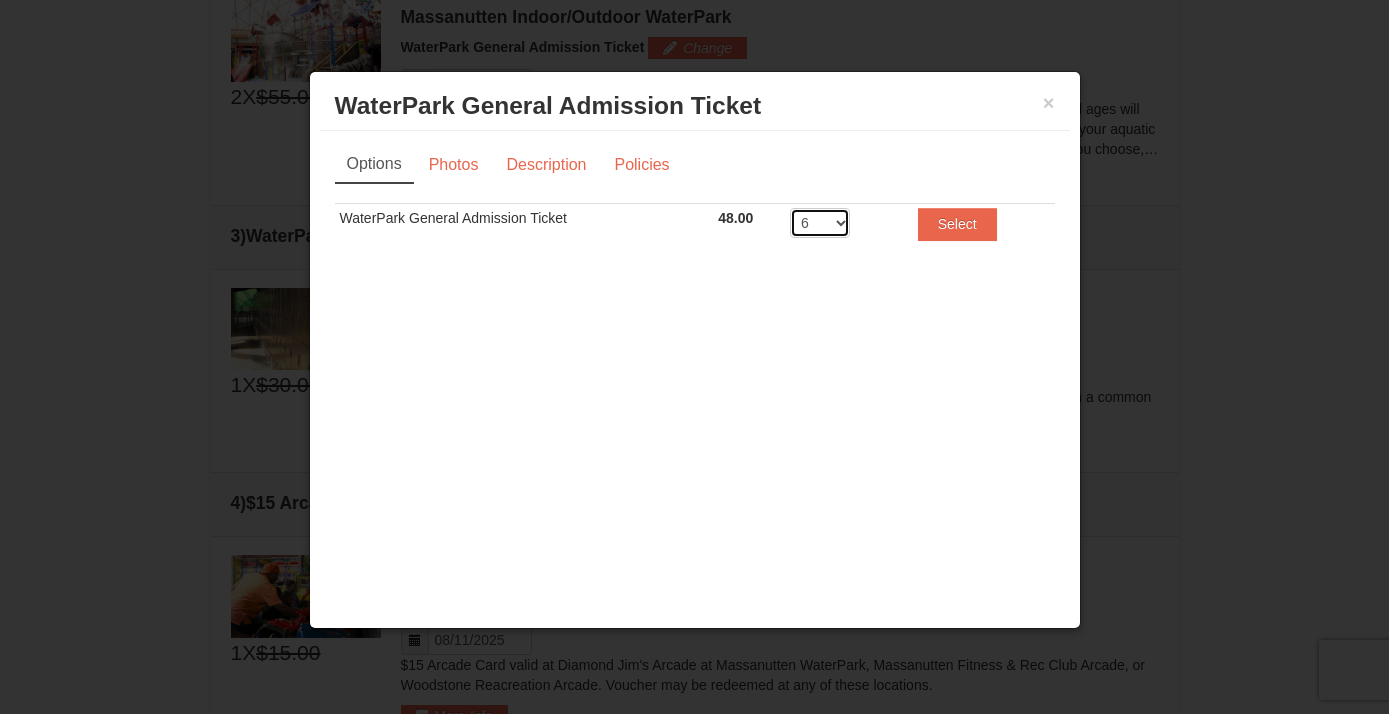 click on "6" at bounding box center (0, 0) 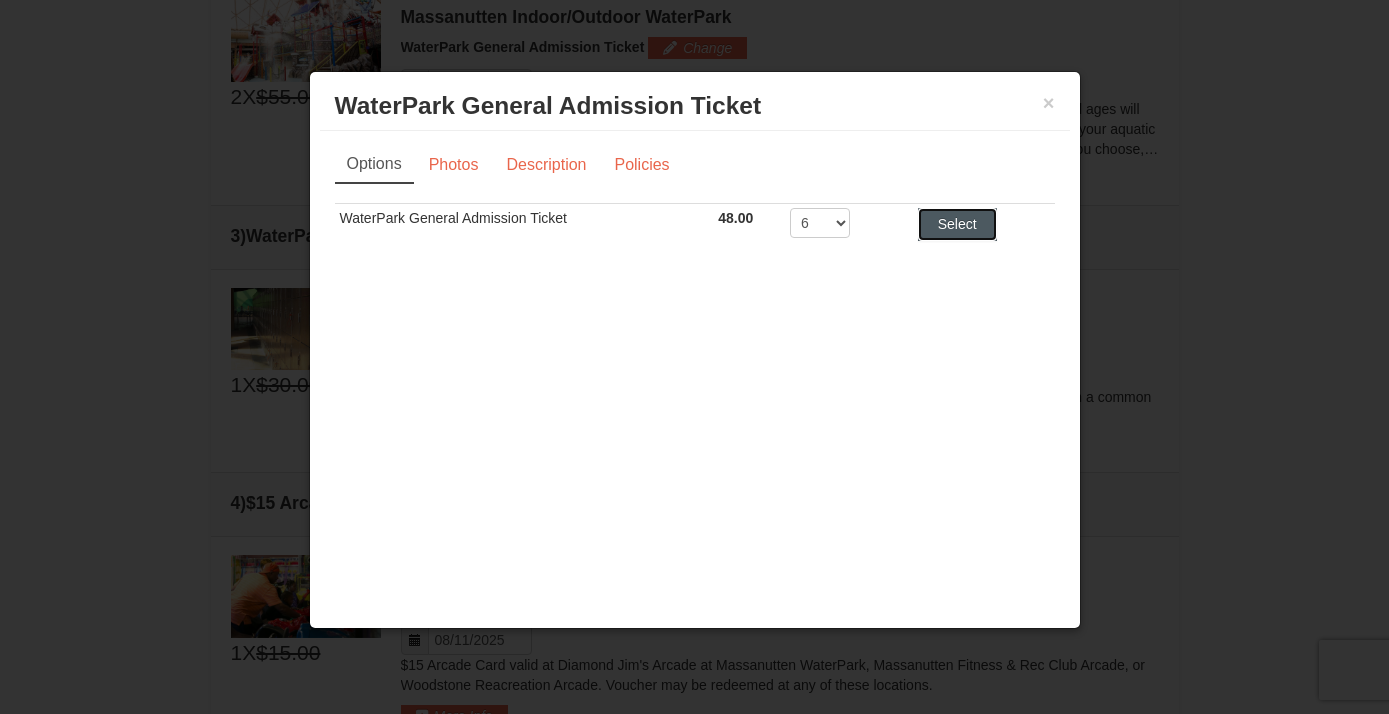 click on "Select" at bounding box center (957, 224) 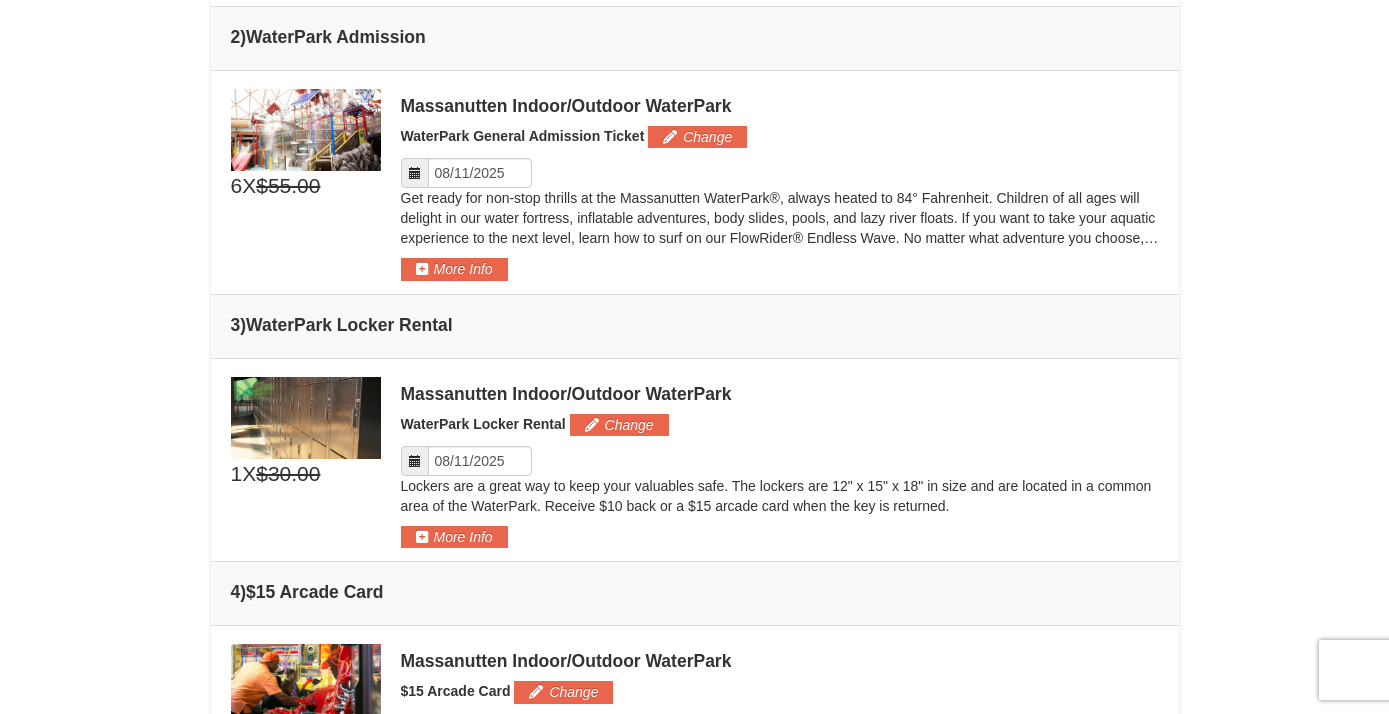 scroll, scrollTop: 824, scrollLeft: 0, axis: vertical 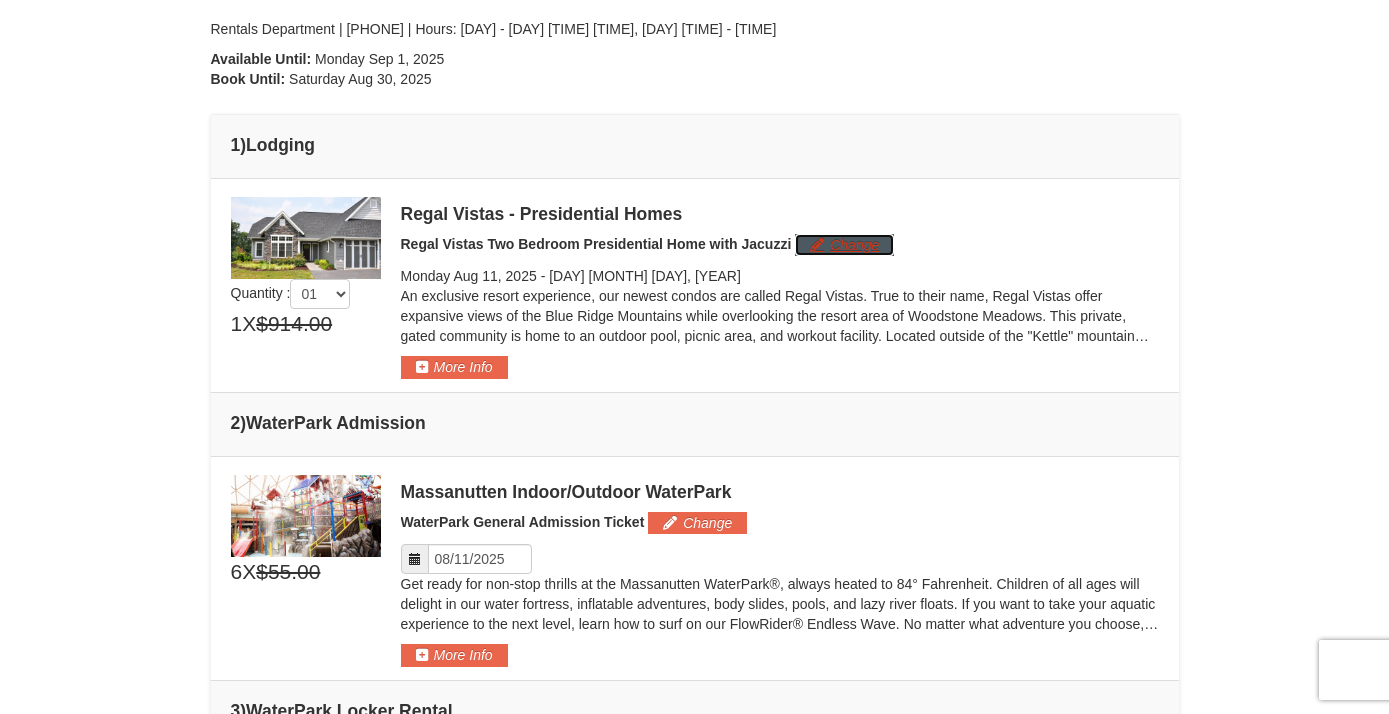 click on "Change" at bounding box center [844, 245] 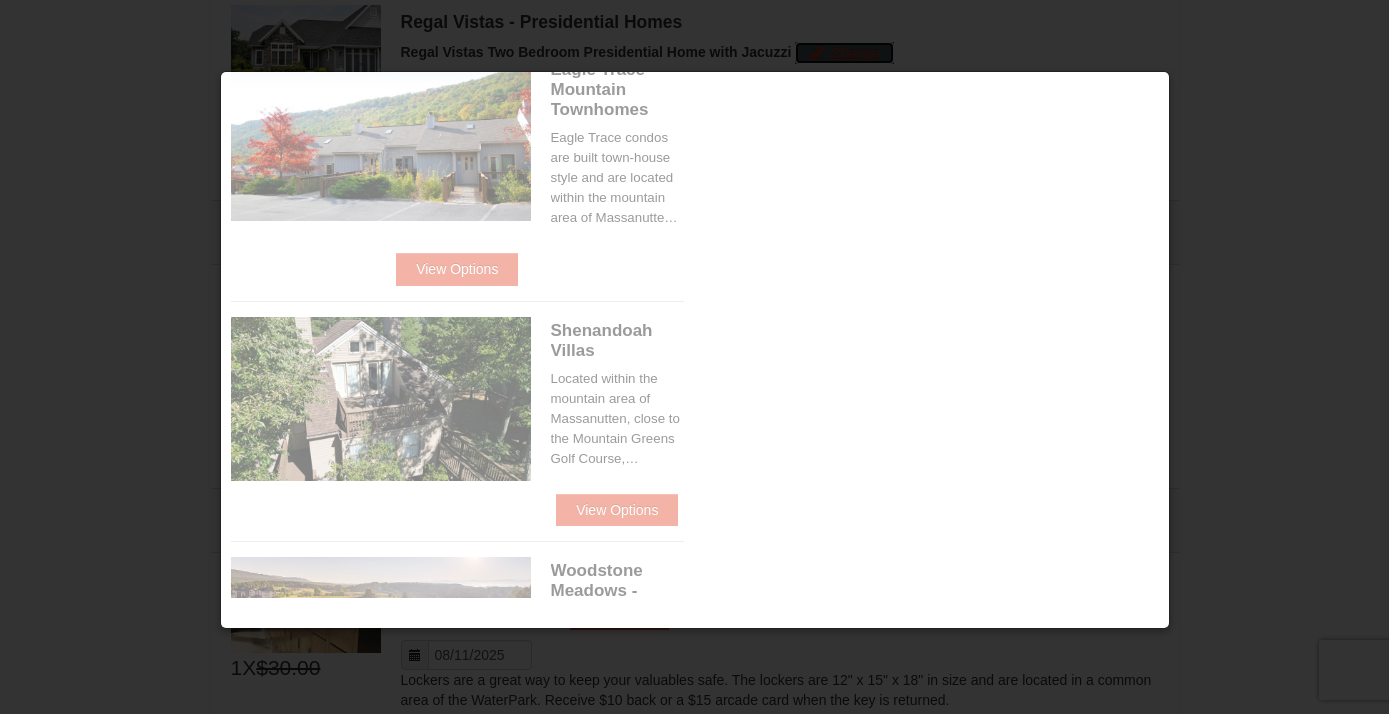 scroll, scrollTop: 636, scrollLeft: 0, axis: vertical 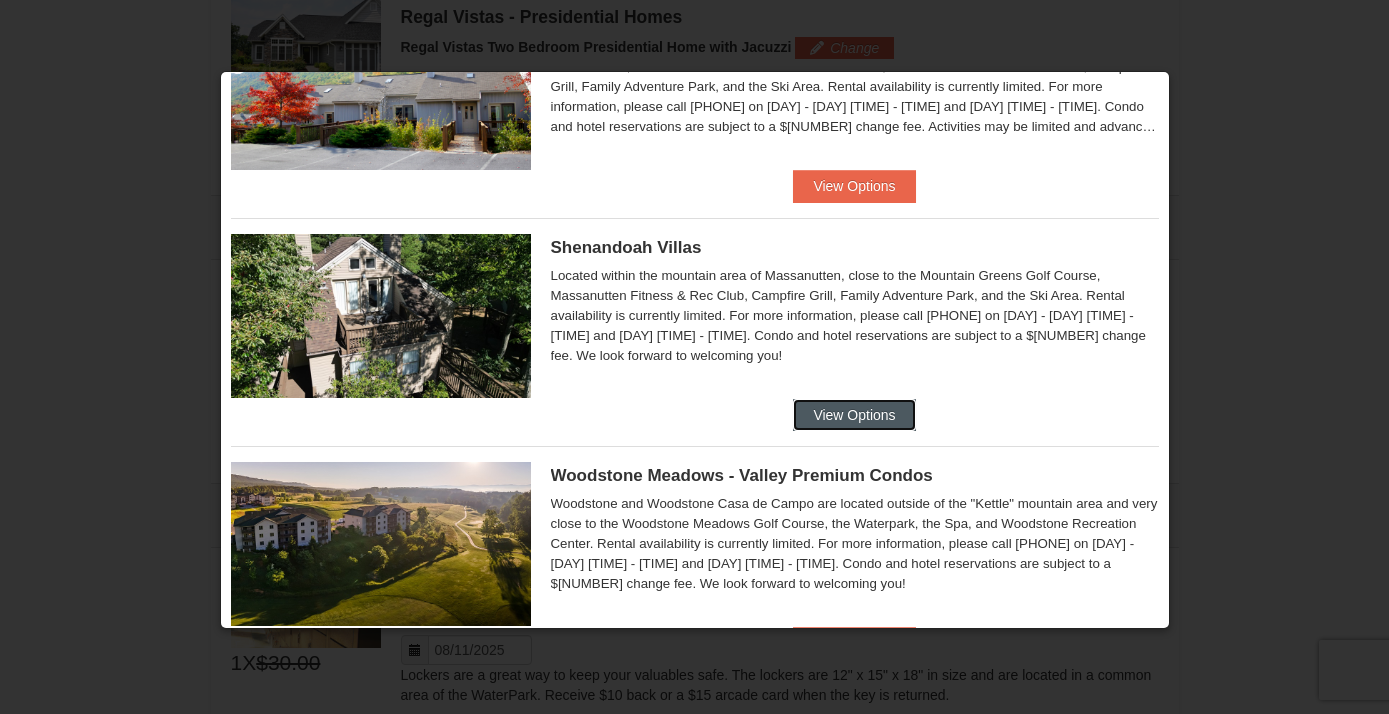 click on "View Options" at bounding box center (854, 415) 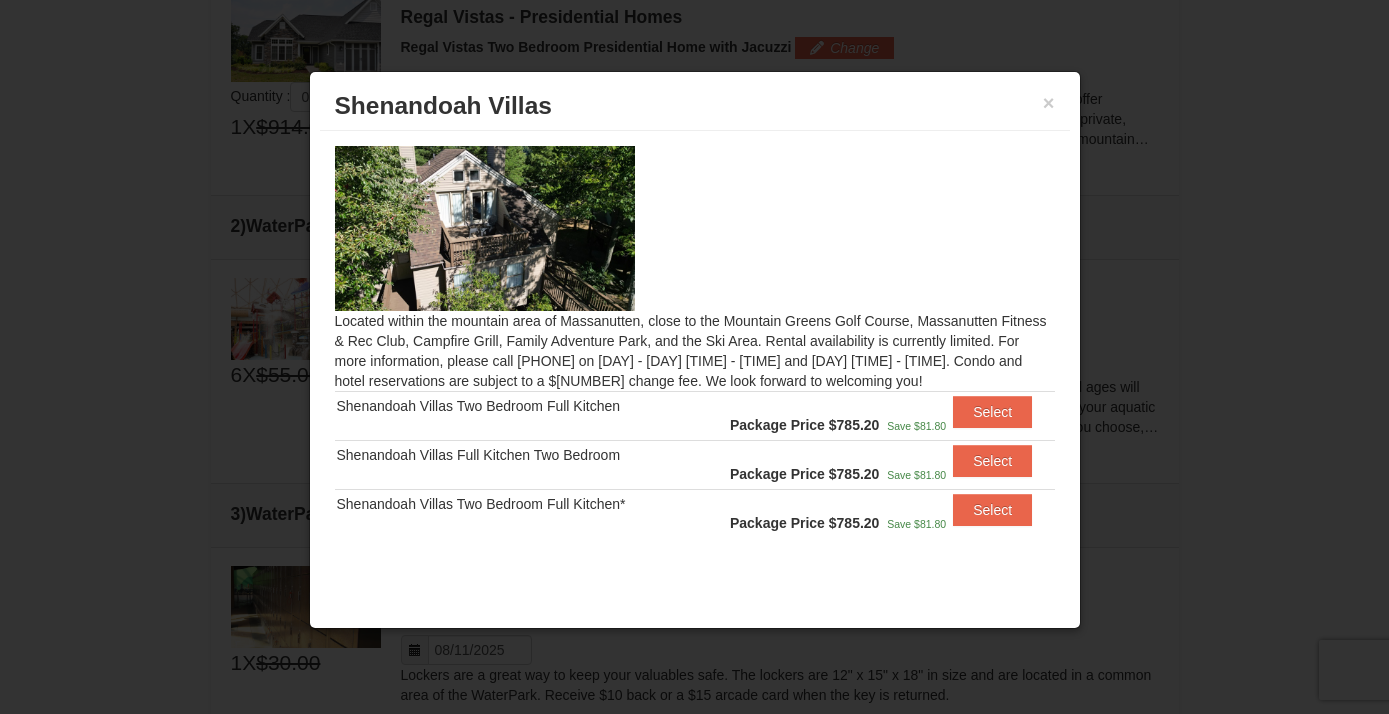 scroll, scrollTop: 10, scrollLeft: 0, axis: vertical 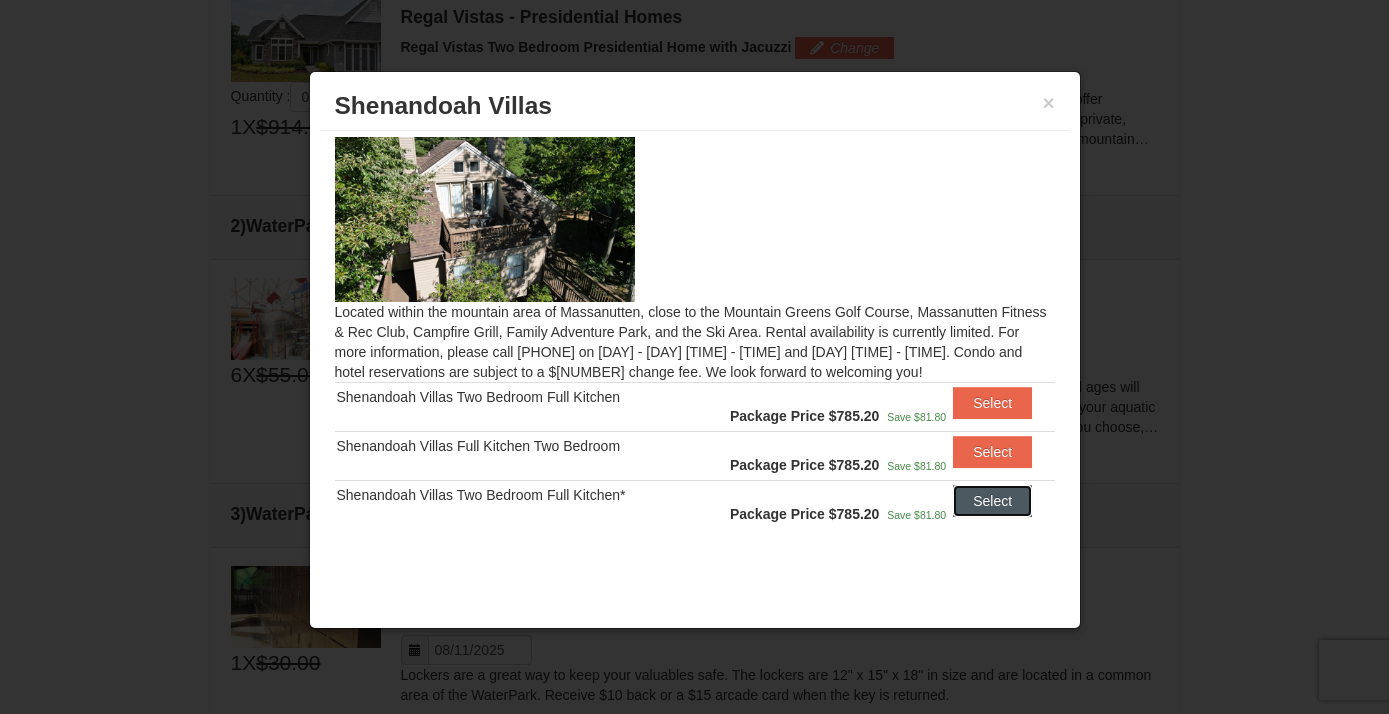 click on "Select" at bounding box center (992, 501) 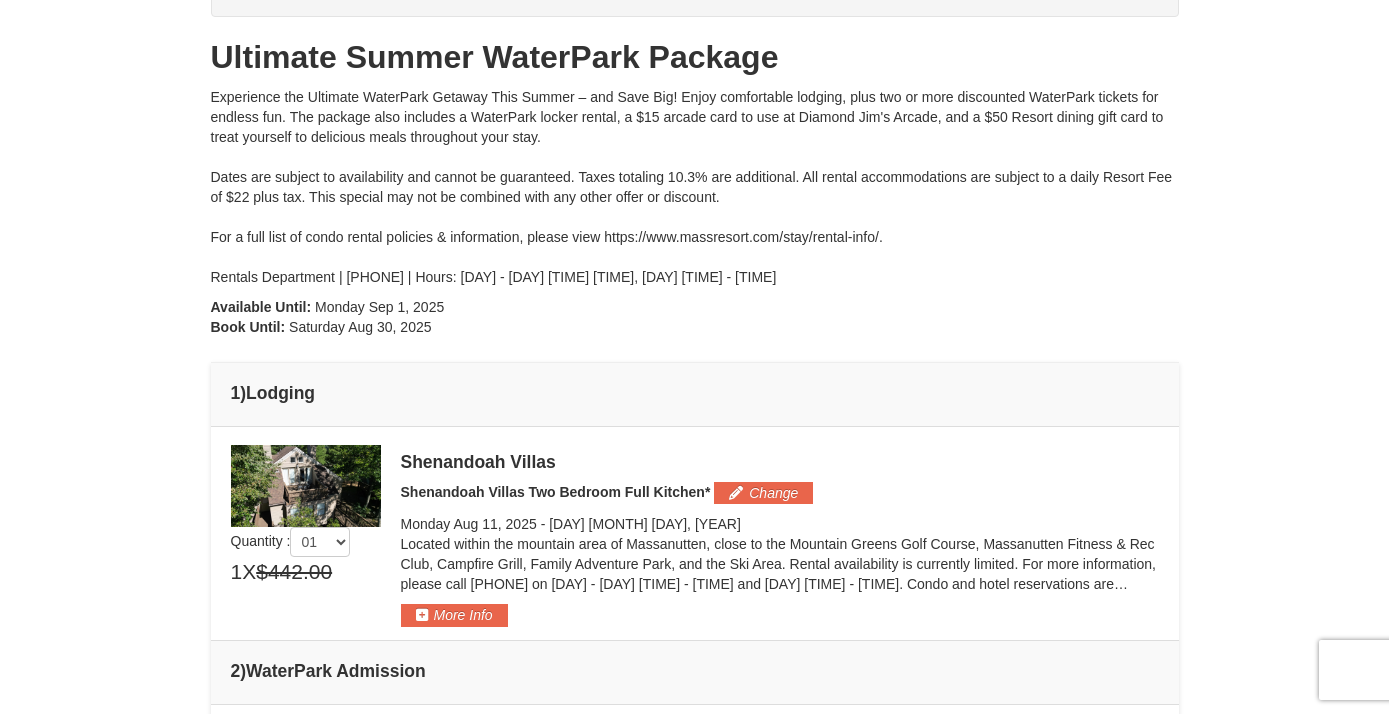 scroll, scrollTop: 185, scrollLeft: 0, axis: vertical 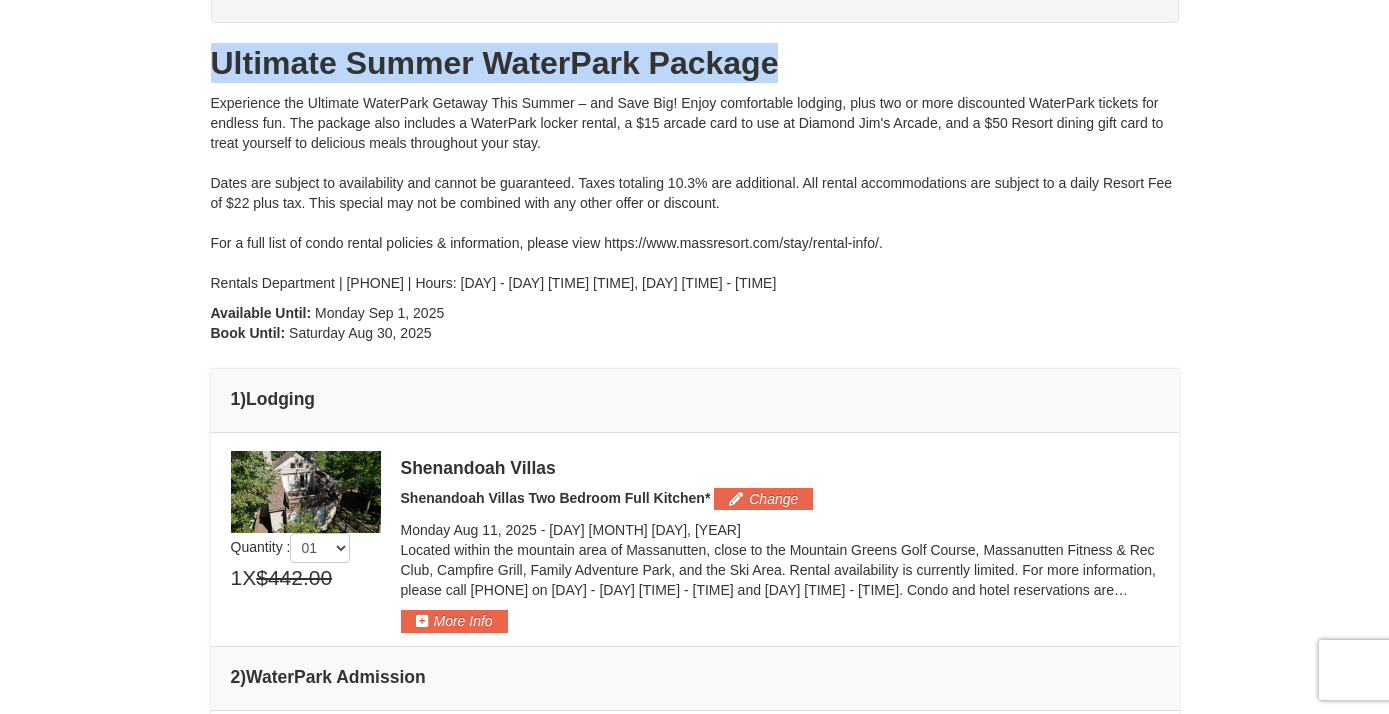 drag, startPoint x: 785, startPoint y: 70, endPoint x: 205, endPoint y: 65, distance: 580.02155 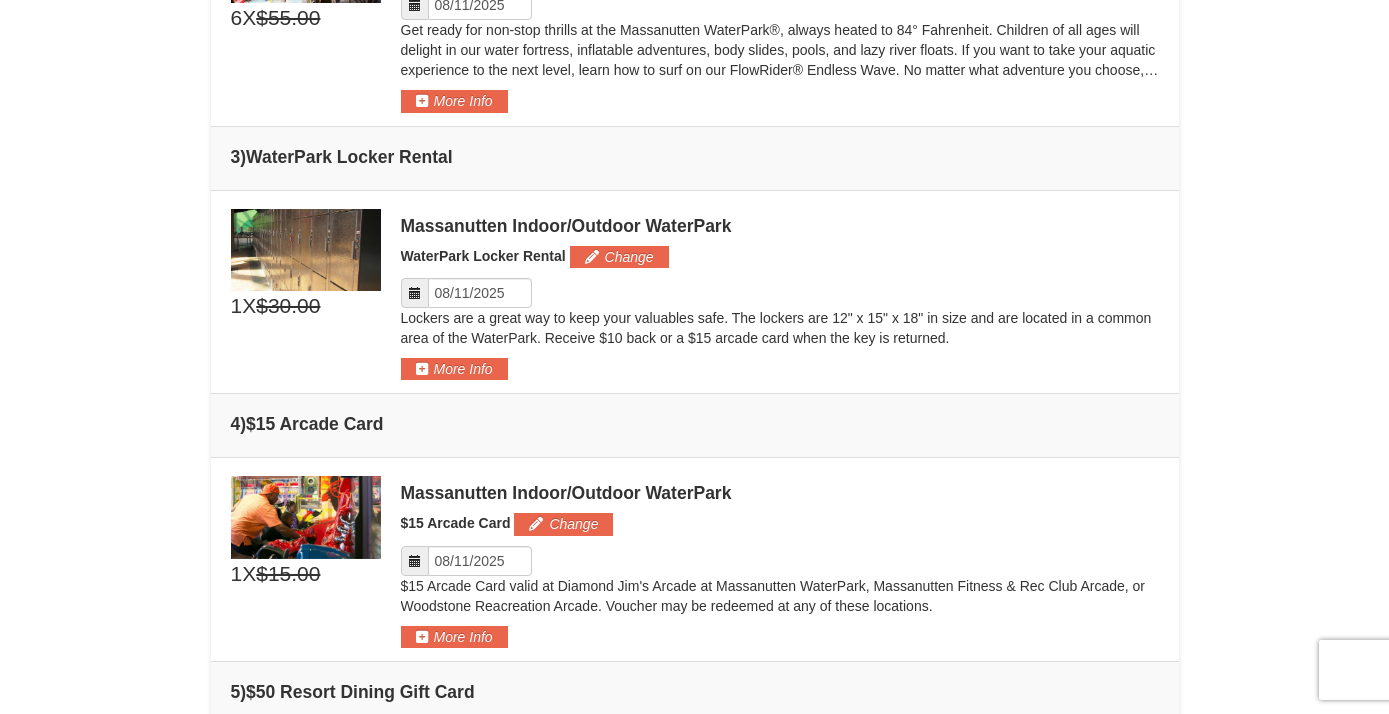 scroll, scrollTop: 1049, scrollLeft: 0, axis: vertical 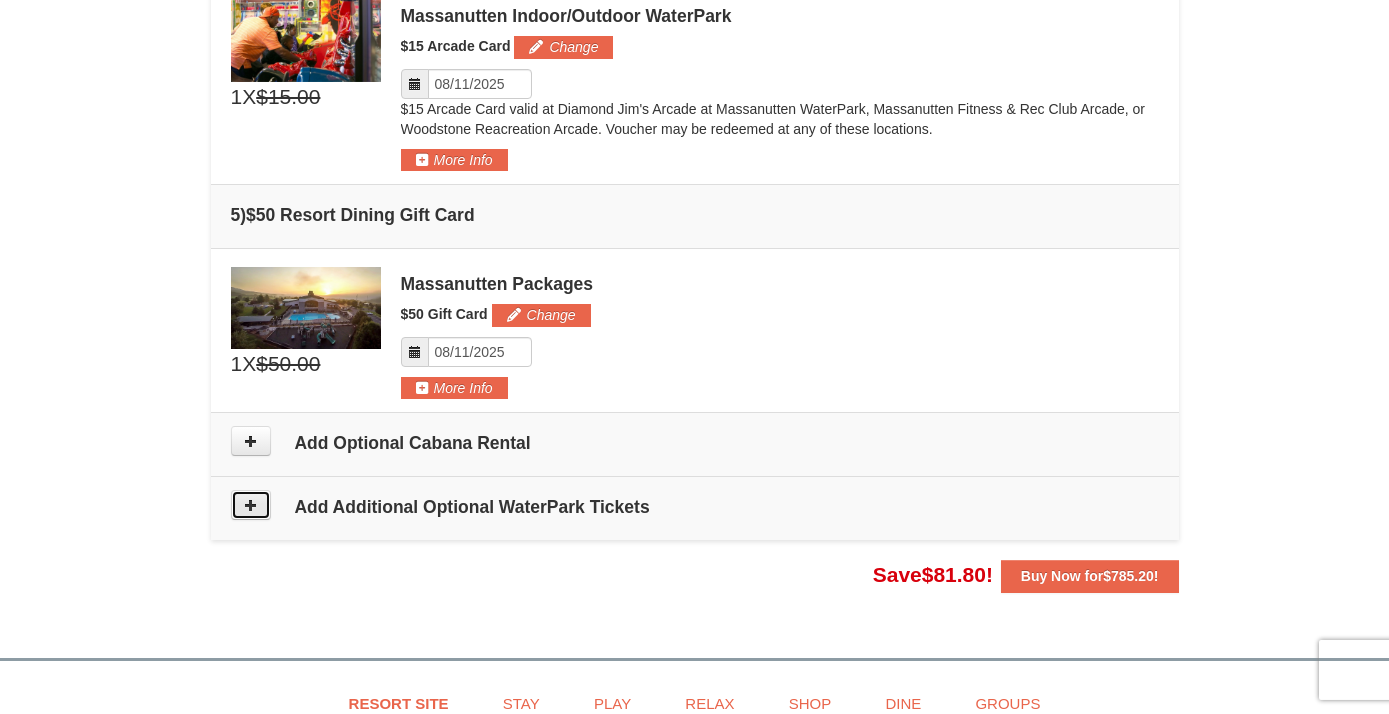 click at bounding box center (251, 505) 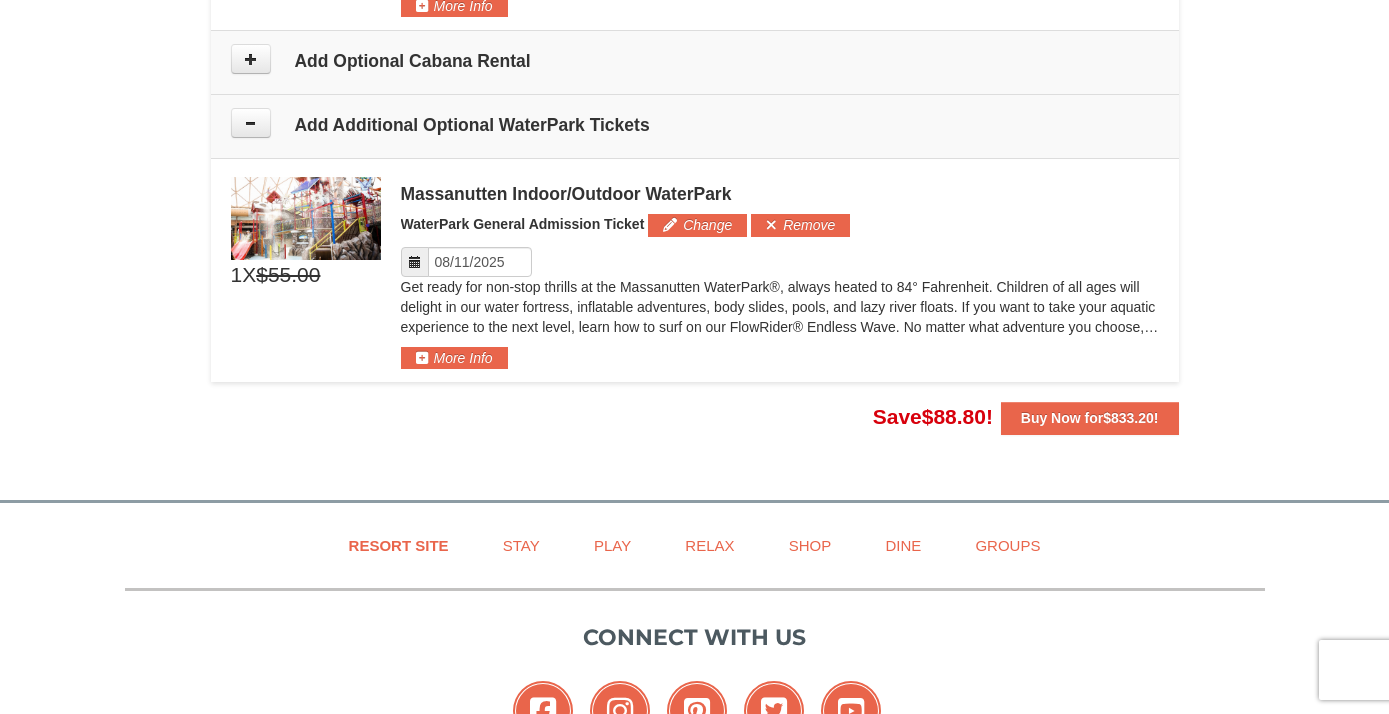 scroll, scrollTop: 1850, scrollLeft: 0, axis: vertical 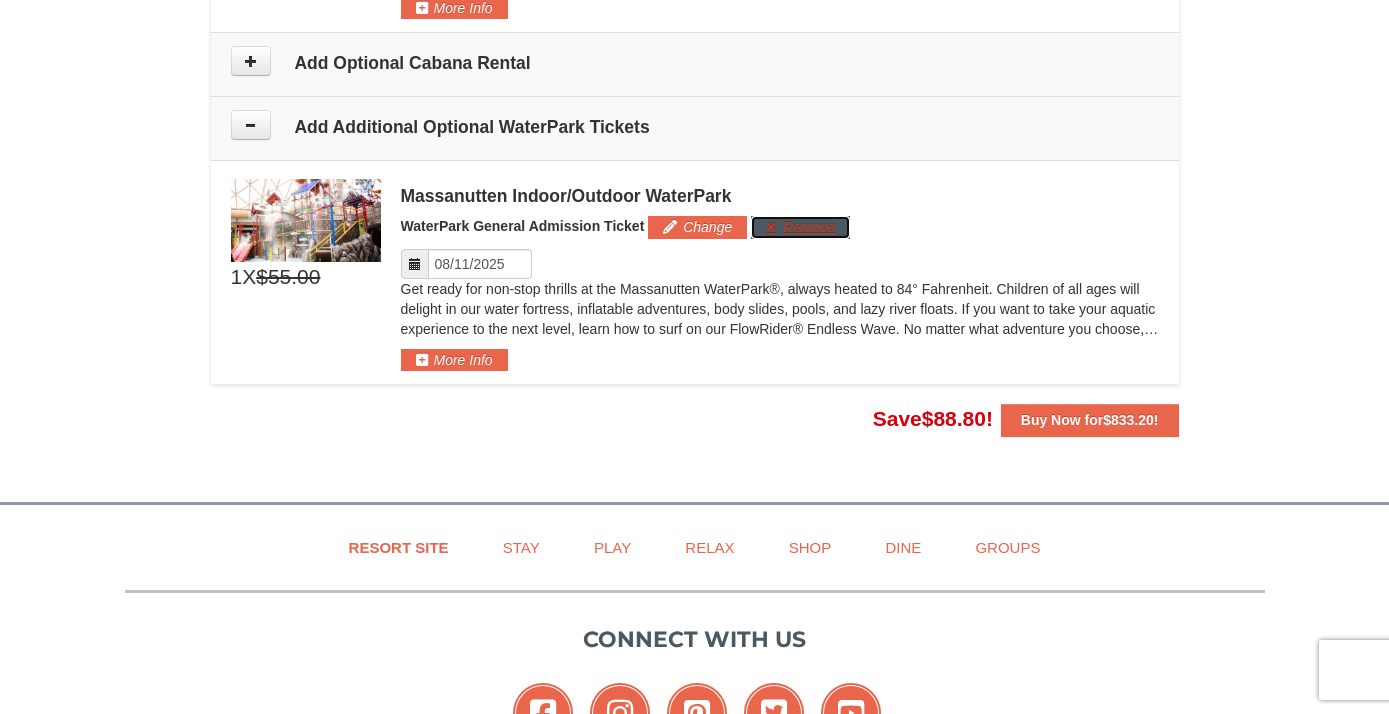 click on "Remove" at bounding box center (800, 227) 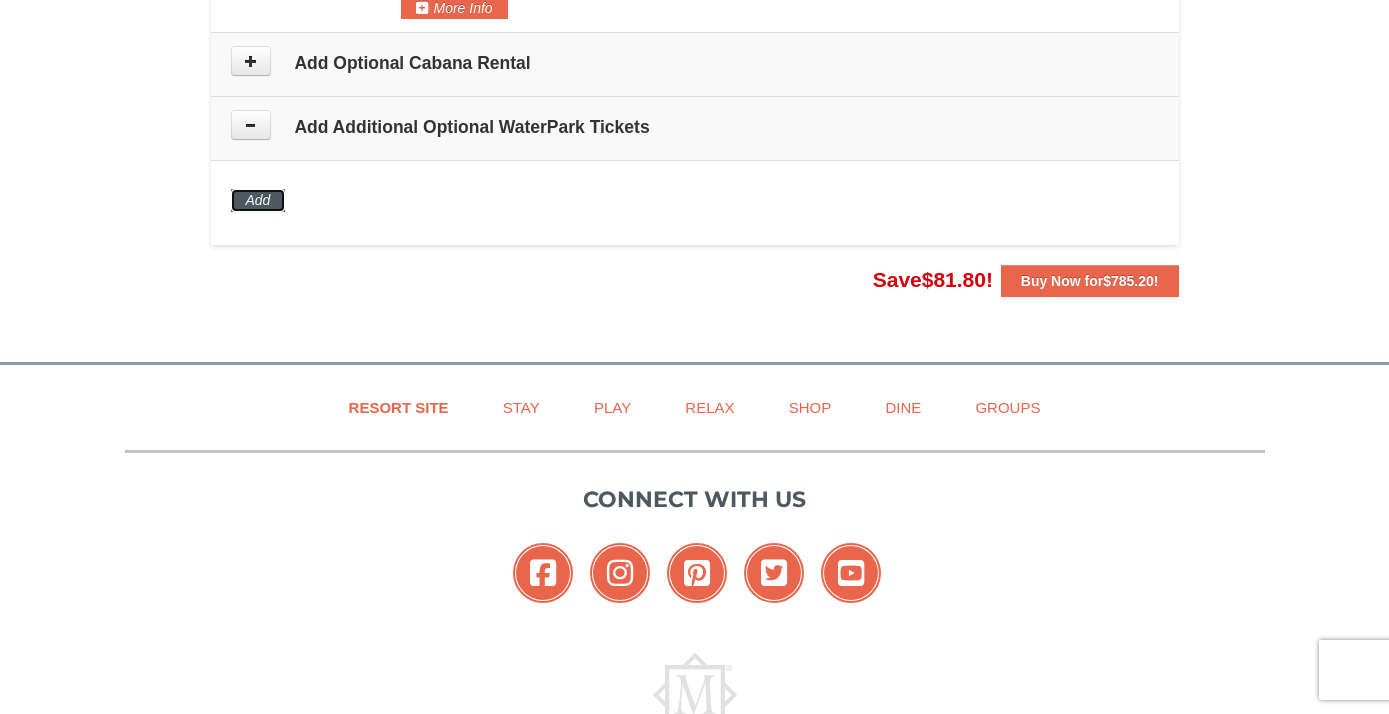 click on "Add" at bounding box center (258, 200) 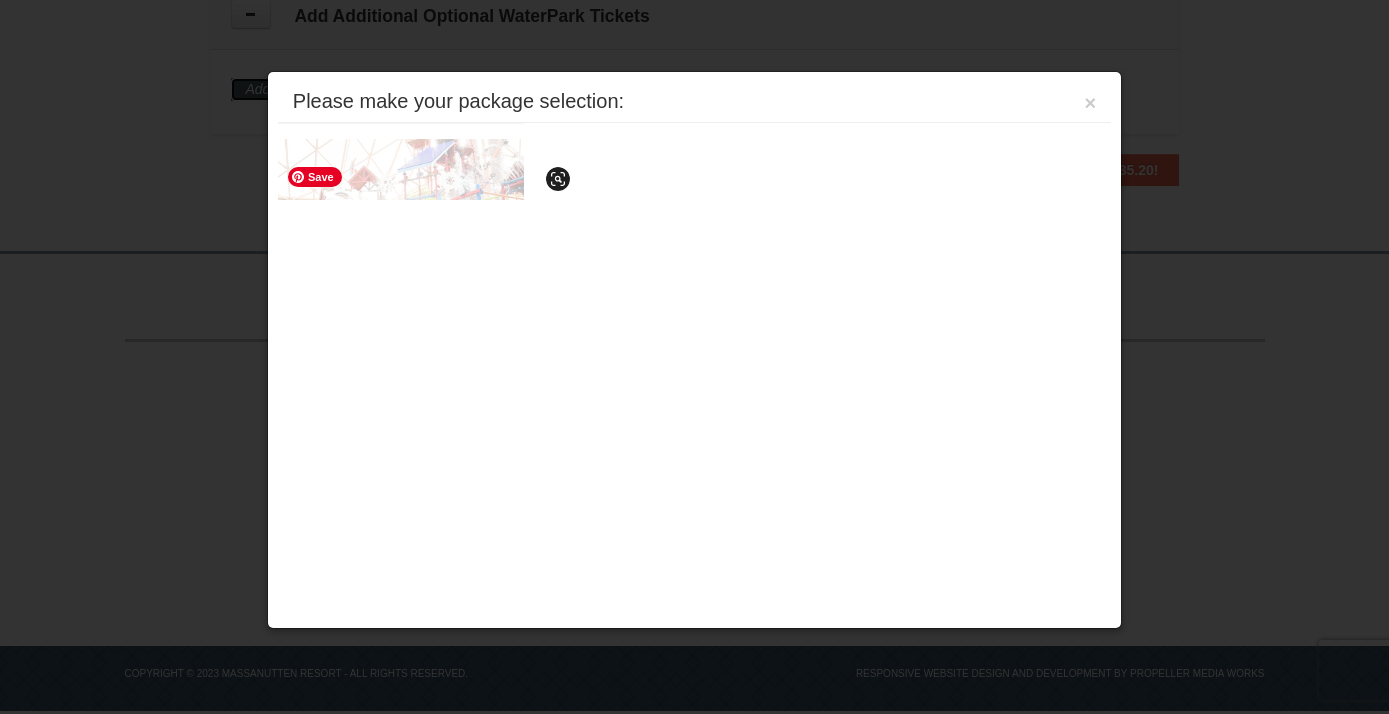 scroll, scrollTop: 1978, scrollLeft: 0, axis: vertical 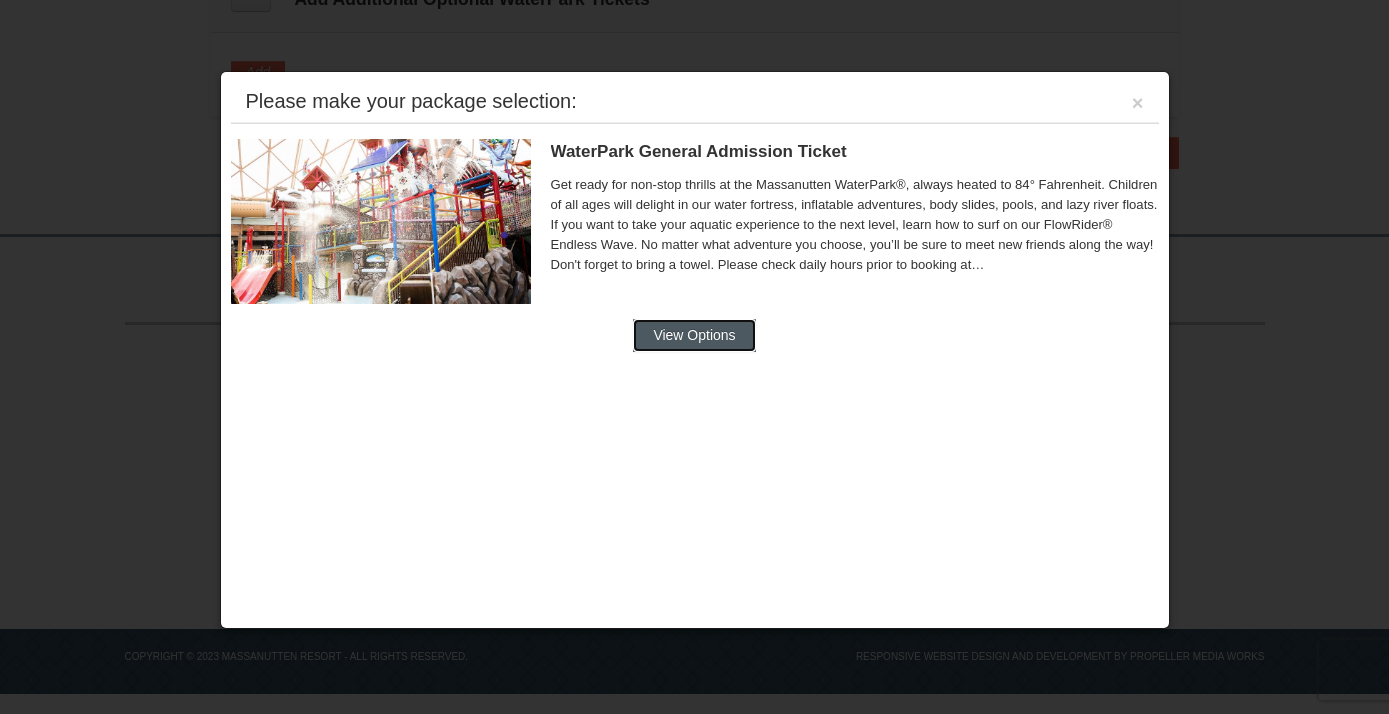 click on "View Options" at bounding box center [694, 335] 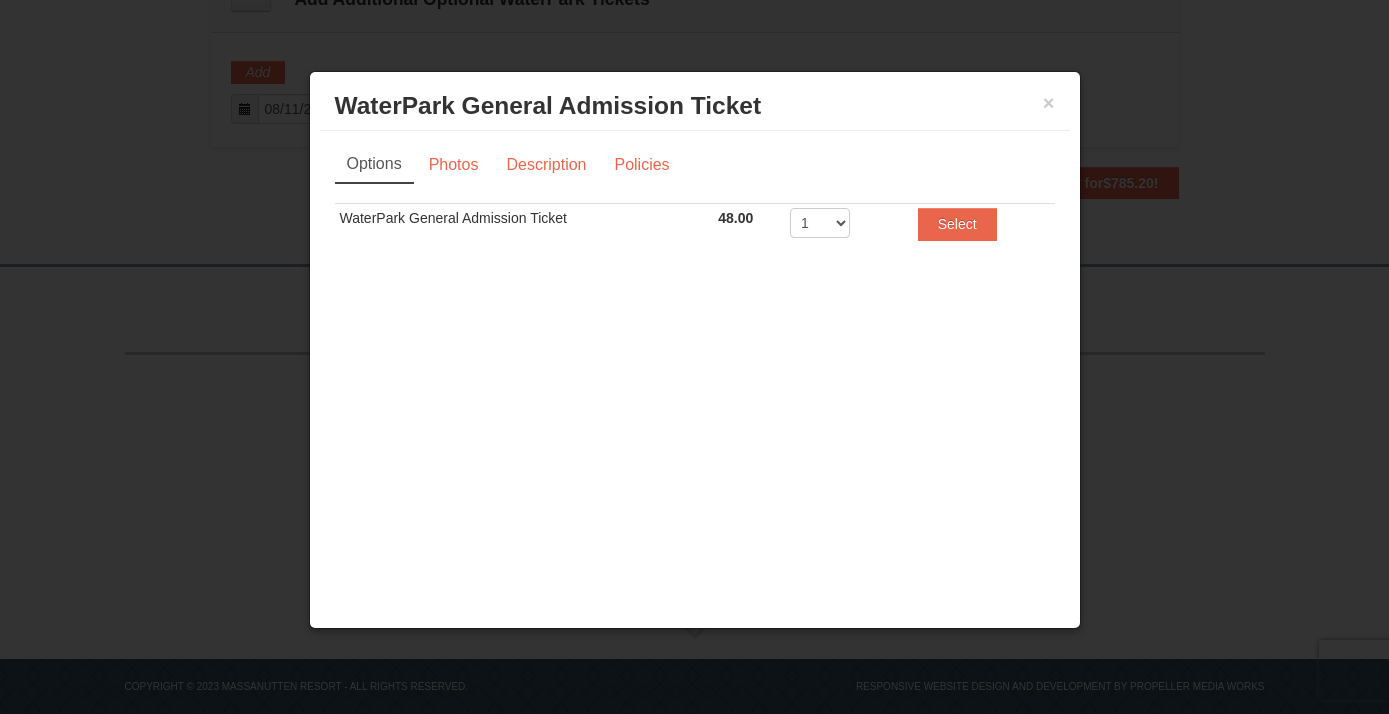 click on "×
WaterPark General Admission Ticket  Massanutten Indoor/Outdoor WaterPark" at bounding box center (695, 106) 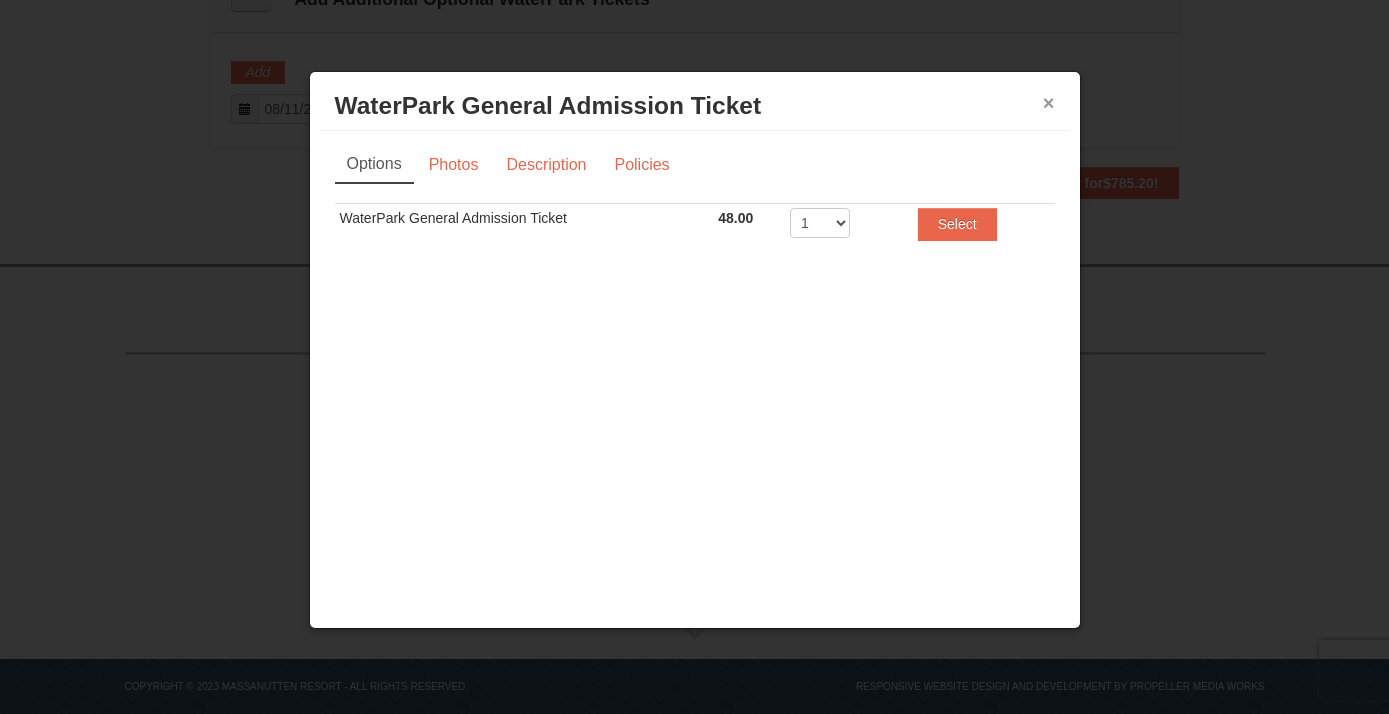 click on "×" at bounding box center [1049, 103] 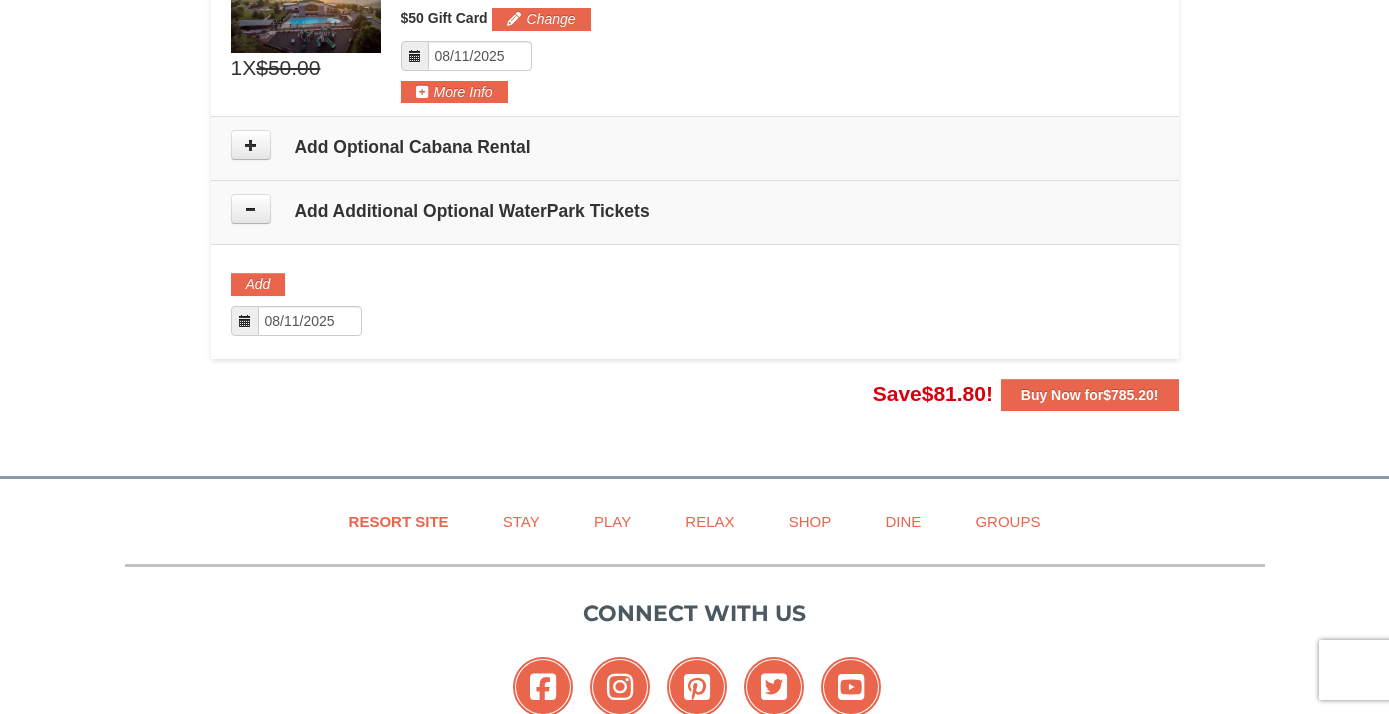 scroll, scrollTop: 1750, scrollLeft: 0, axis: vertical 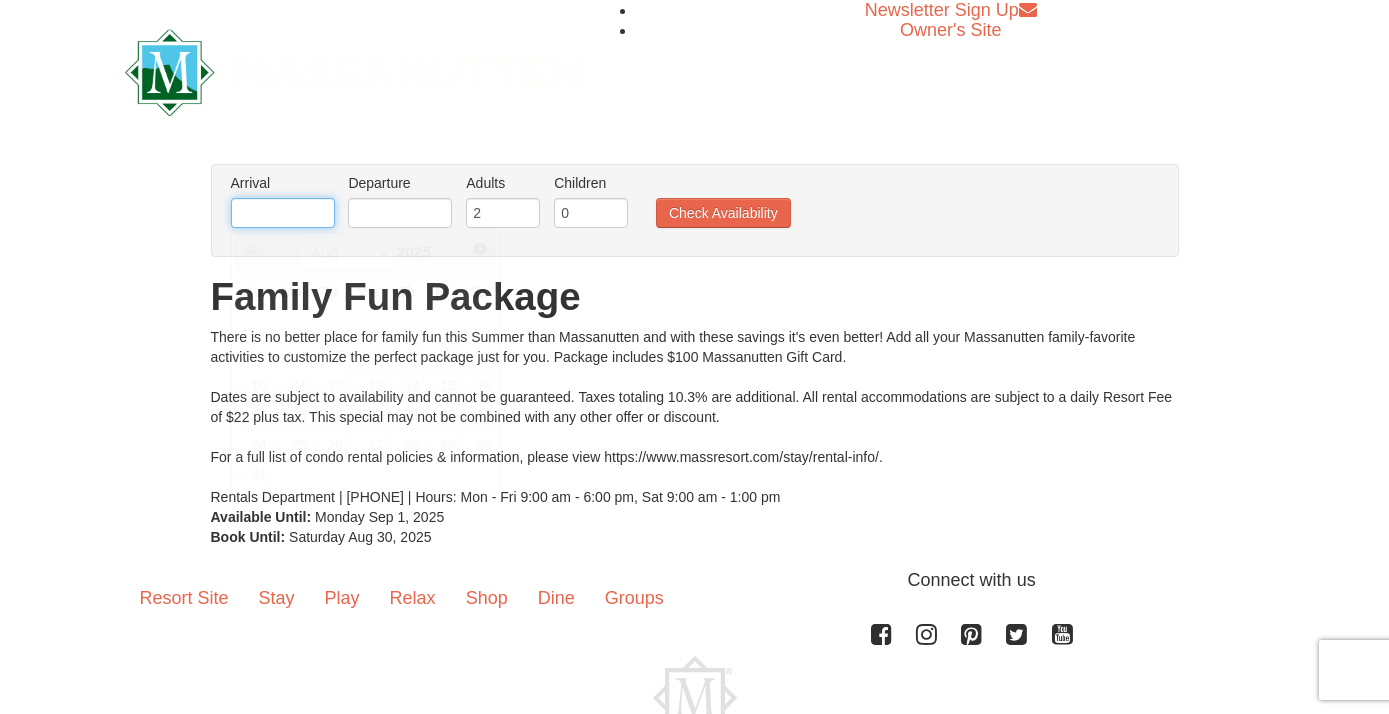 click at bounding box center [283, 213] 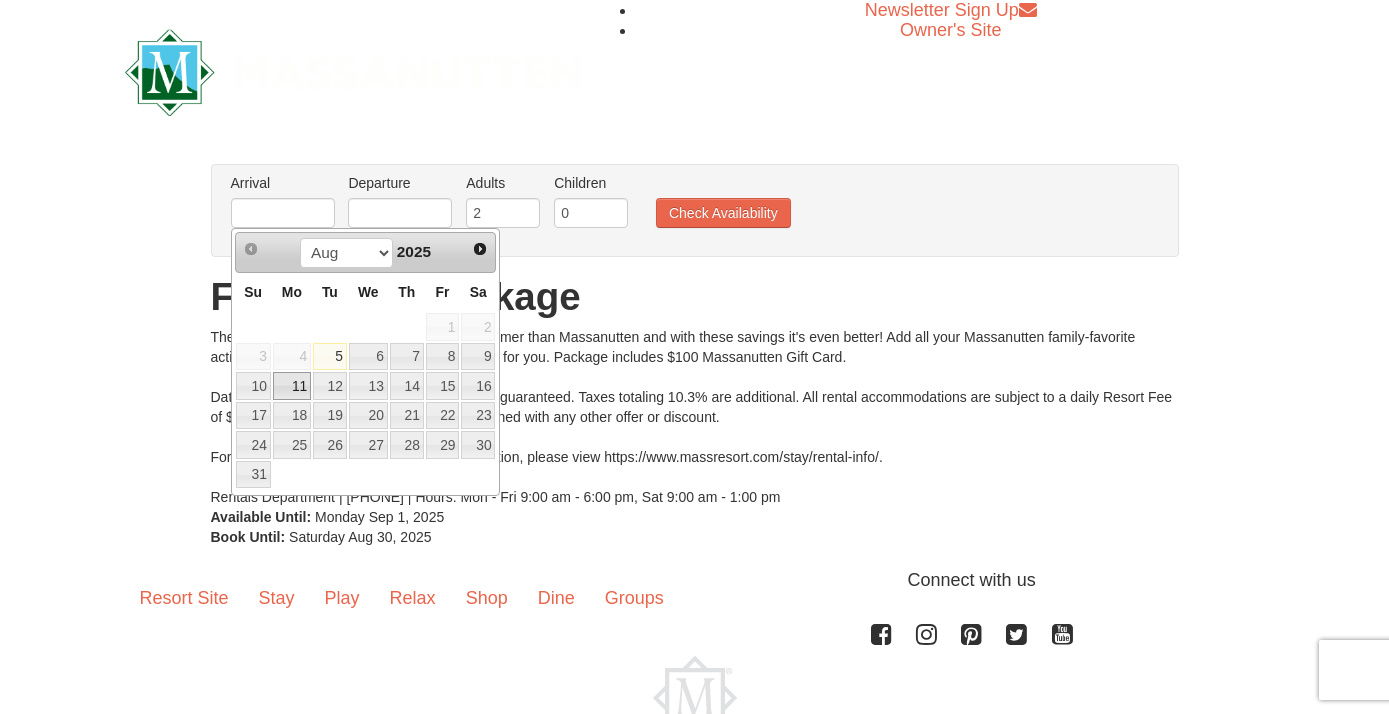 click on "11" at bounding box center (292, 386) 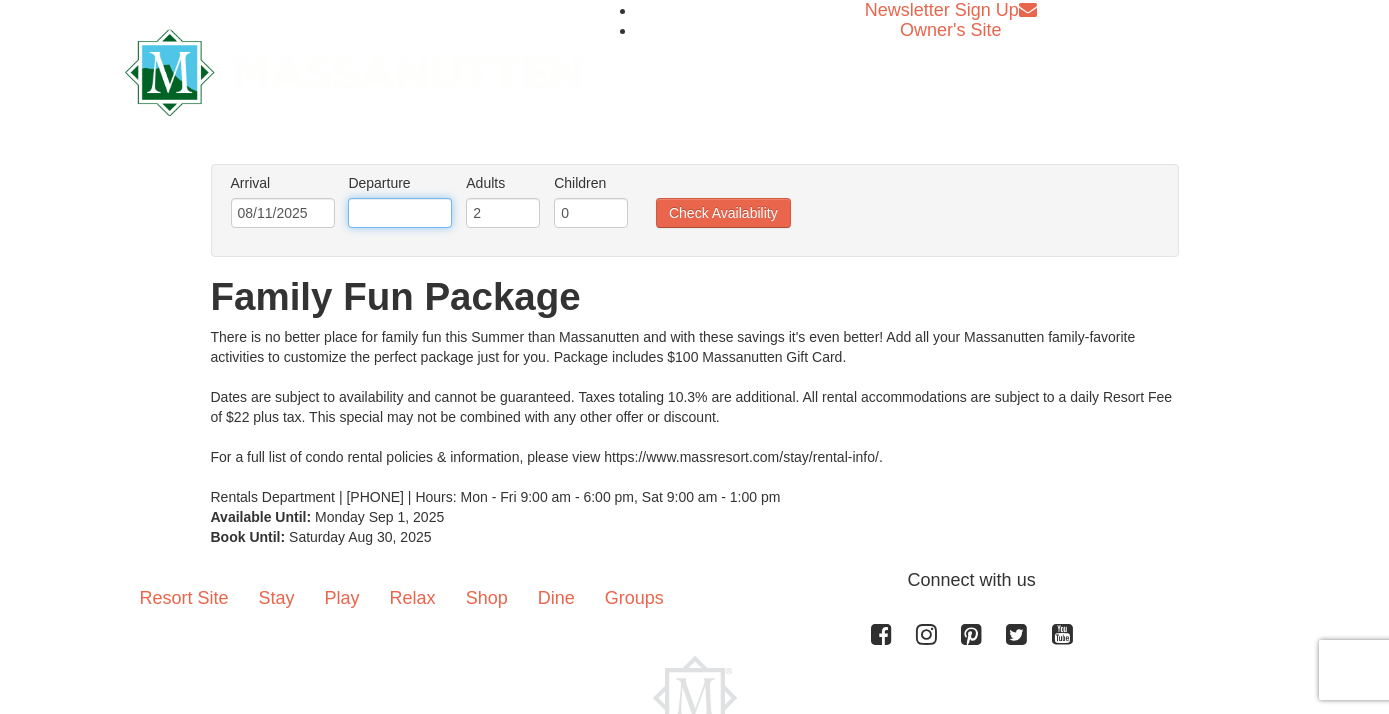click at bounding box center [400, 213] 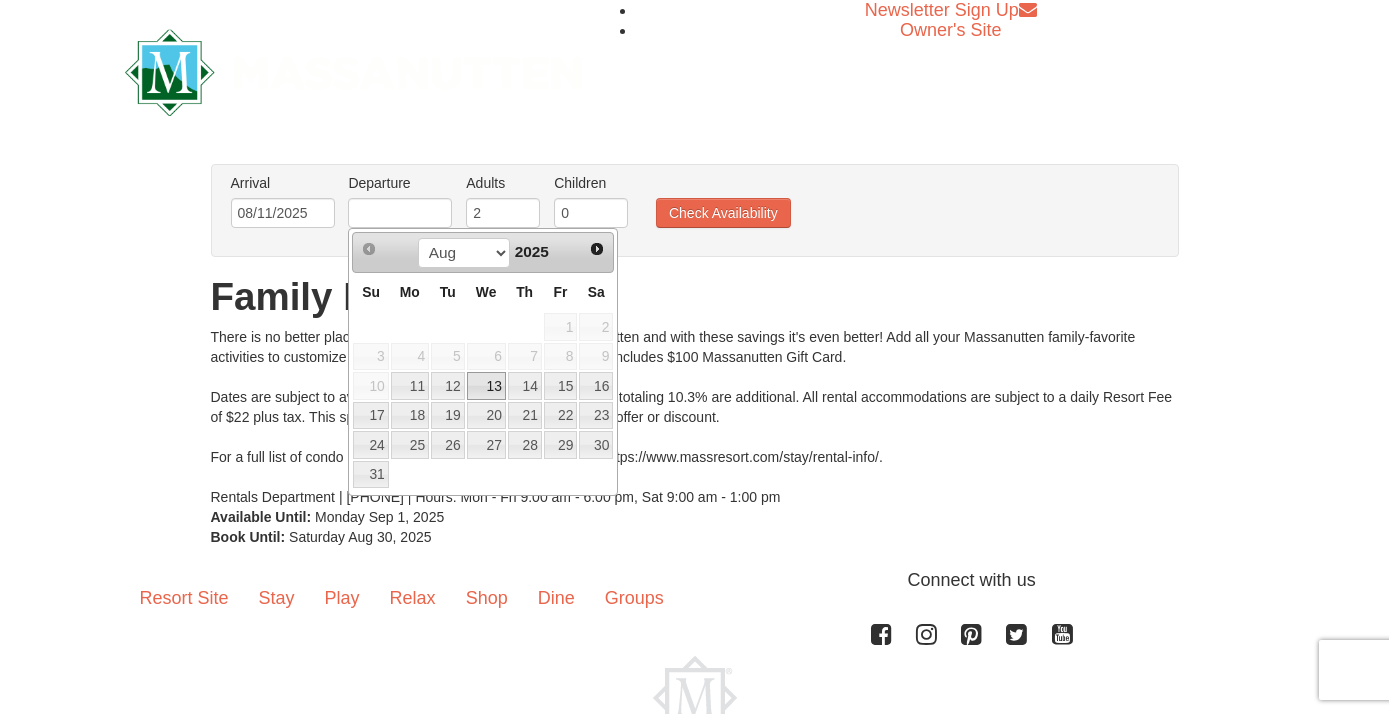 click on "13" at bounding box center (486, 386) 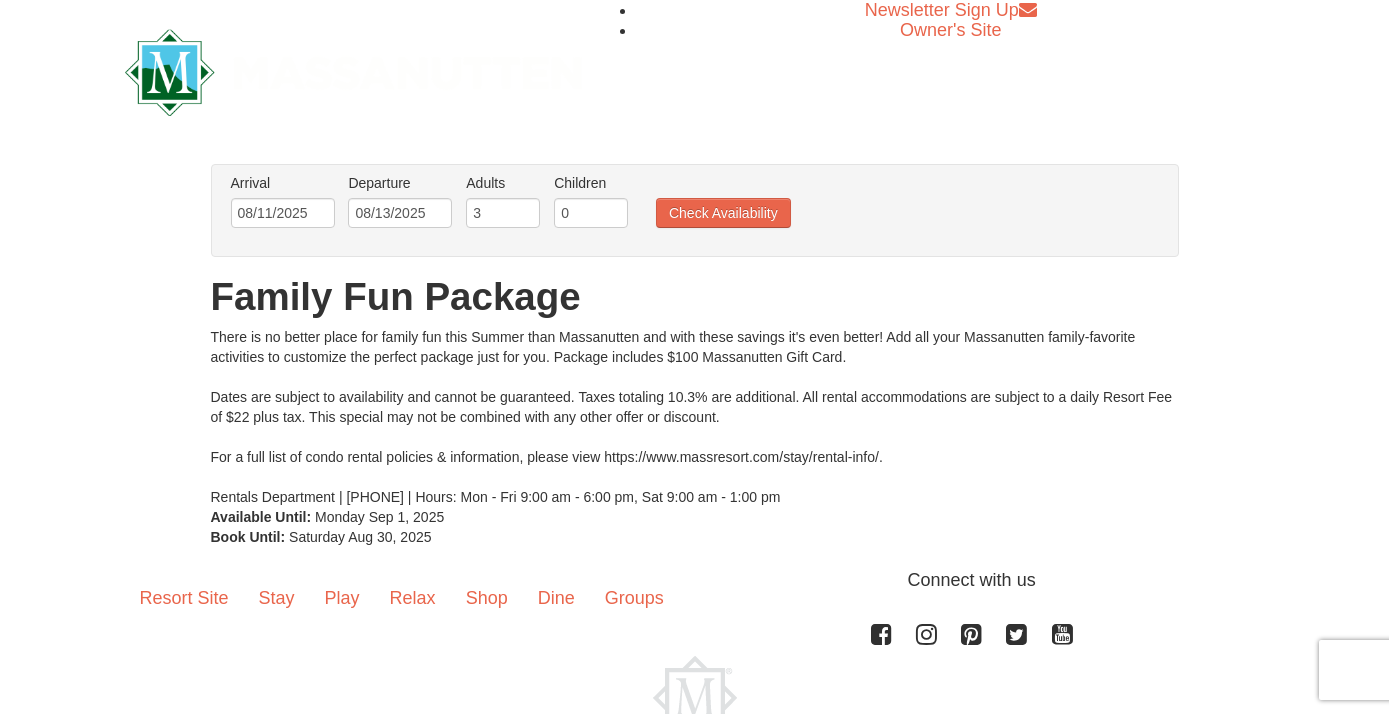 type on "3" 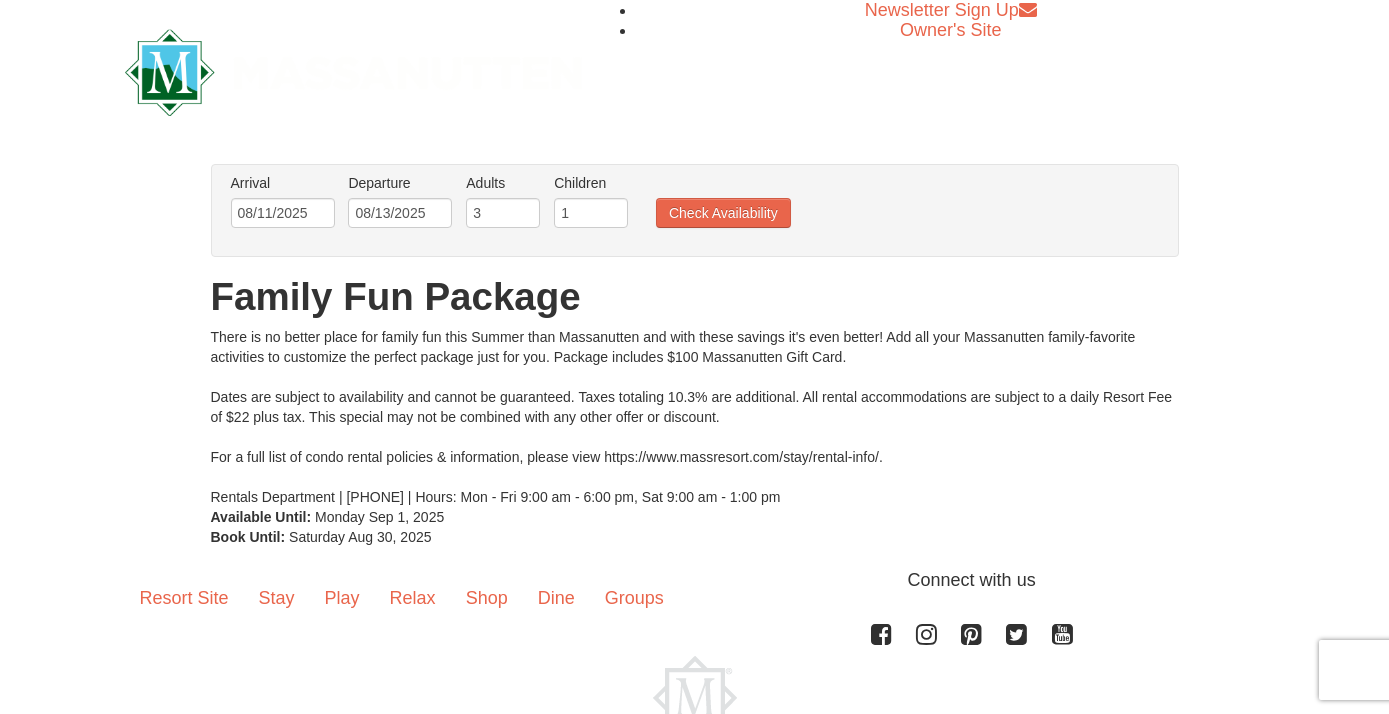 click on "1" at bounding box center [591, 213] 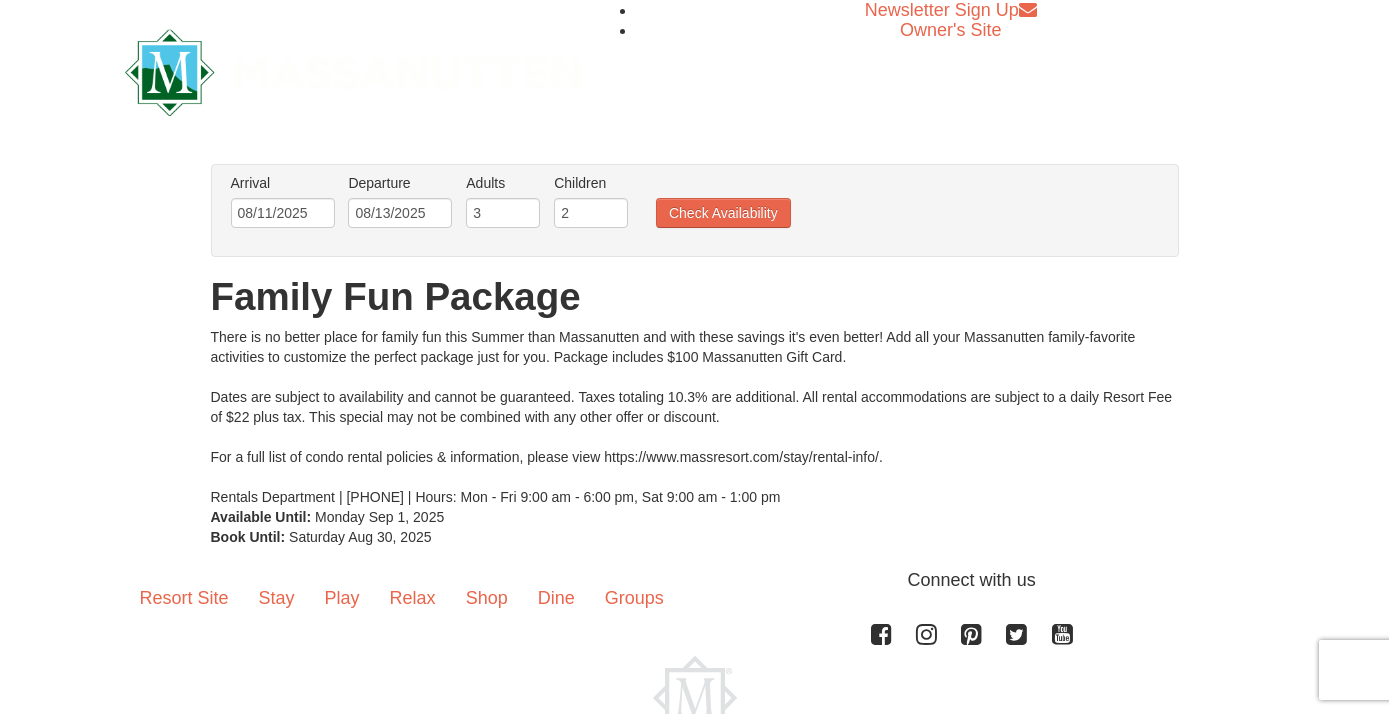 click on "2" at bounding box center [591, 213] 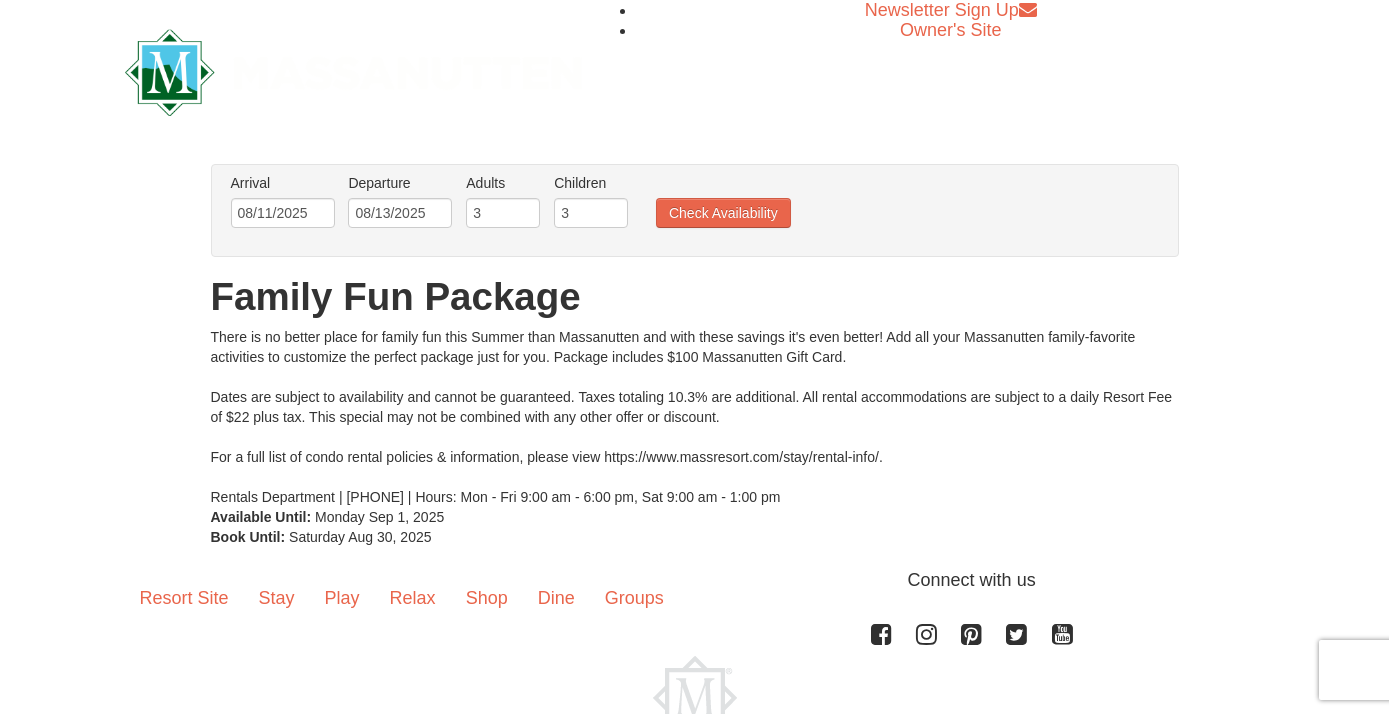 type on "3" 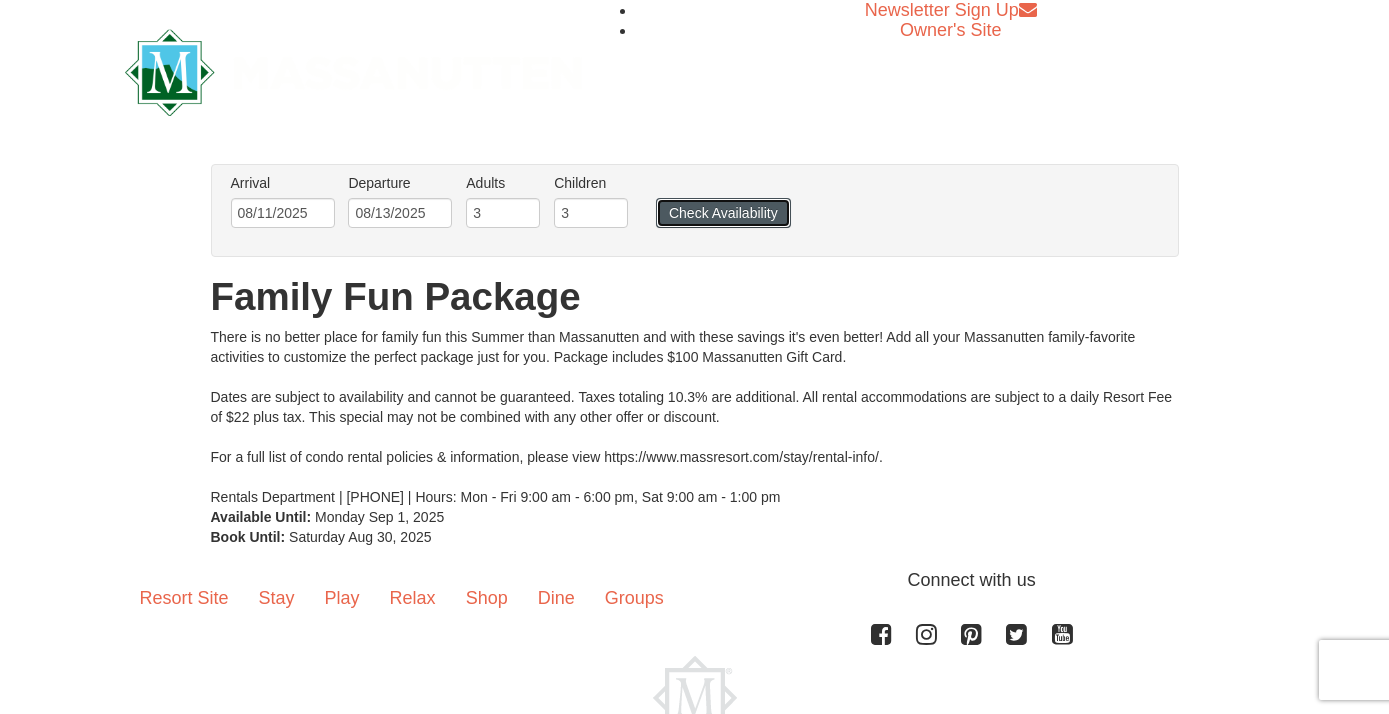 click on "Check Availability" at bounding box center [723, 213] 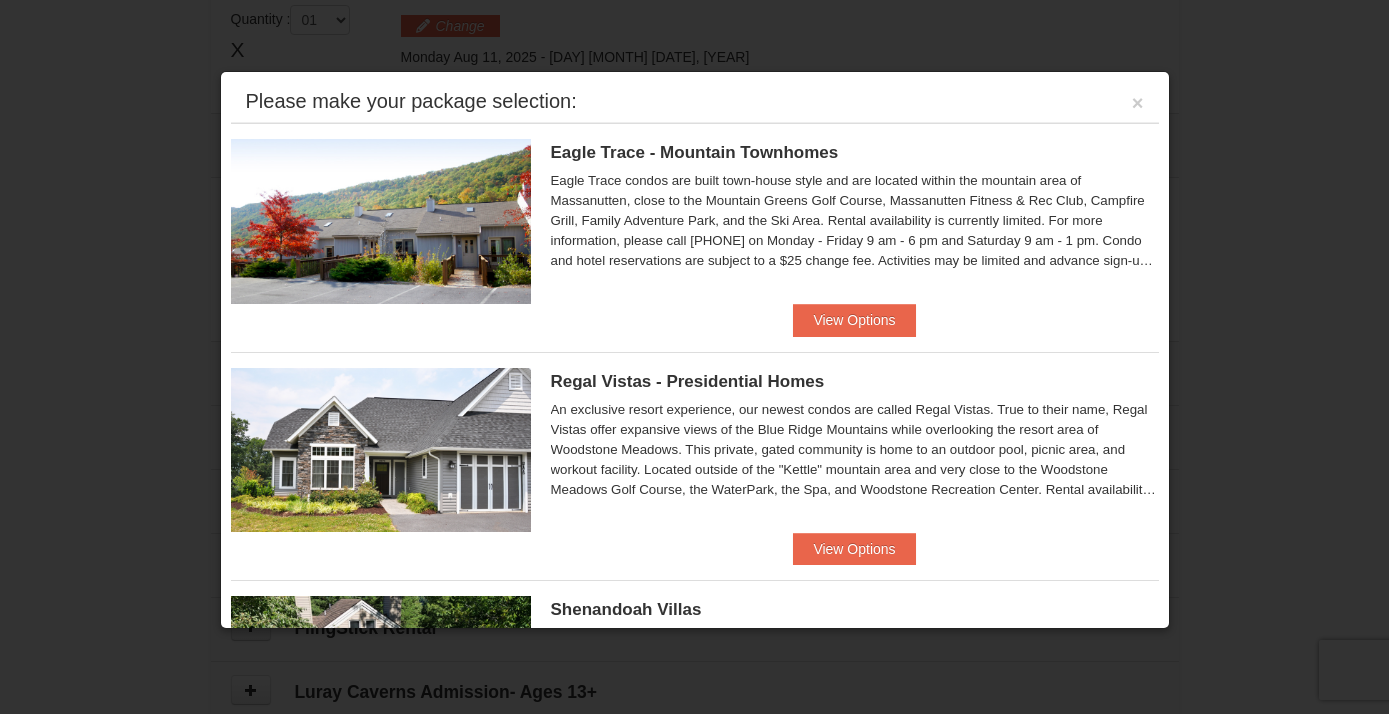 scroll, scrollTop: 611, scrollLeft: 0, axis: vertical 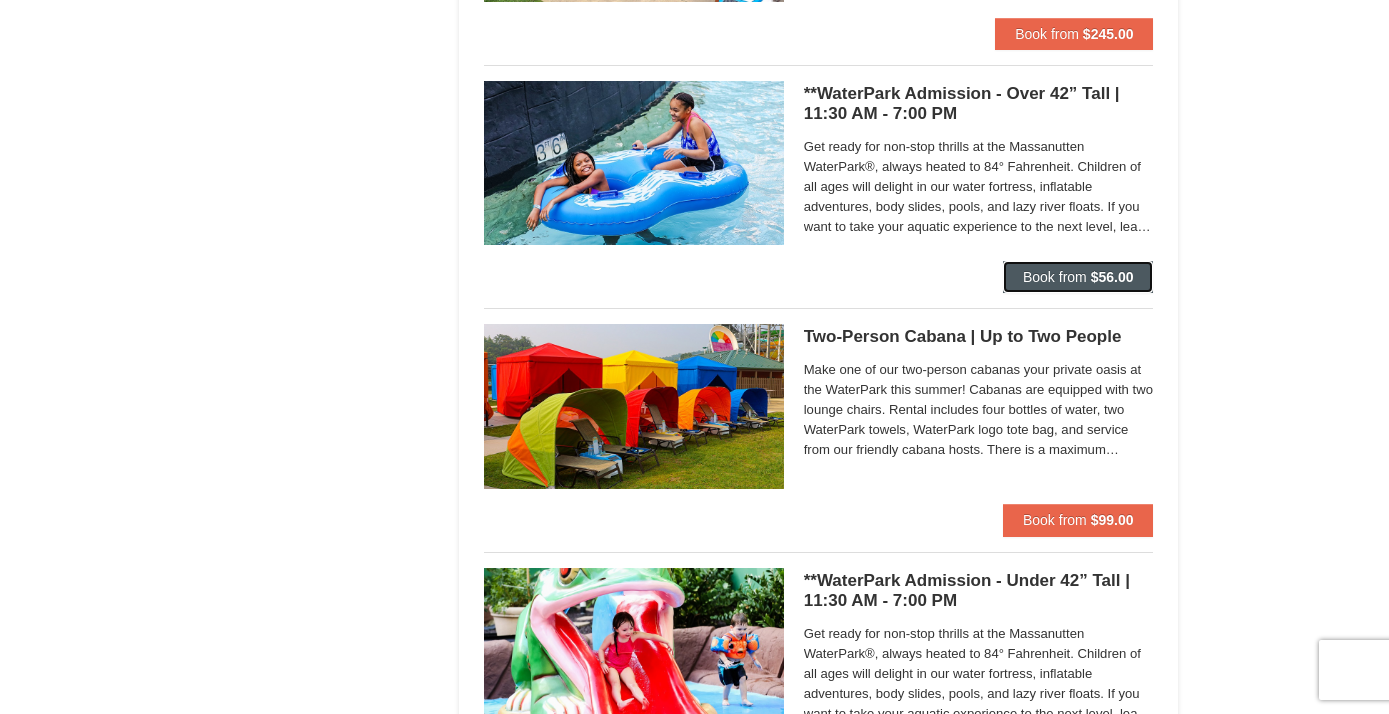 click on "Book from" at bounding box center [1055, 277] 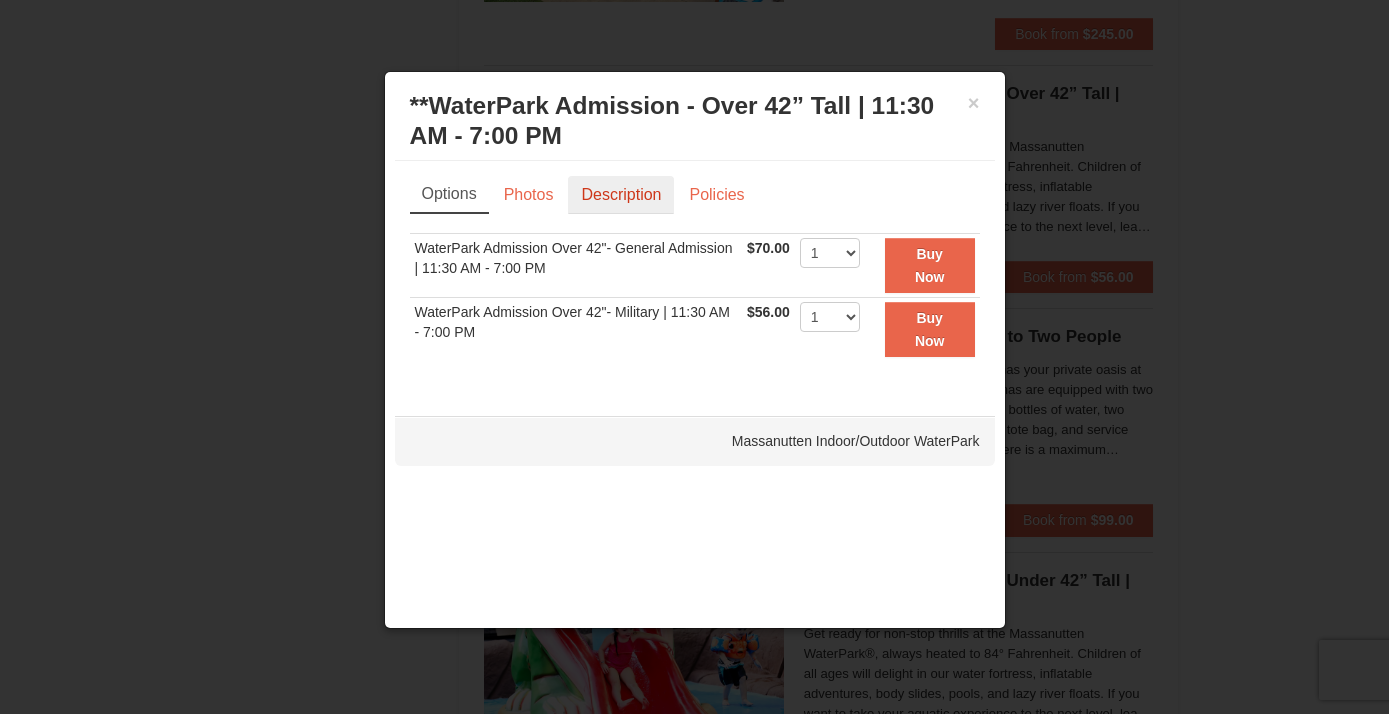 click on "Description" at bounding box center (621, 195) 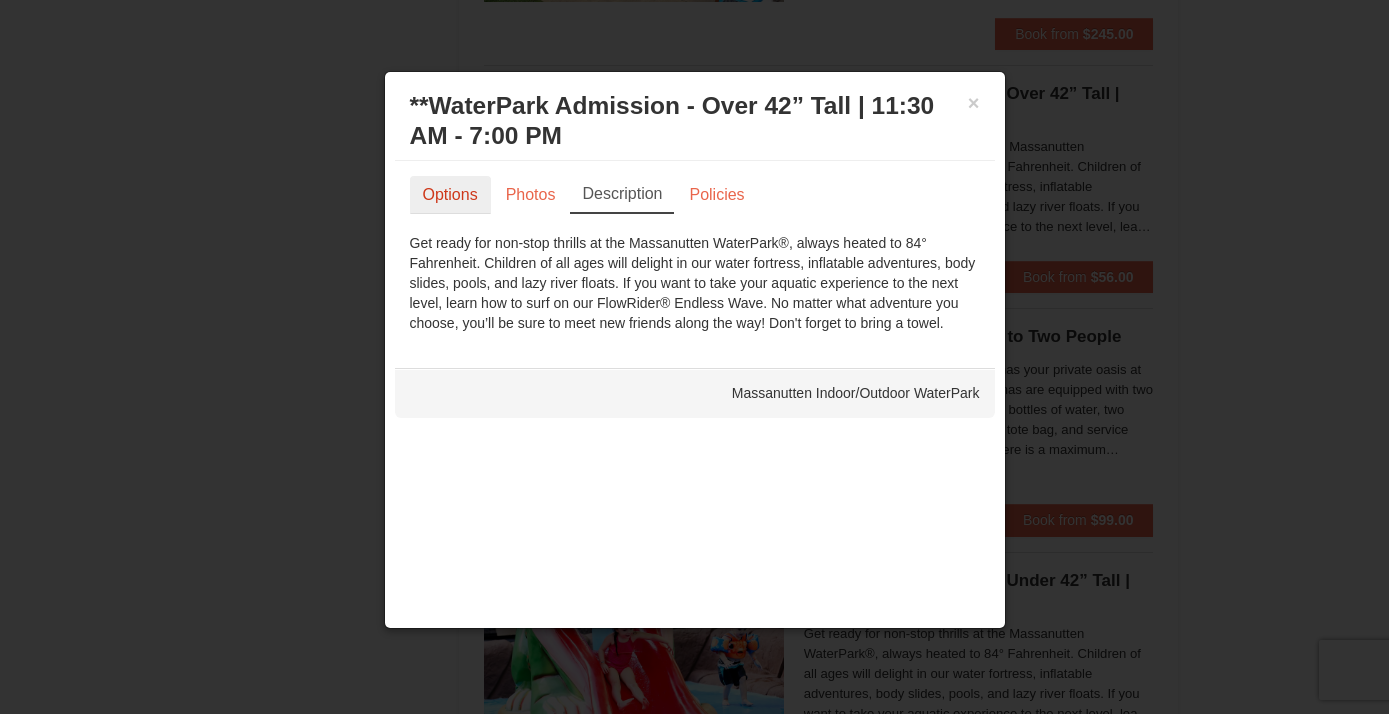 click on "Options" at bounding box center (450, 195) 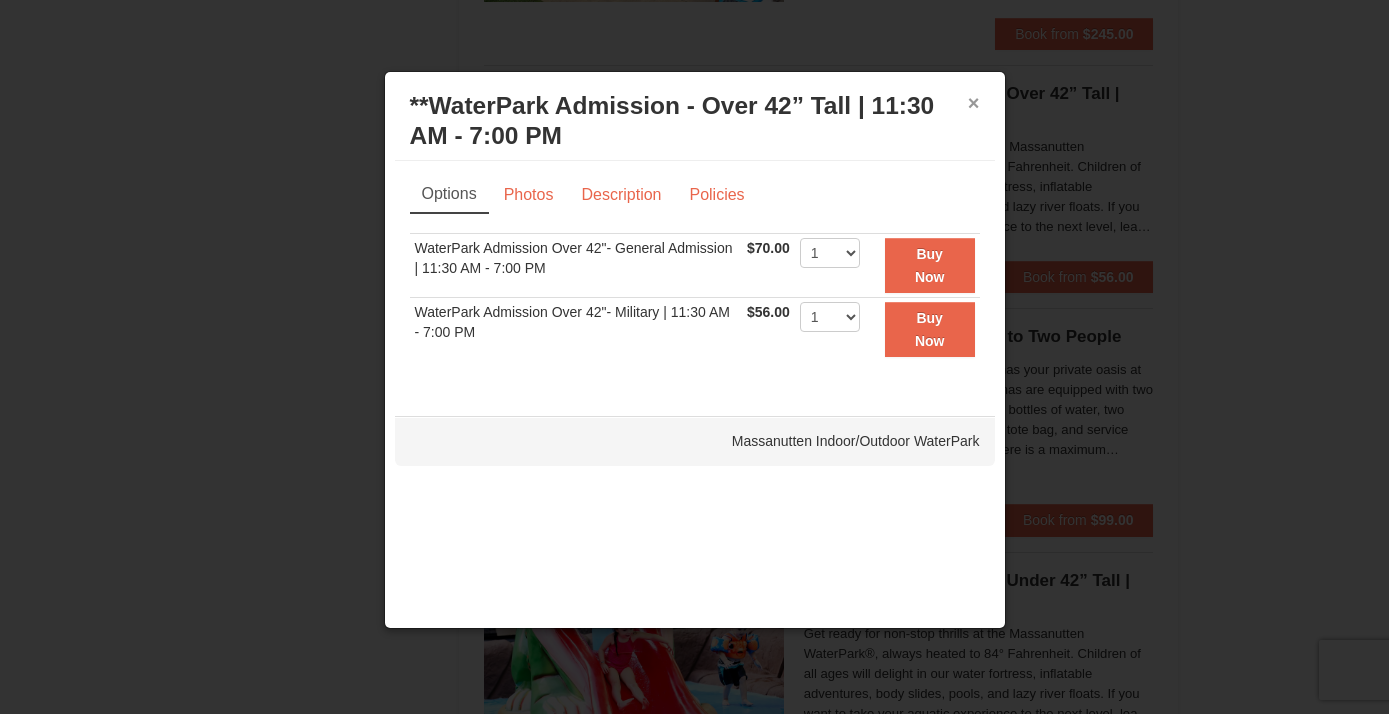 click on "×" at bounding box center [974, 103] 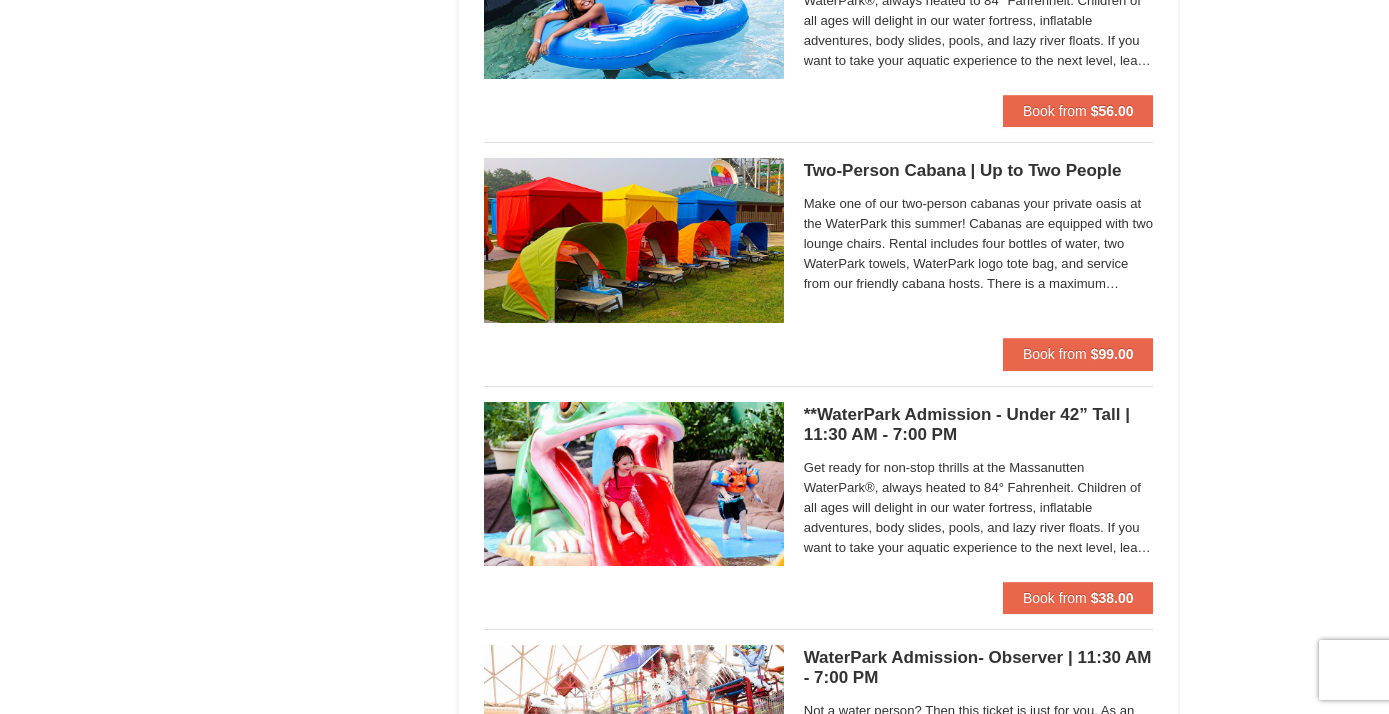 scroll, scrollTop: 1584, scrollLeft: 0, axis: vertical 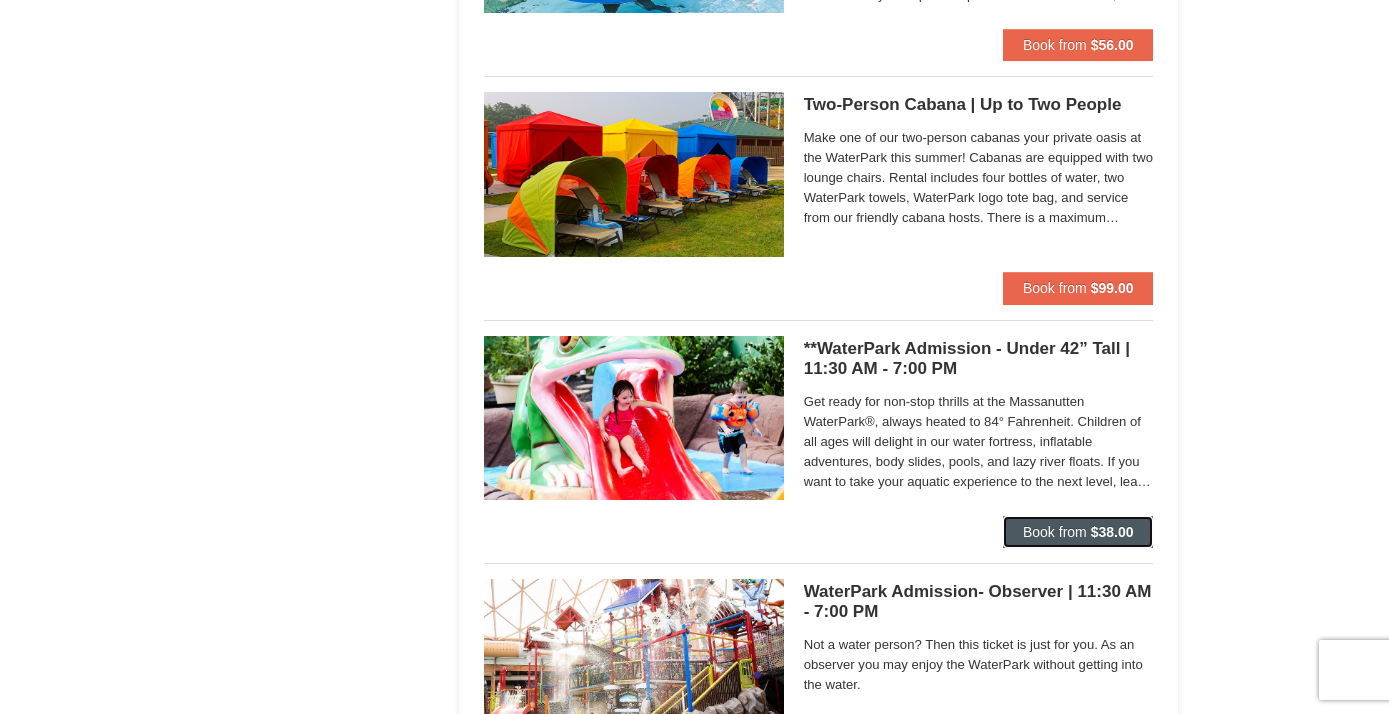 click on "Book from" at bounding box center (1055, 532) 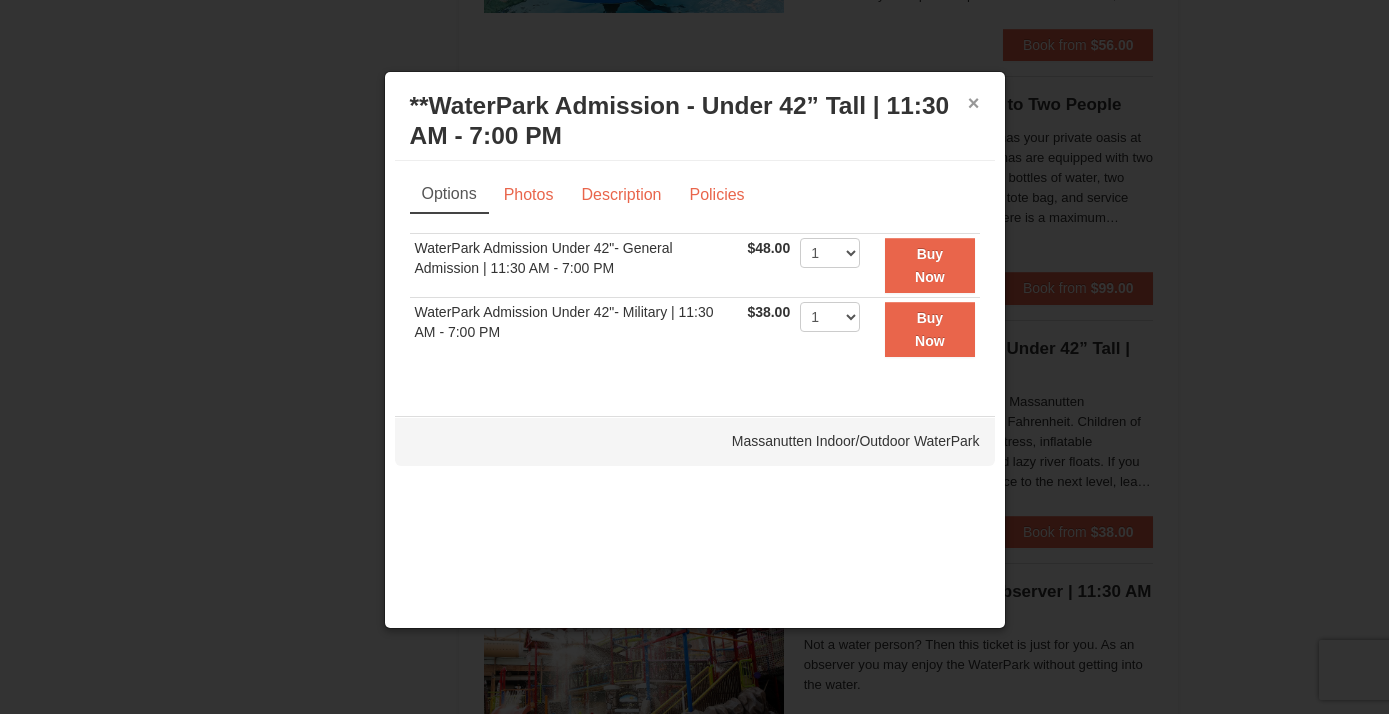 click on "×" at bounding box center [974, 103] 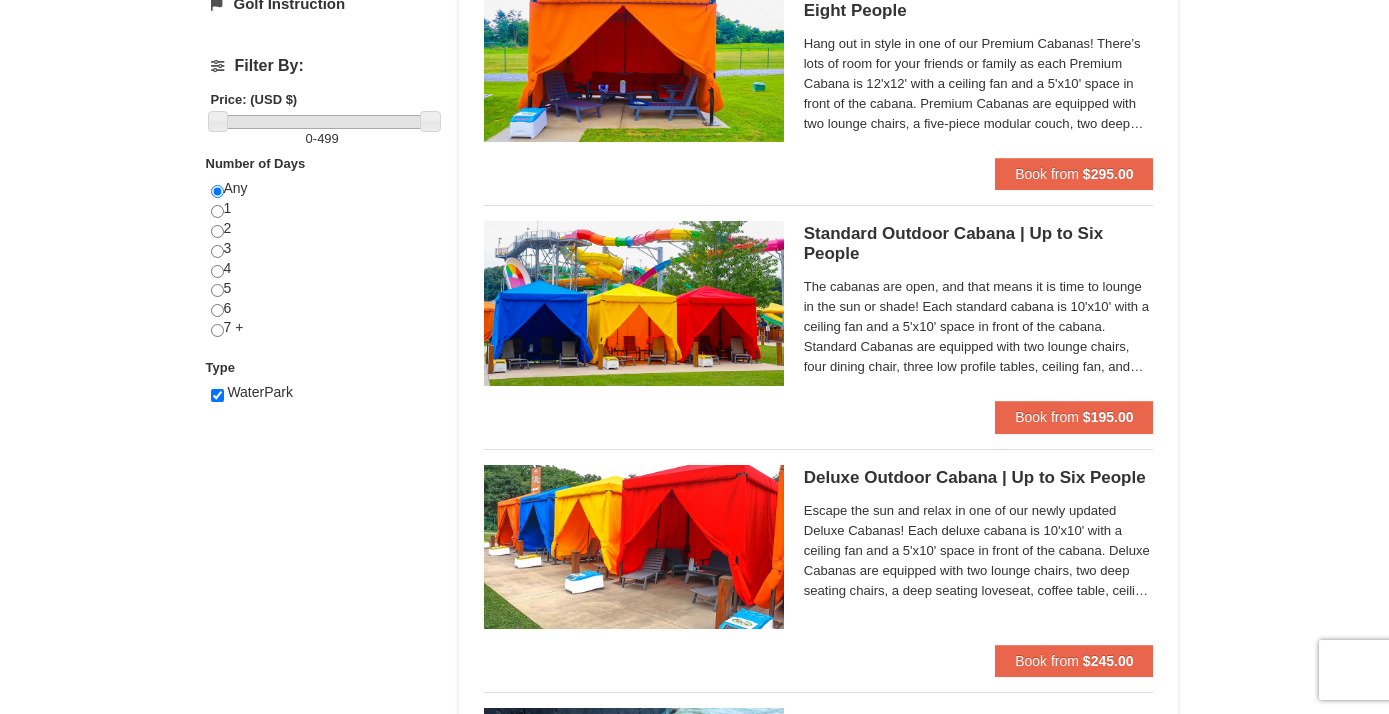 scroll, scrollTop: 0, scrollLeft: 0, axis: both 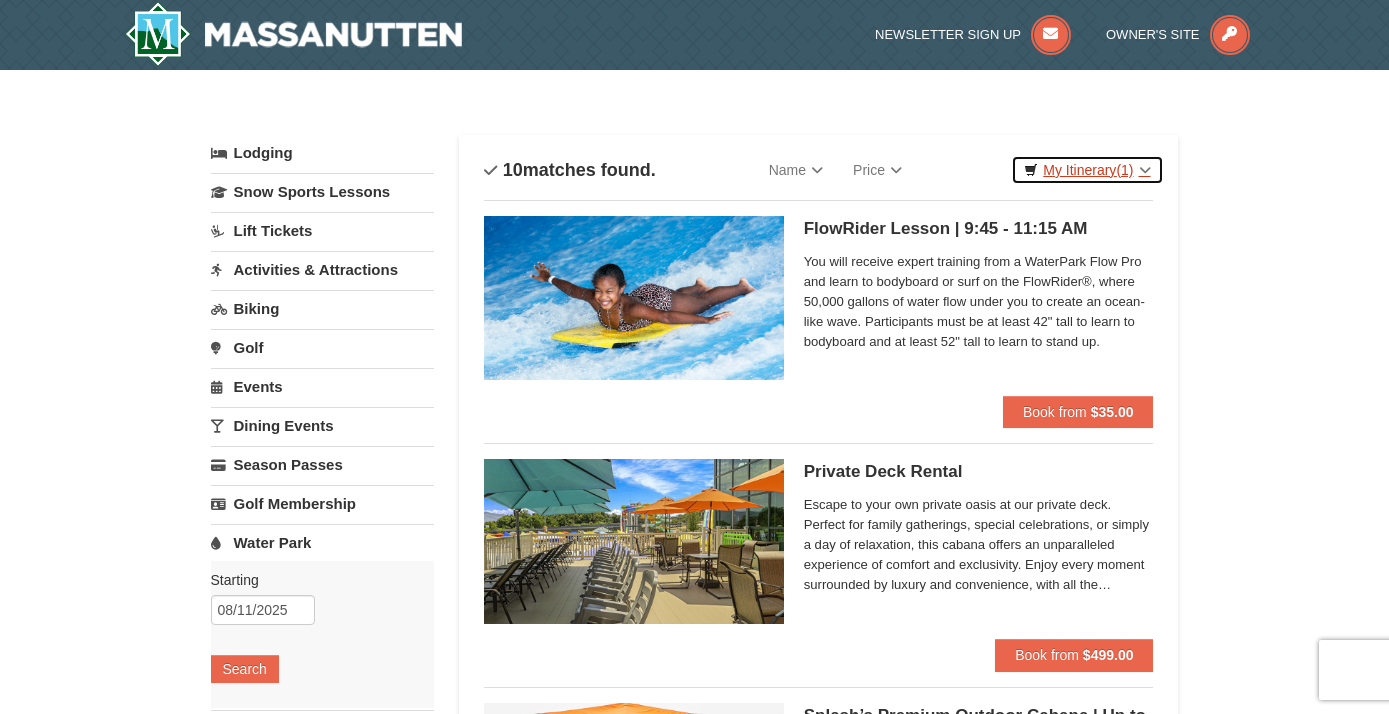 click on "(1)" at bounding box center (1124, 170) 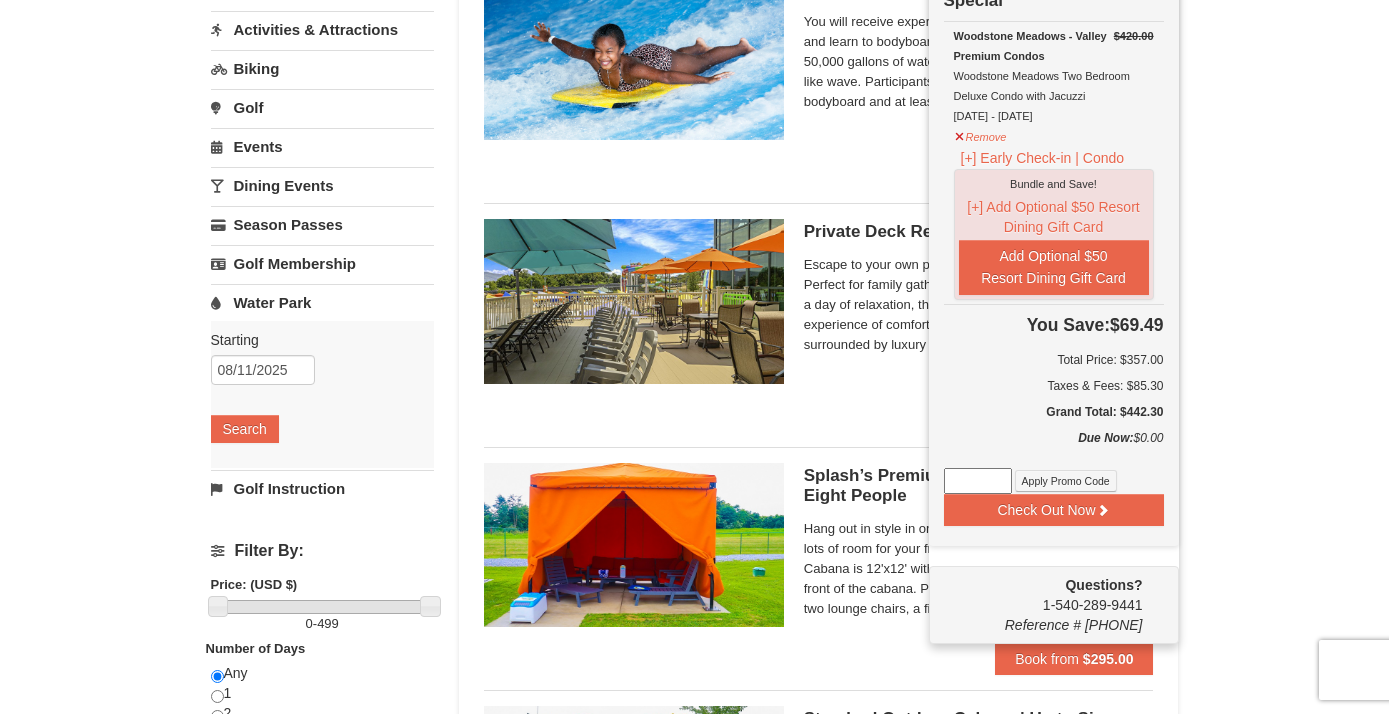 scroll, scrollTop: 248, scrollLeft: 0, axis: vertical 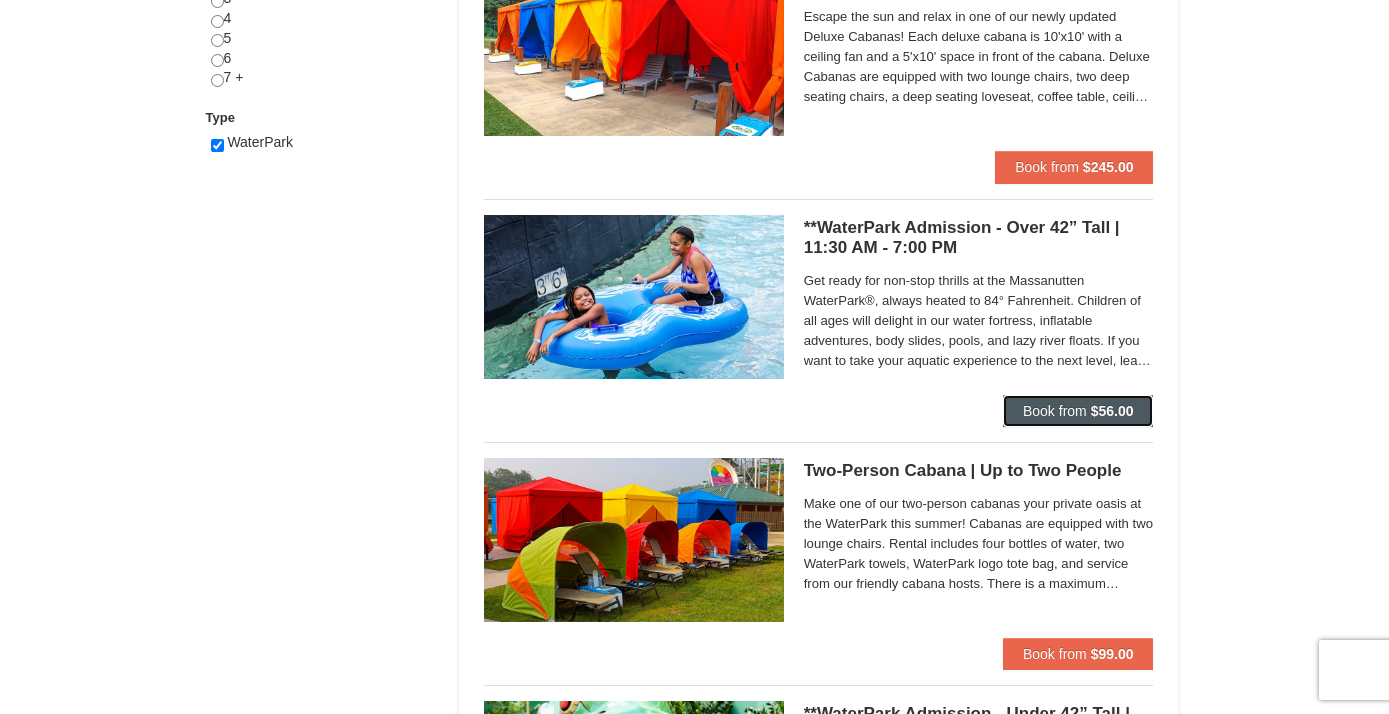 click on "$56.00" at bounding box center (1112, 411) 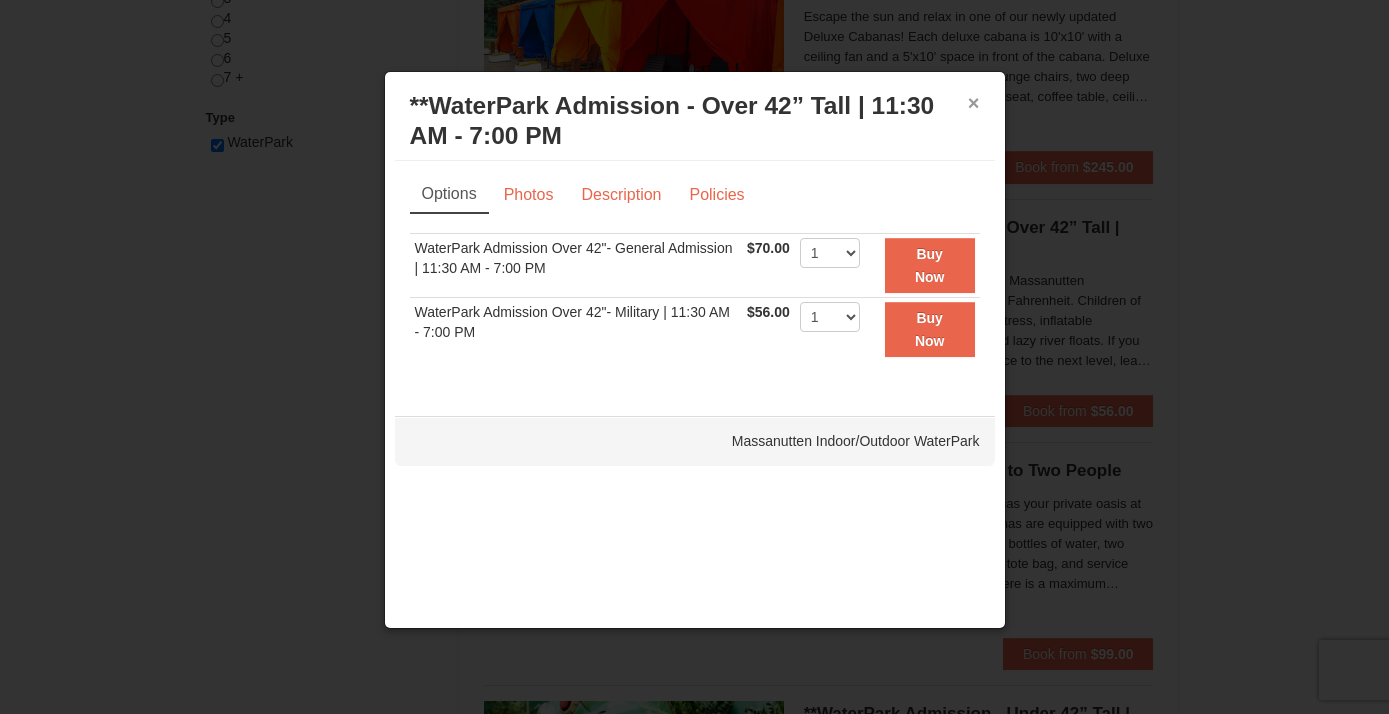 click on "×" at bounding box center (974, 103) 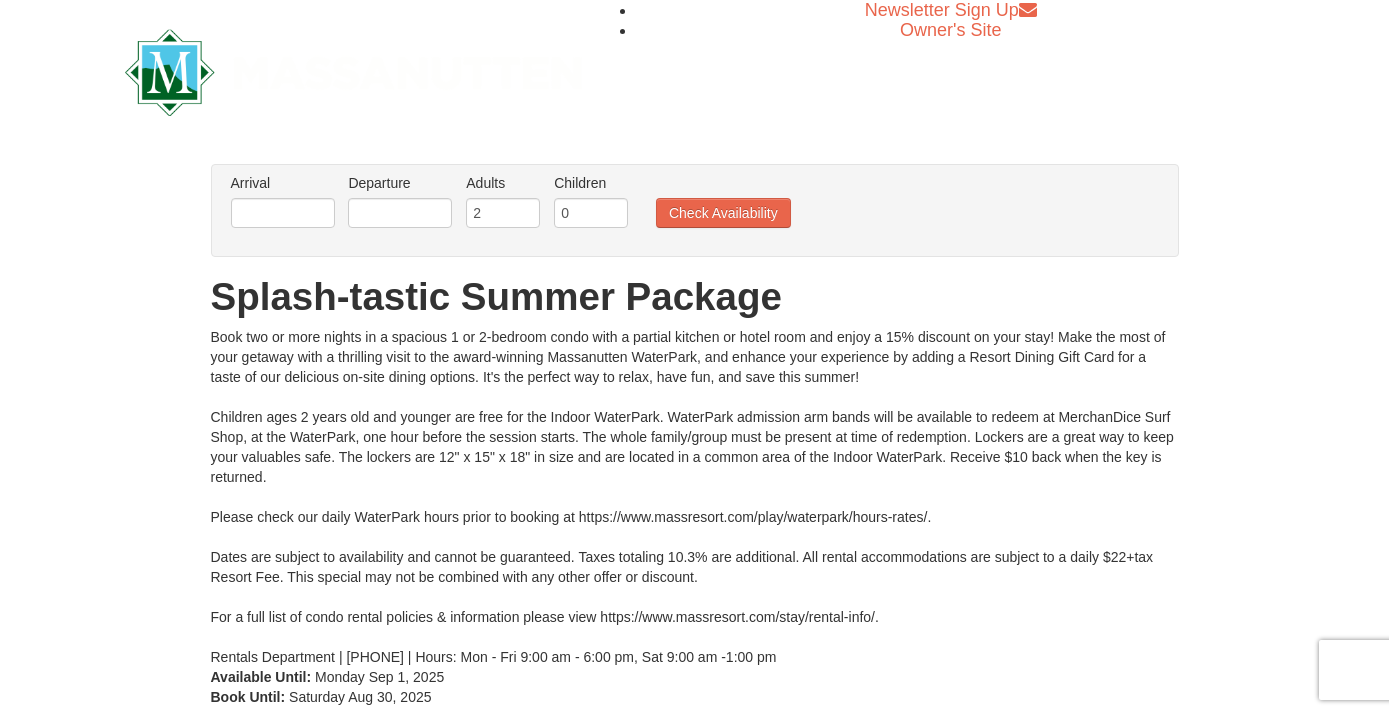 scroll, scrollTop: 0, scrollLeft: 0, axis: both 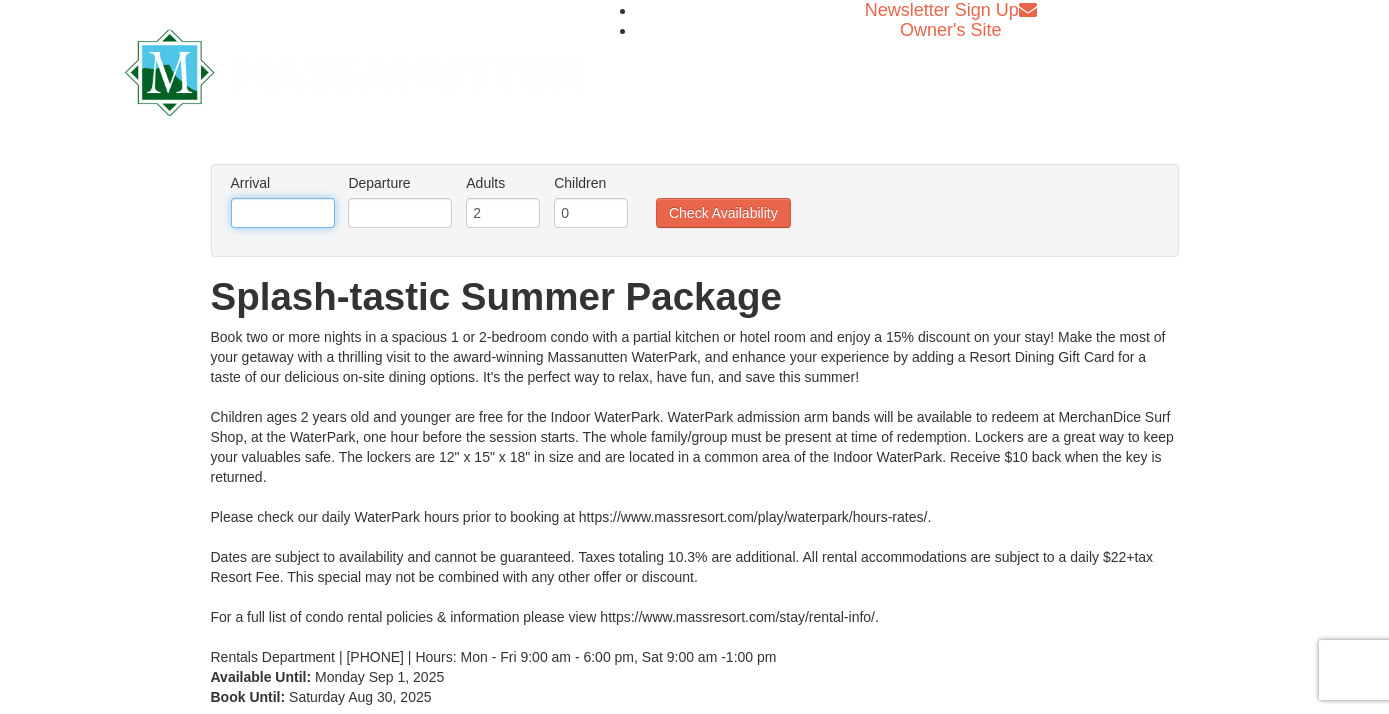 click at bounding box center [283, 213] 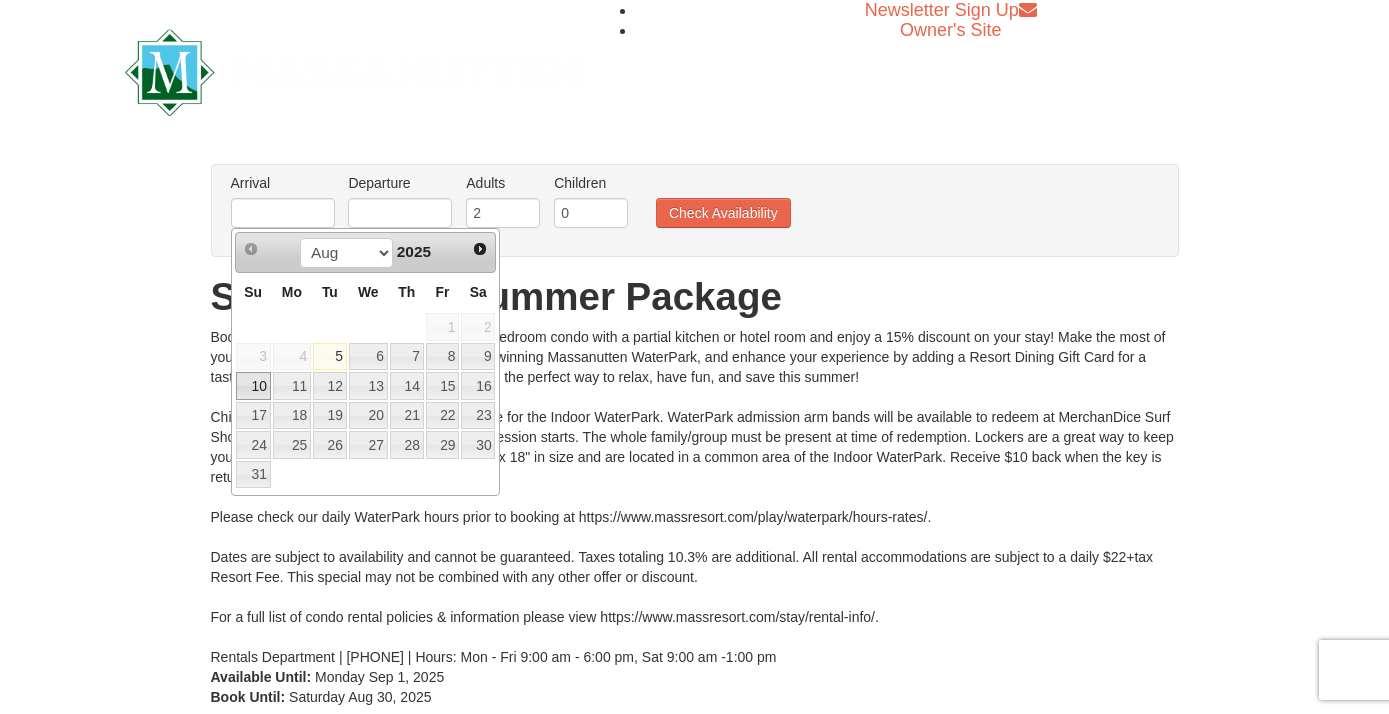click on "10" at bounding box center (253, 386) 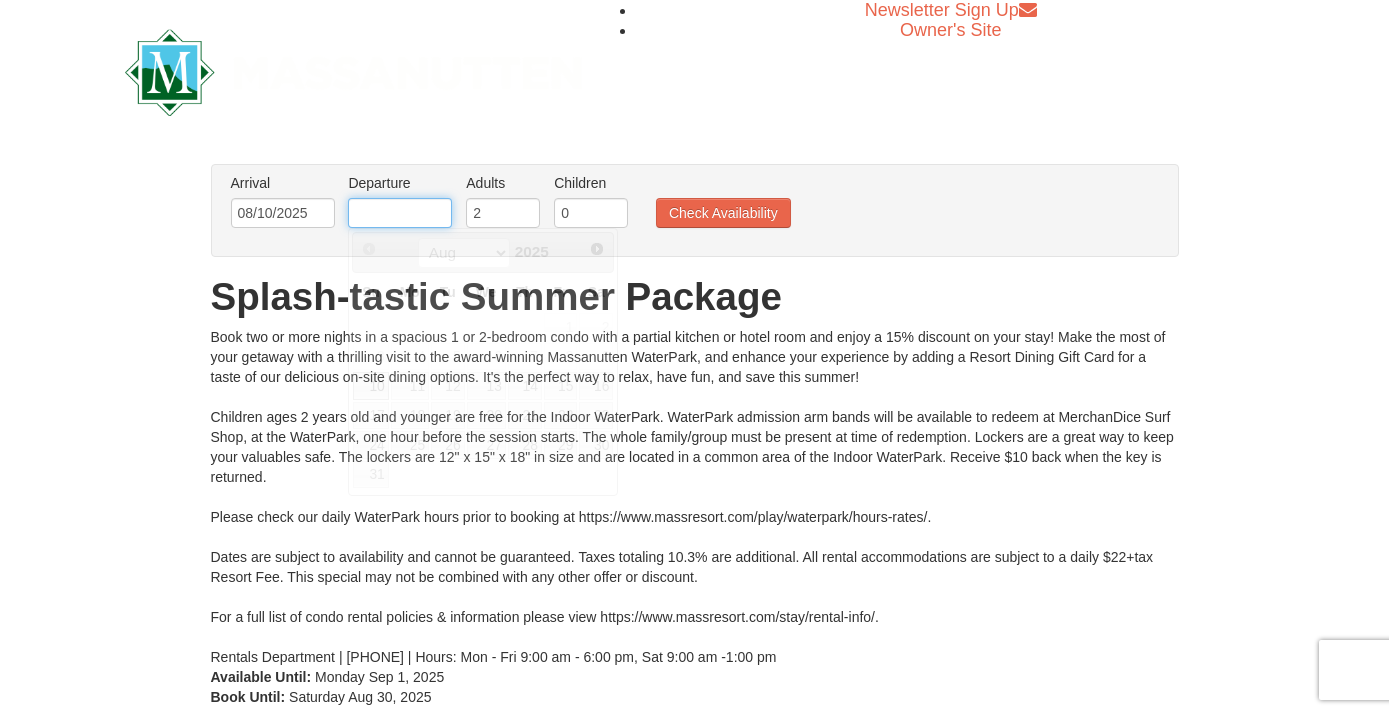 click at bounding box center (400, 213) 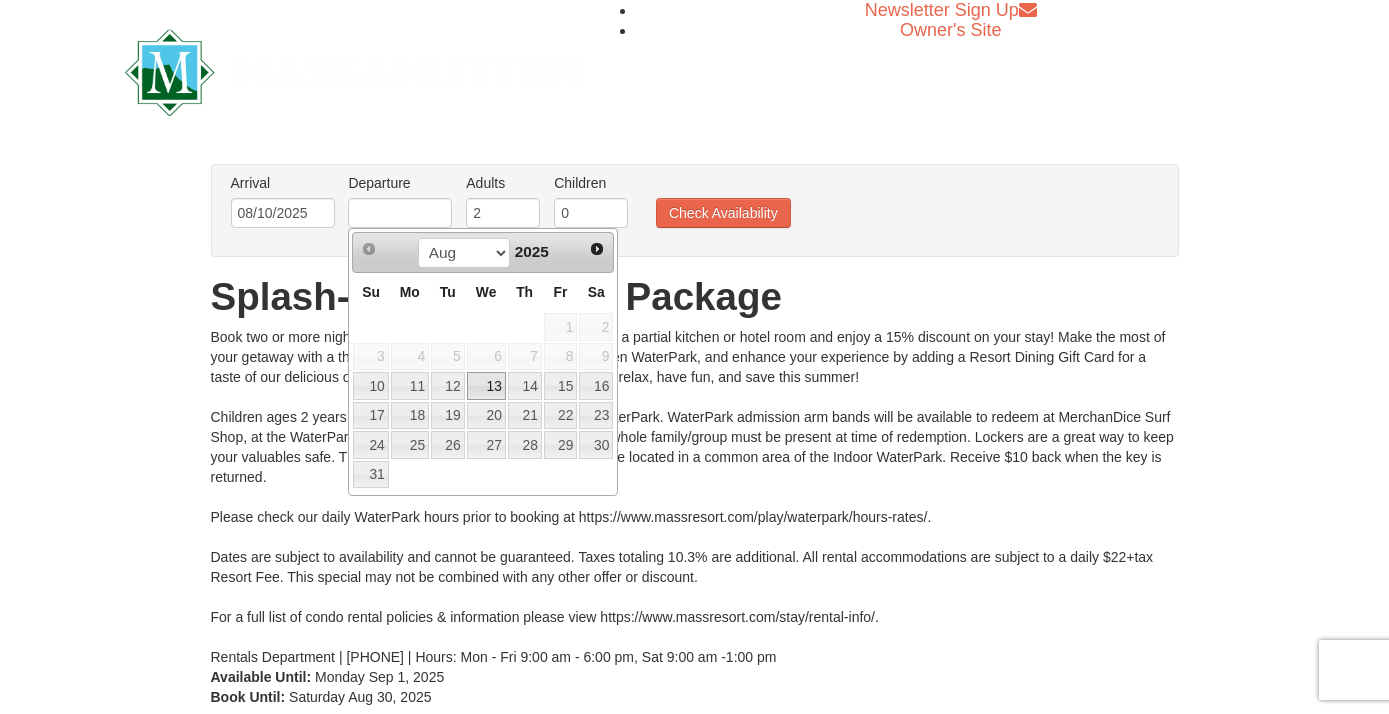 click on "13" at bounding box center (486, 386) 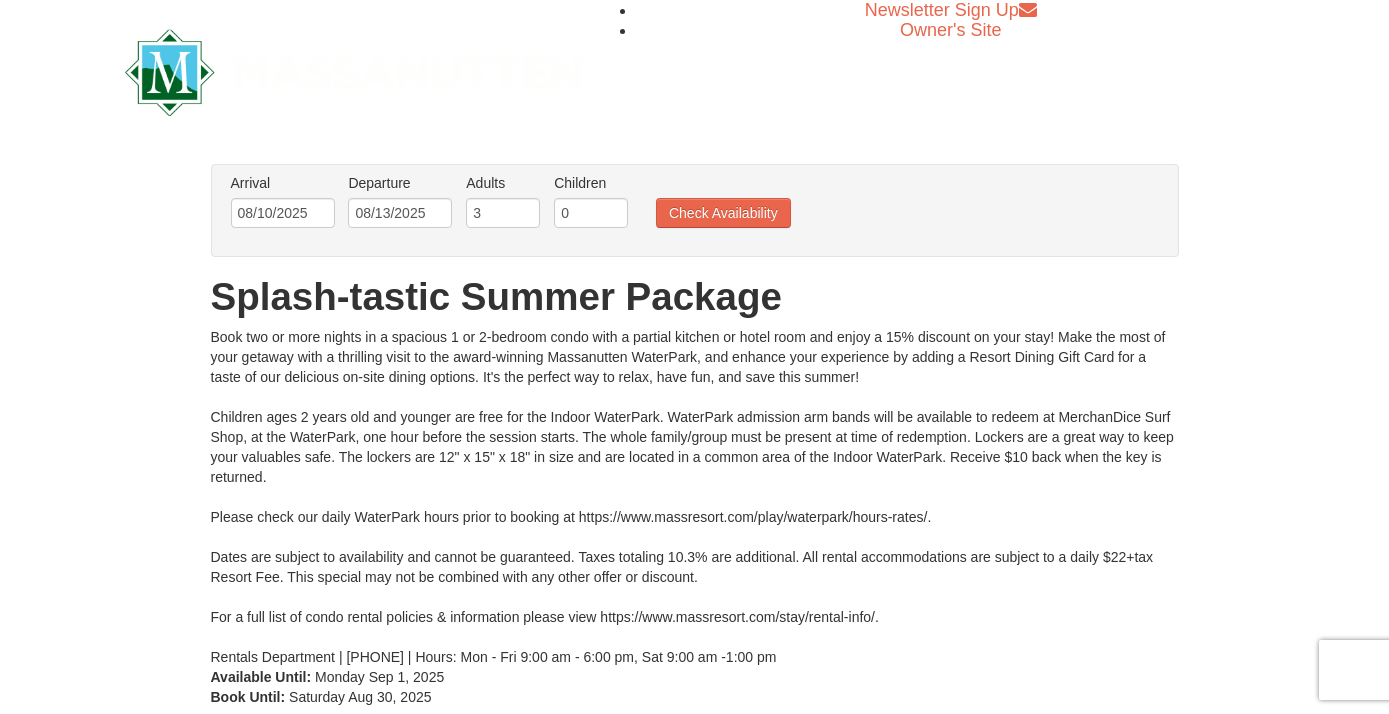 type on "3" 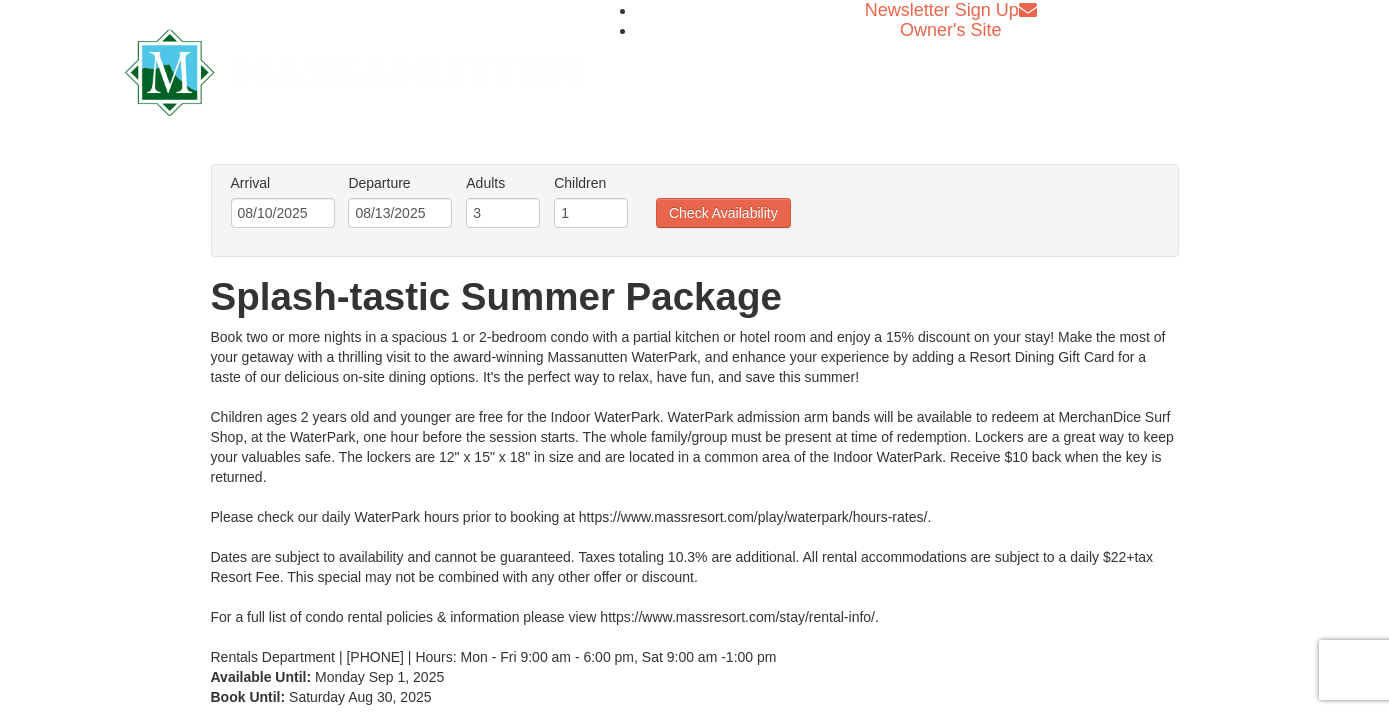 click on "1" at bounding box center (591, 213) 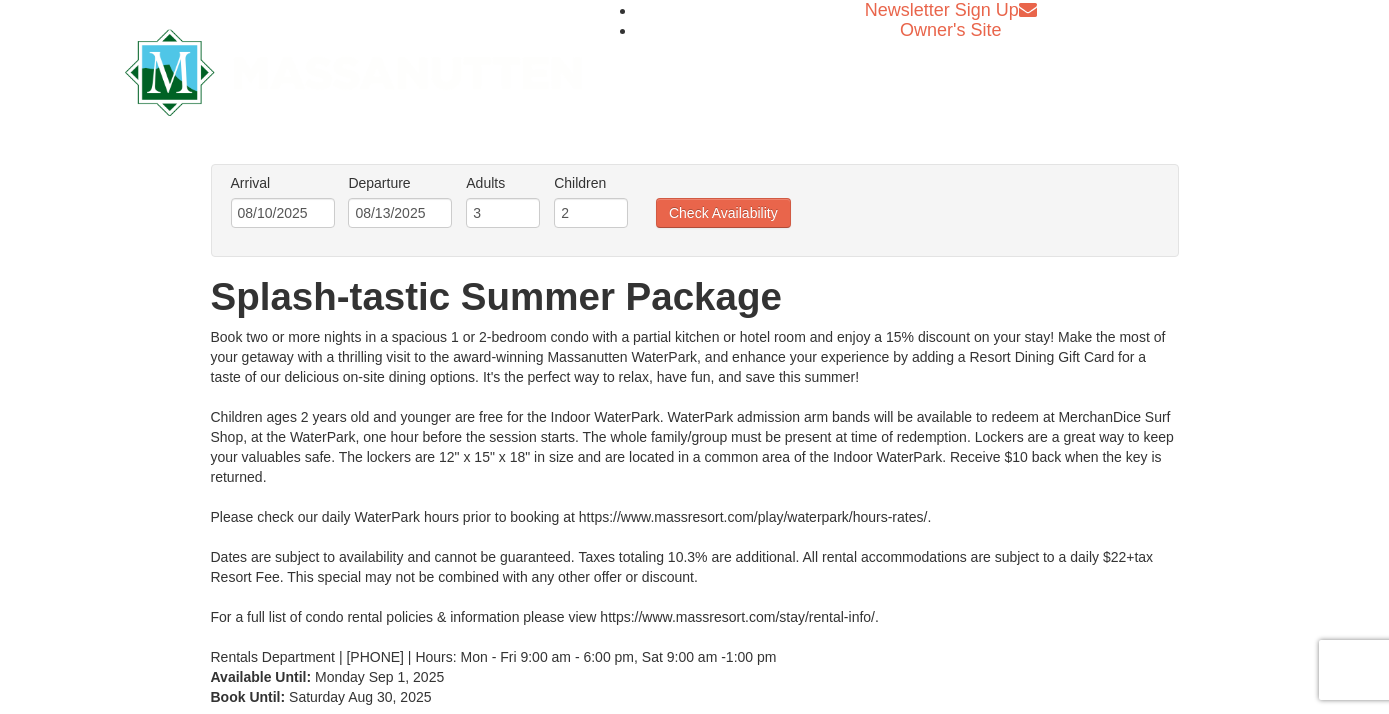 click on "2" at bounding box center [591, 213] 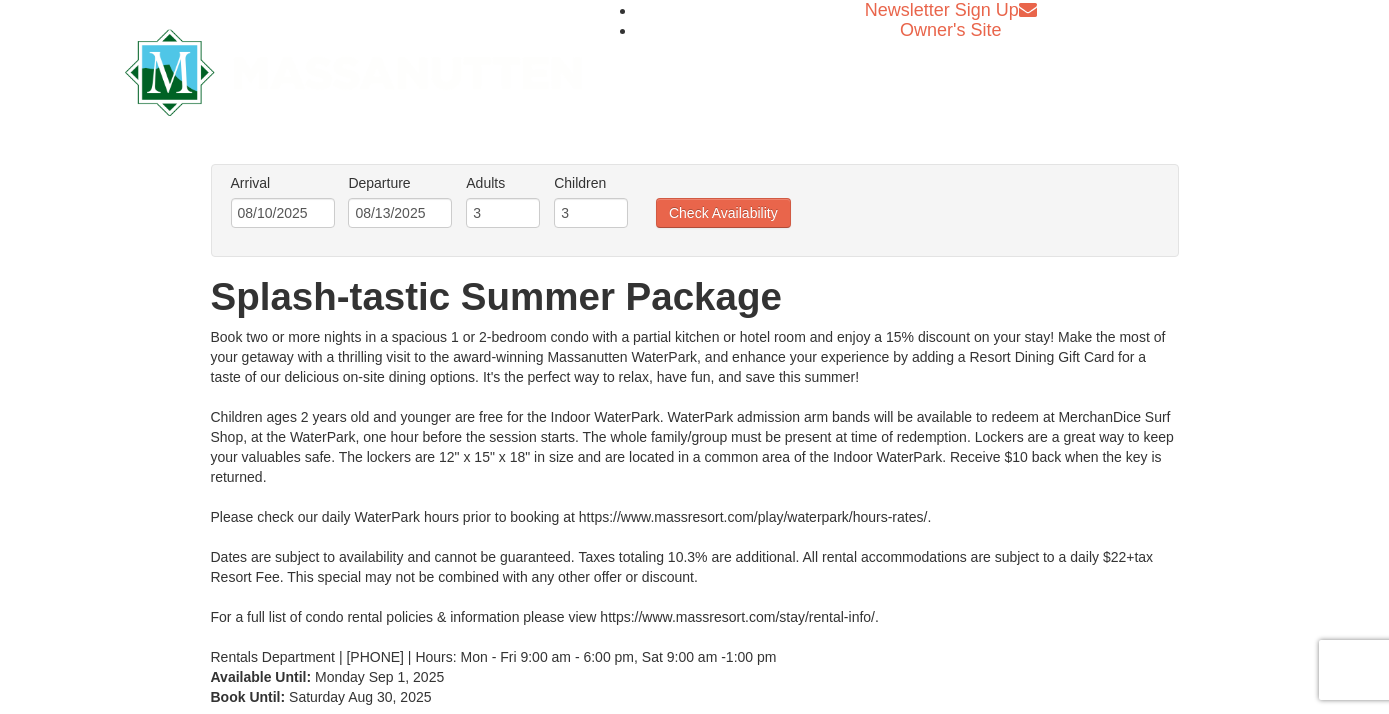 type on "3" 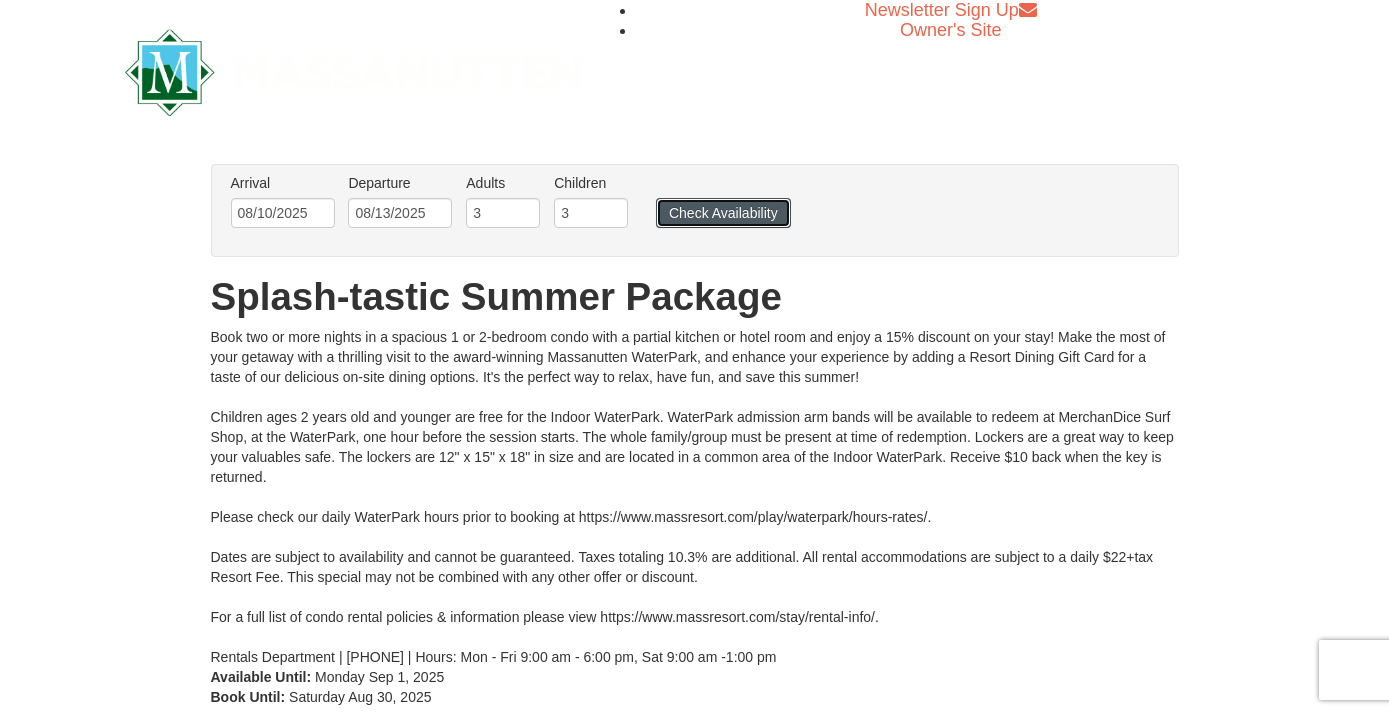 click on "Check Availability" at bounding box center (723, 213) 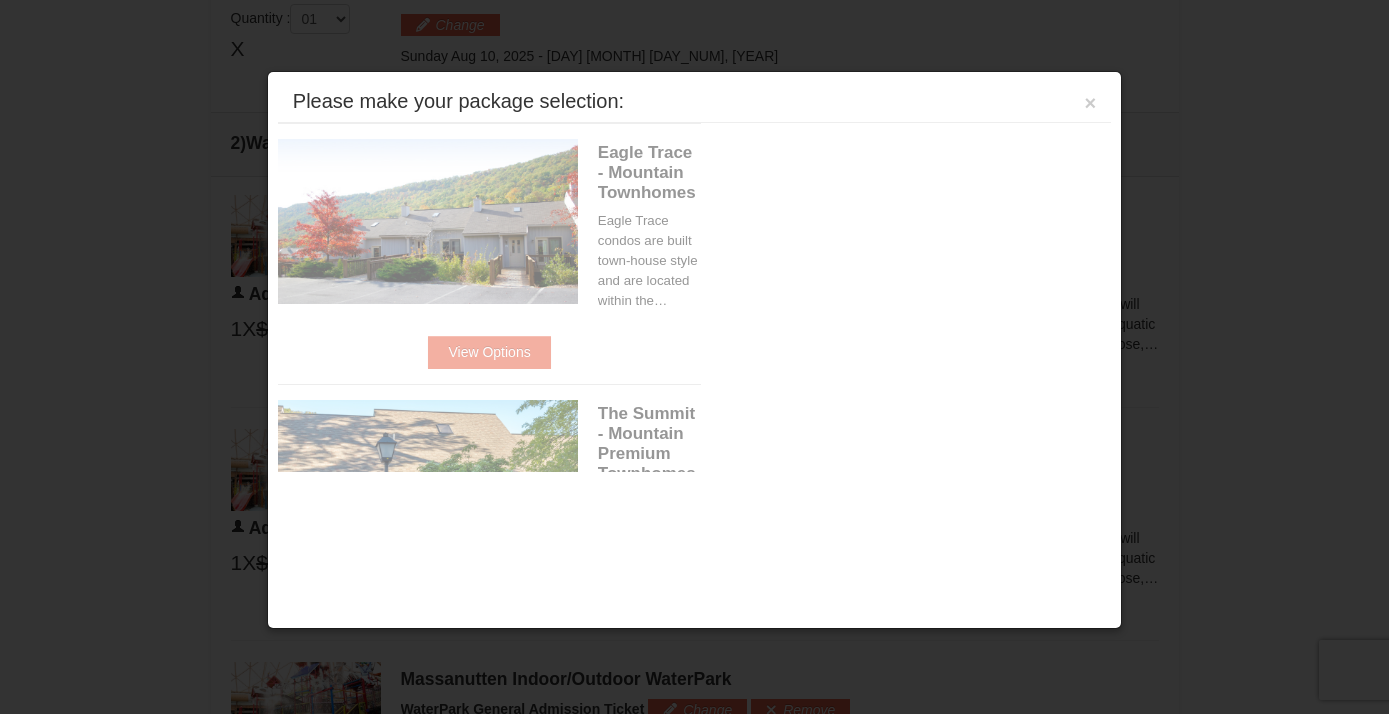 scroll, scrollTop: 772, scrollLeft: 0, axis: vertical 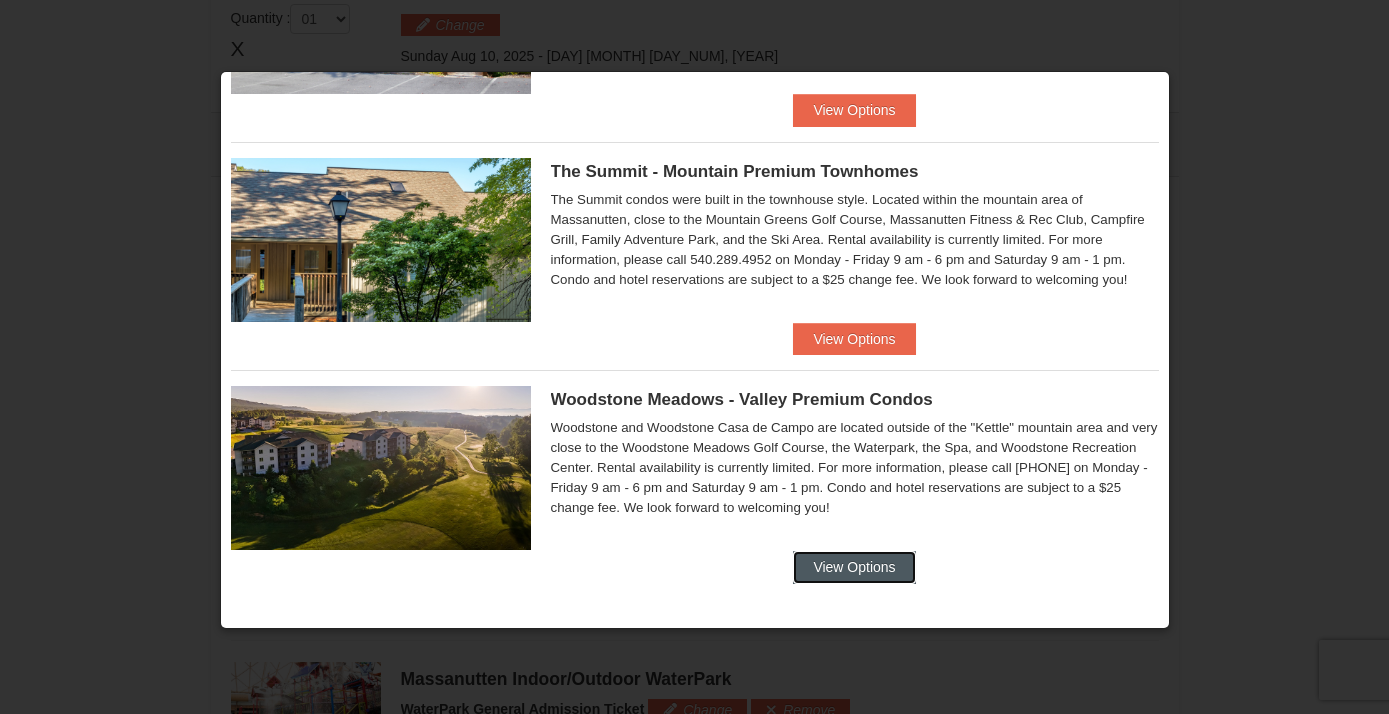 click on "View Options" at bounding box center [854, 567] 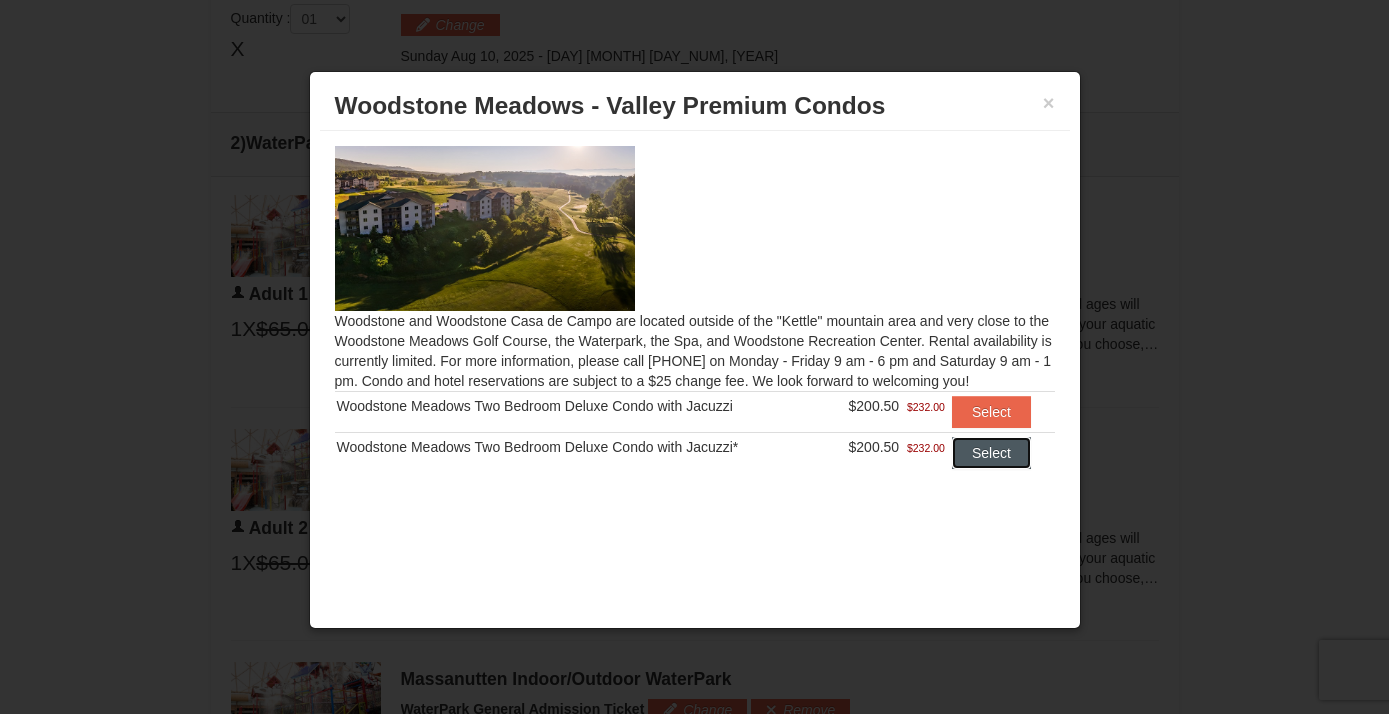 click on "Select" at bounding box center (991, 453) 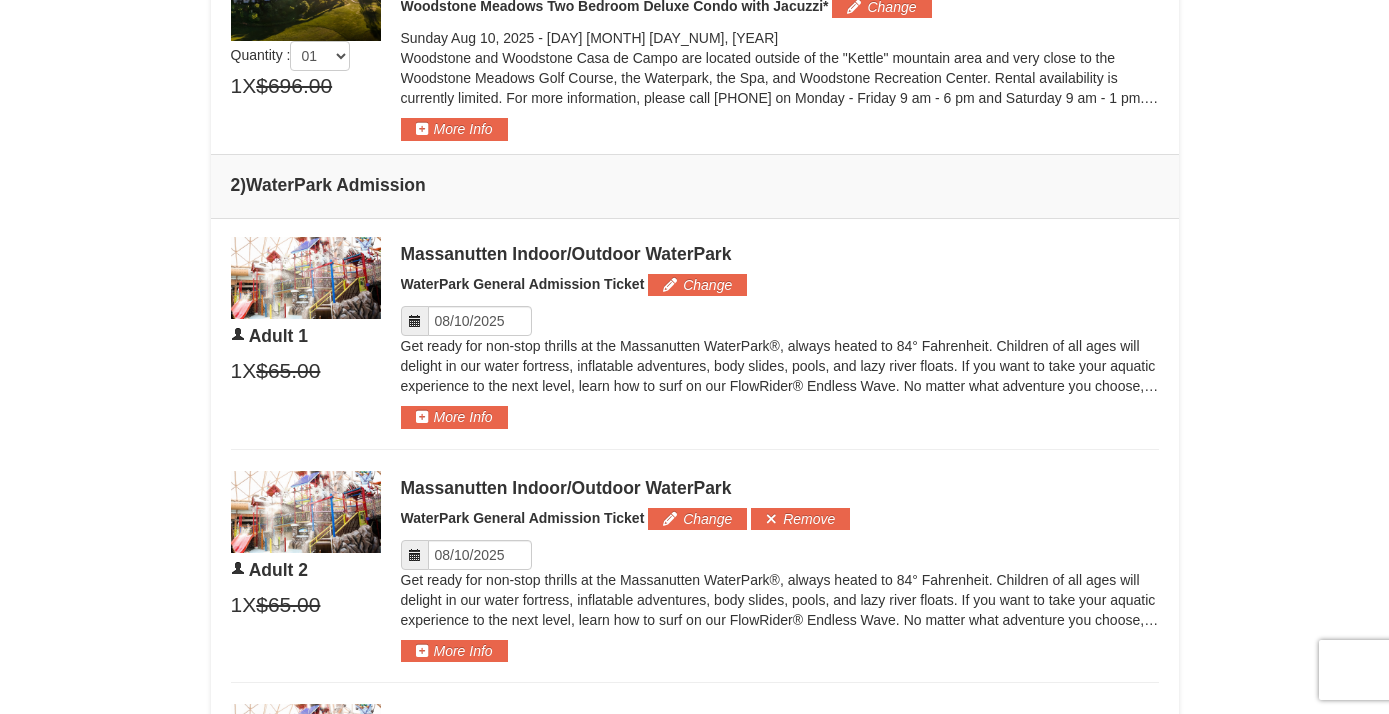 scroll, scrollTop: 812, scrollLeft: 0, axis: vertical 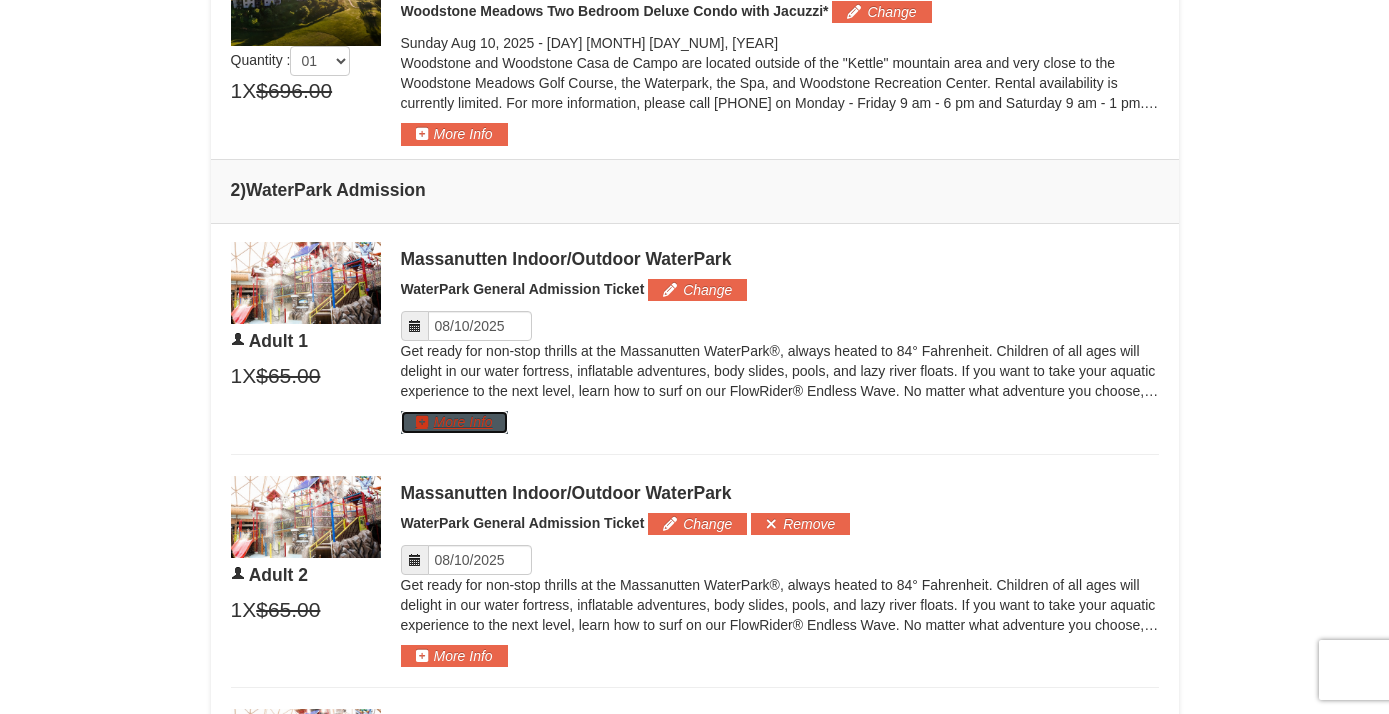 click on "More Info" at bounding box center (454, 422) 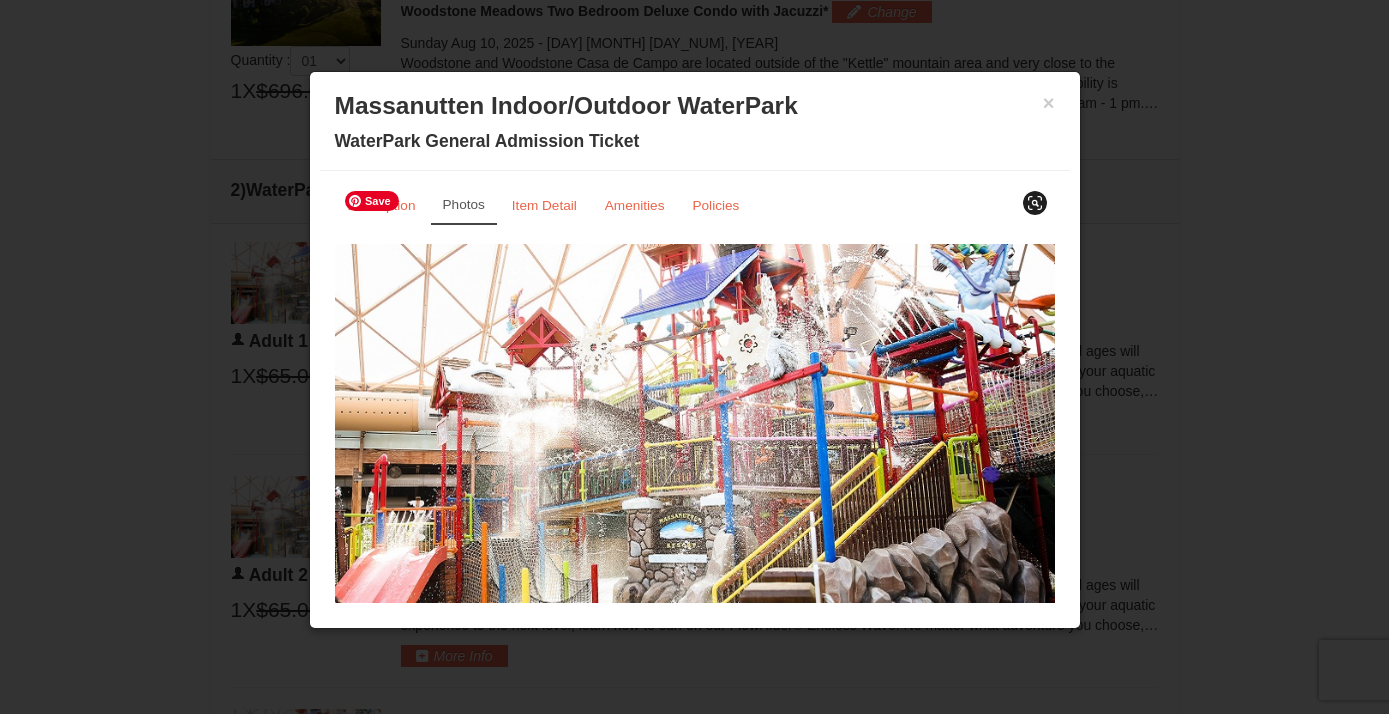 scroll, scrollTop: 51, scrollLeft: 0, axis: vertical 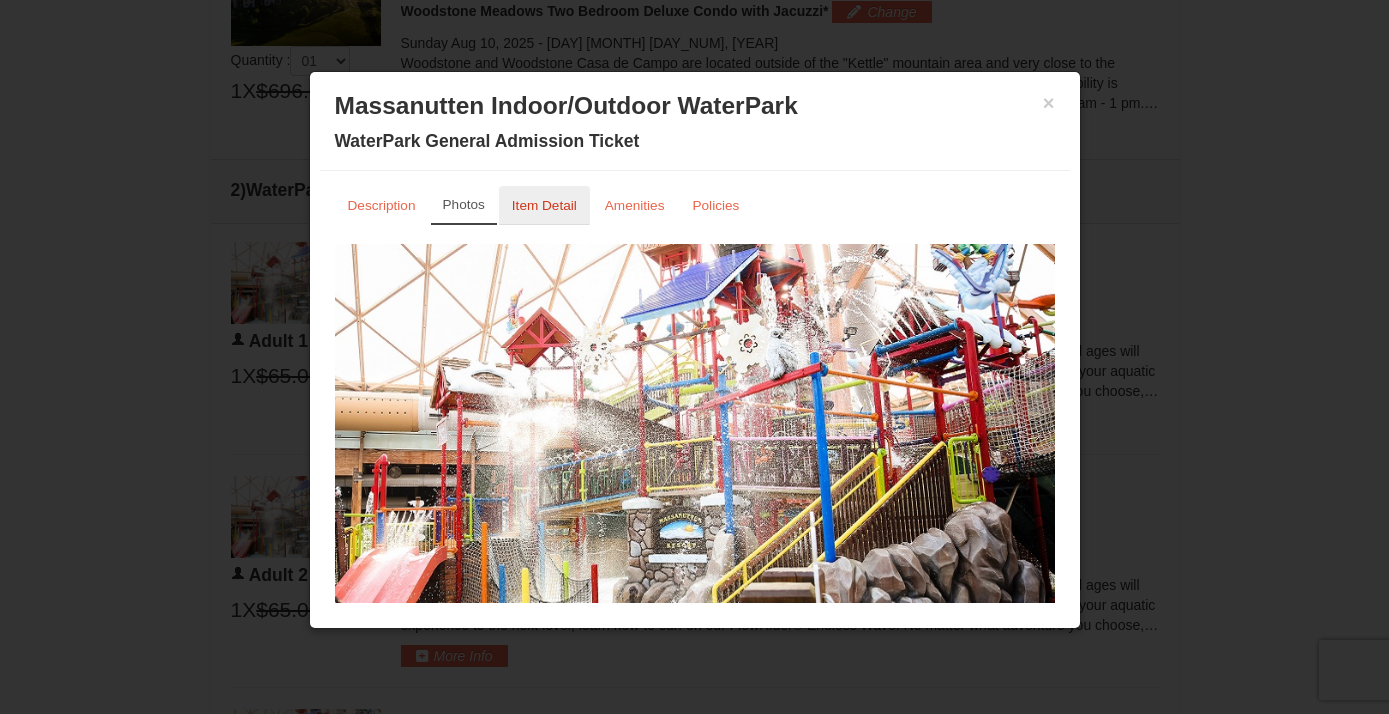 click on "Item Detail" at bounding box center (544, 205) 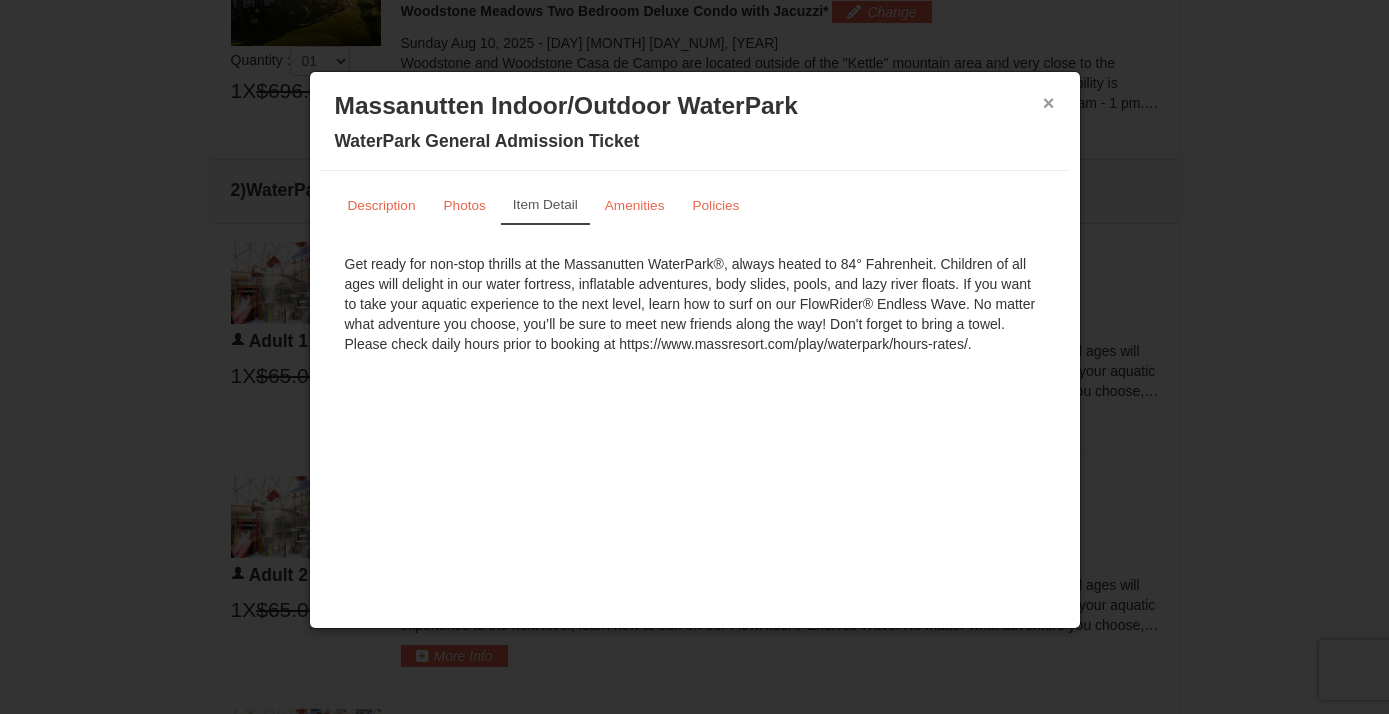 click on "×" at bounding box center (1049, 103) 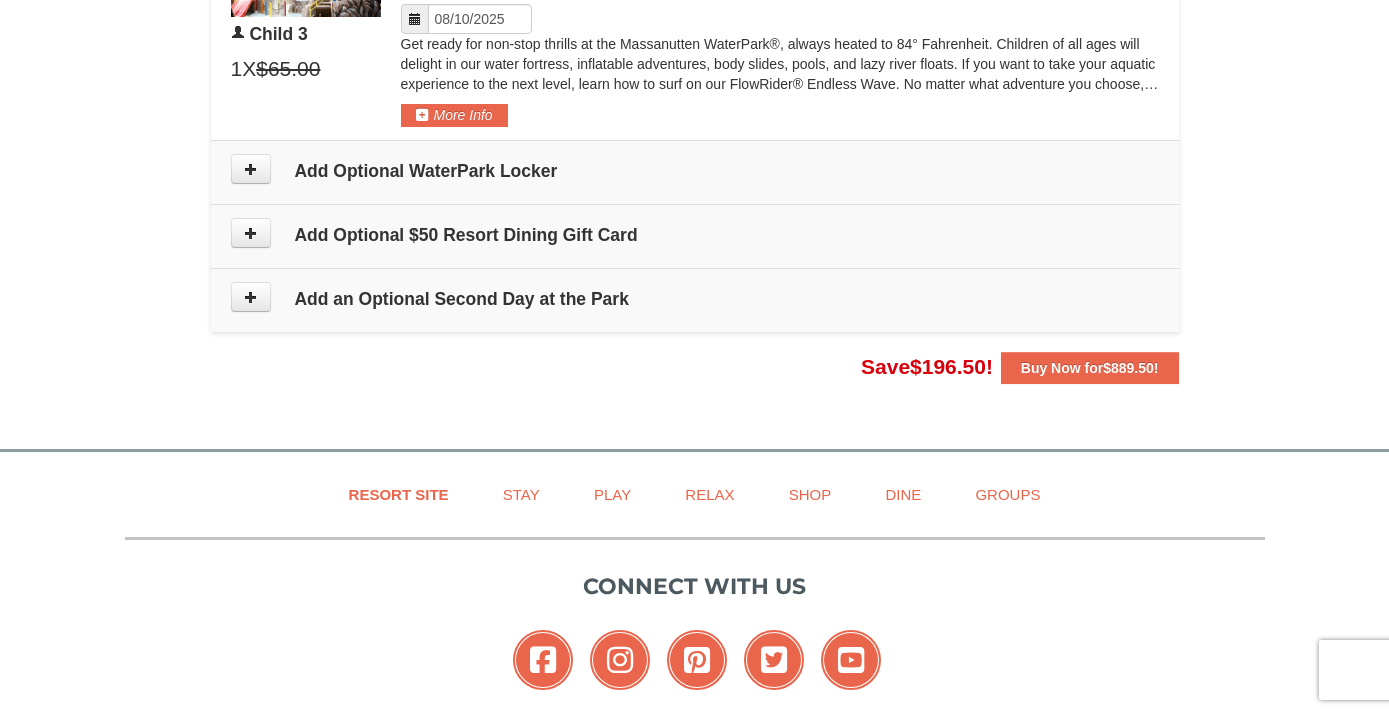 scroll, scrollTop: 2290, scrollLeft: 0, axis: vertical 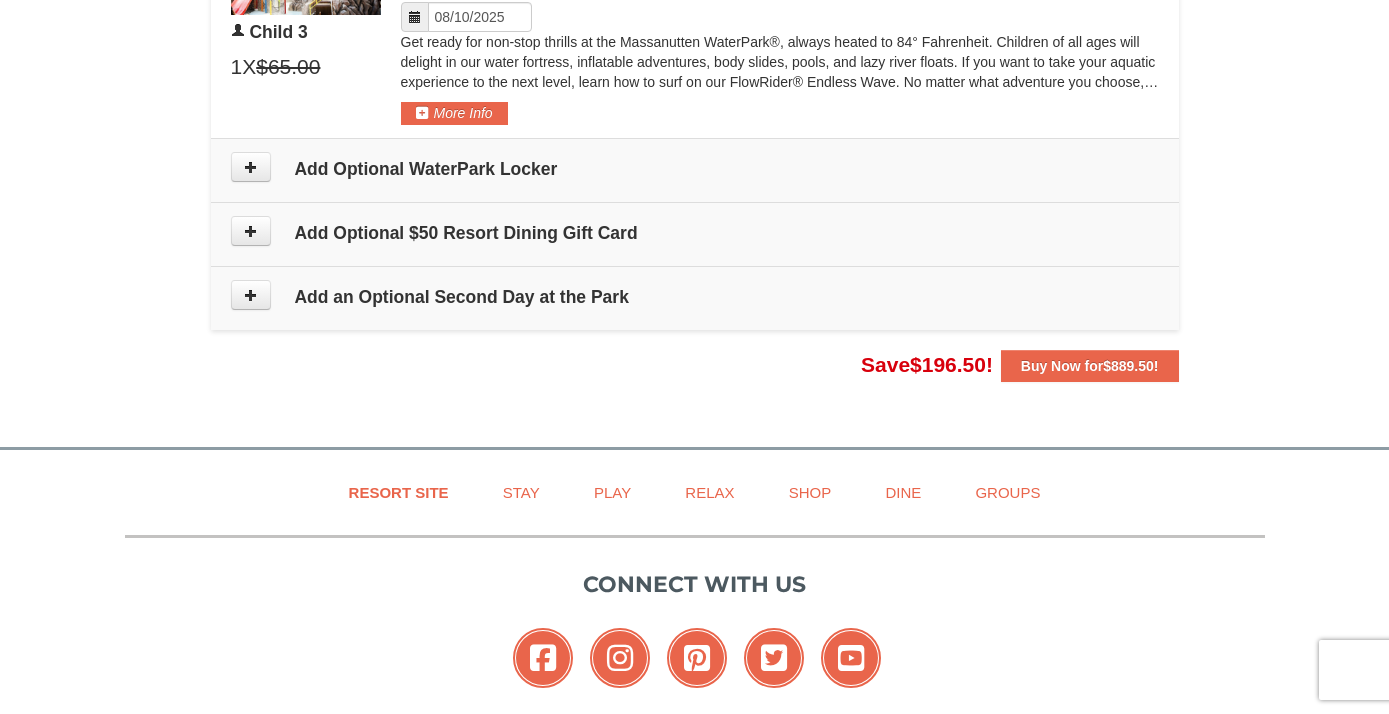 click on "×
From:
To:
Adults:
3
Children:
3
Change
Arrival Please format dates MM/DD/YYYY Please format dates MM/DD/YYYY
08/10/2025
Departure Please format dates MM/DD/YYYY Please format dates MM/DD/YYYY
08/13/2025
Adults
3" at bounding box center [695, -897] 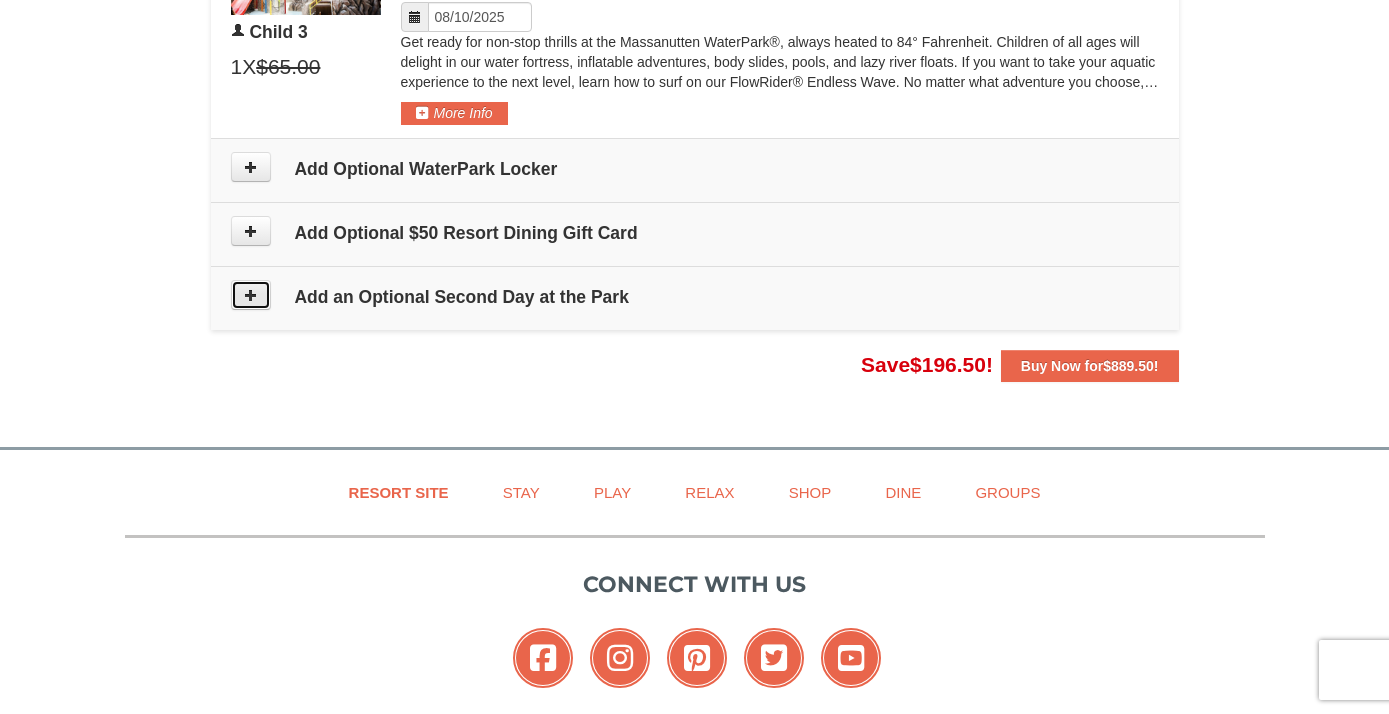 click at bounding box center [251, 295] 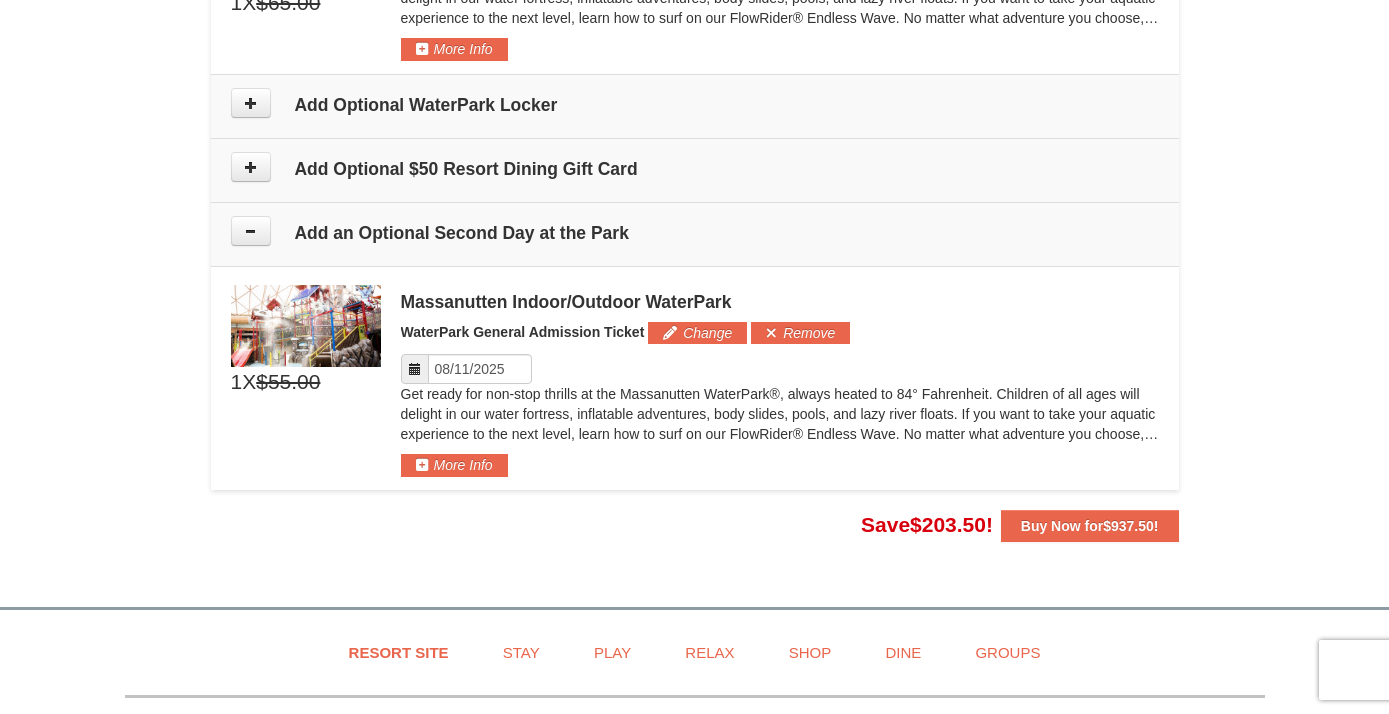 scroll, scrollTop: 2358, scrollLeft: 0, axis: vertical 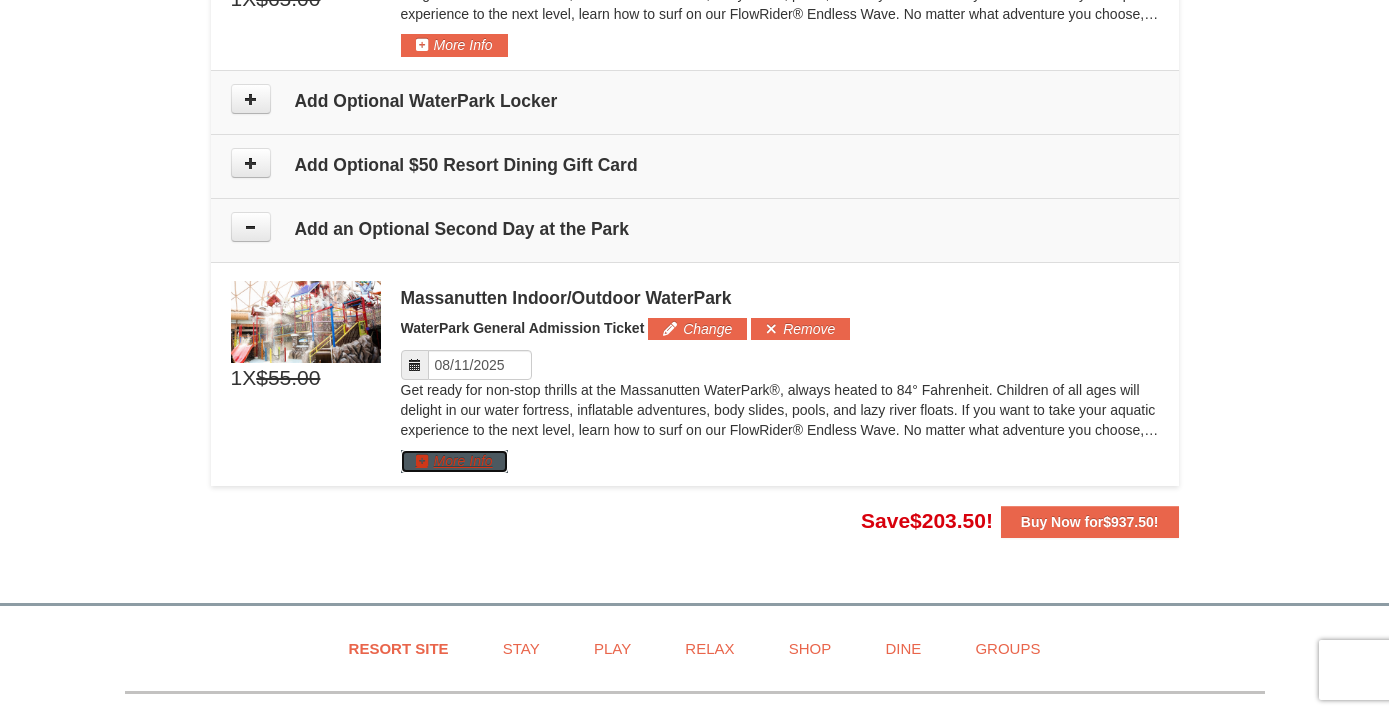 click on "More Info" at bounding box center (454, 461) 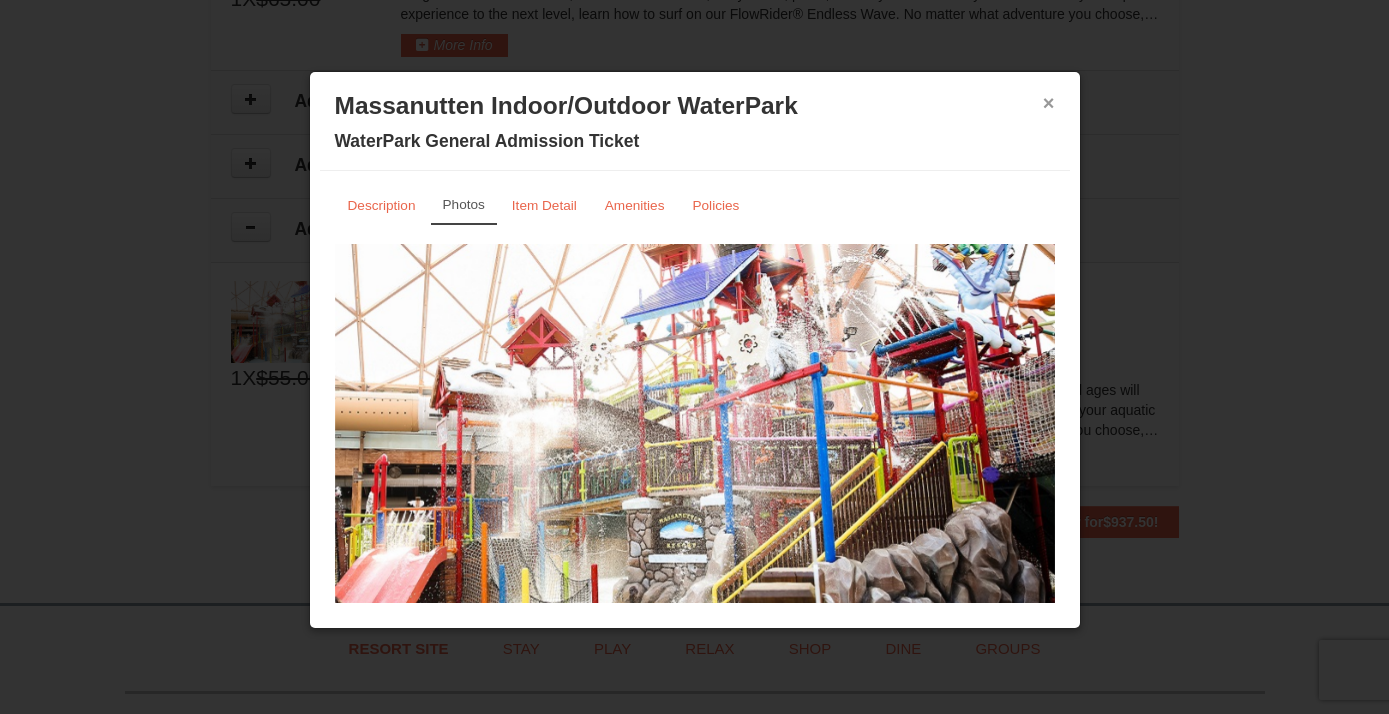 click on "×" at bounding box center (1049, 103) 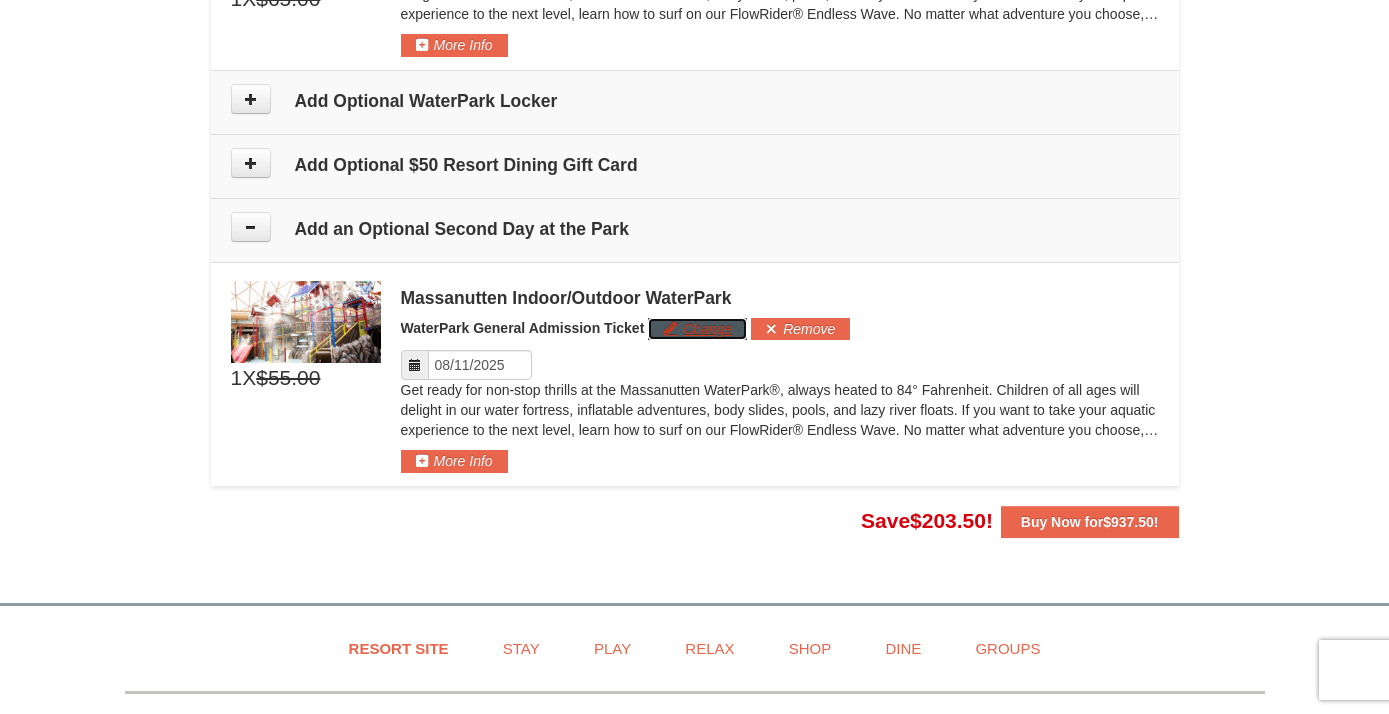 click on "Change" at bounding box center [697, 329] 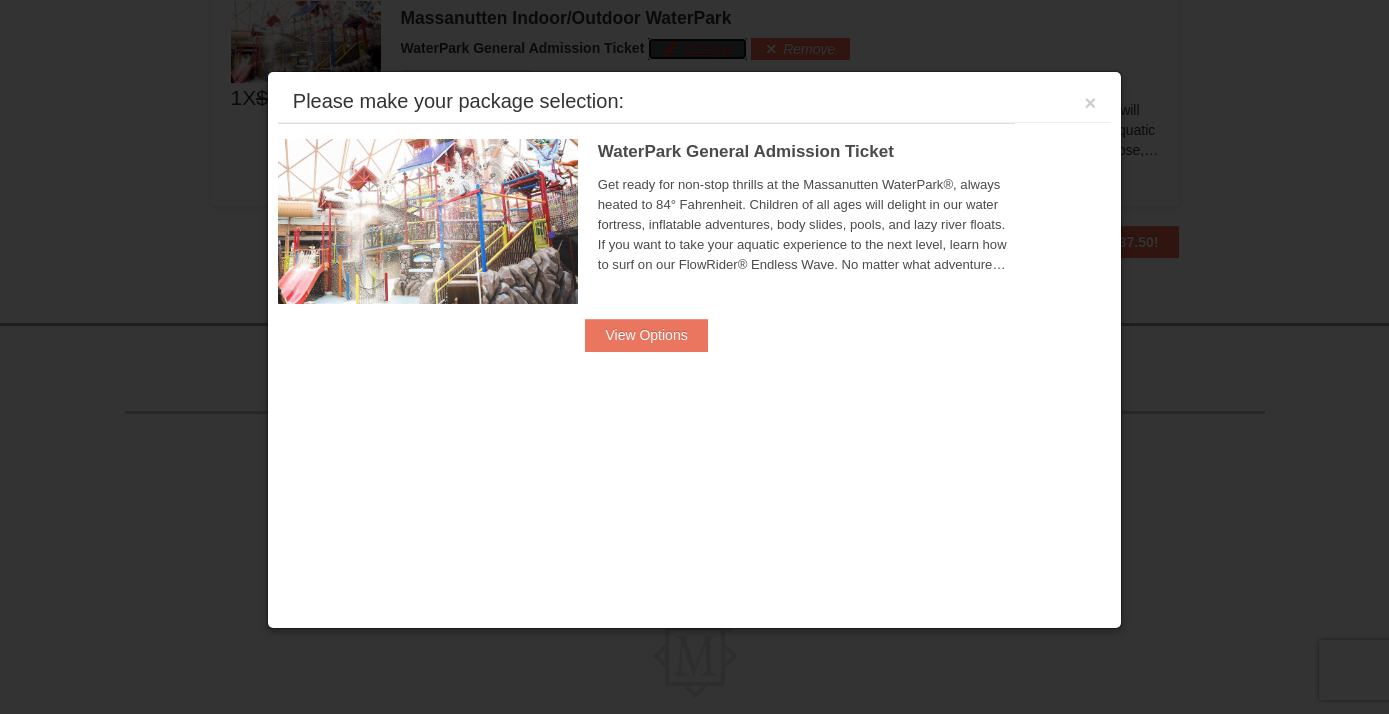 scroll, scrollTop: 2638, scrollLeft: 0, axis: vertical 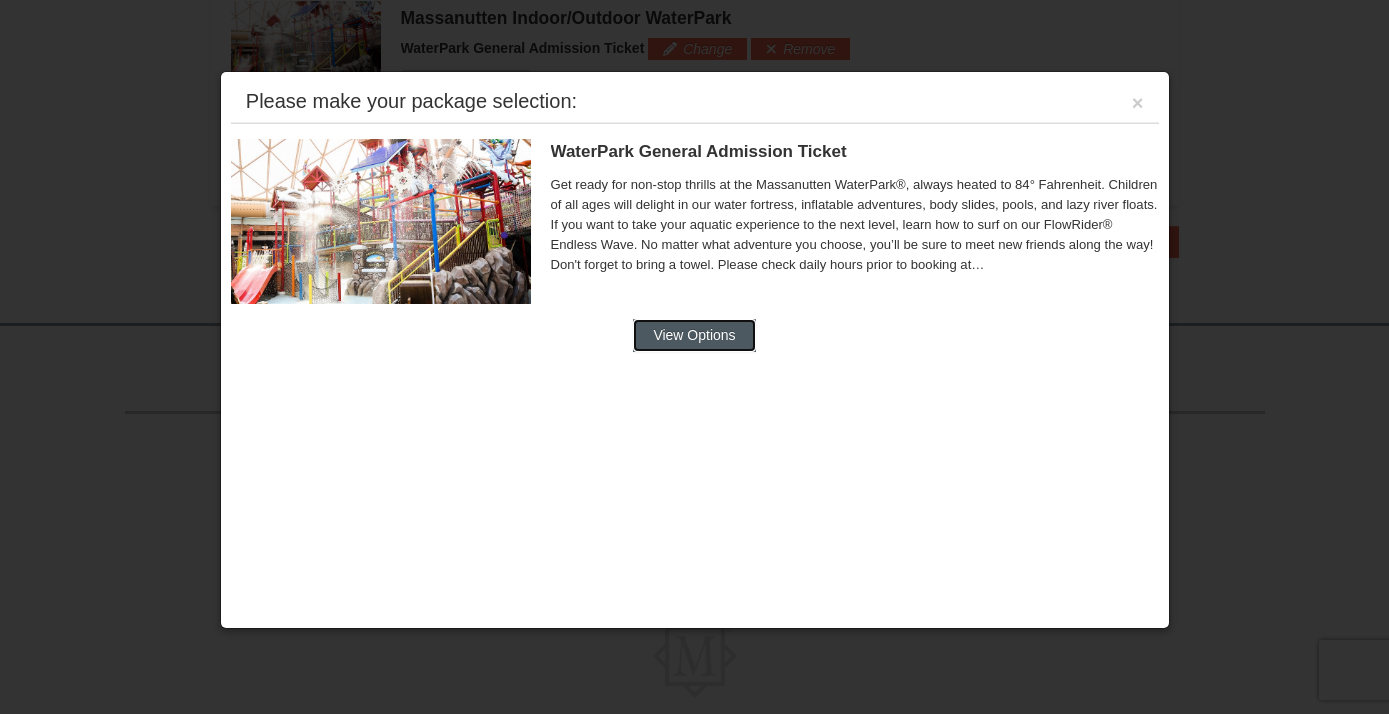 click on "View Options" at bounding box center [694, 335] 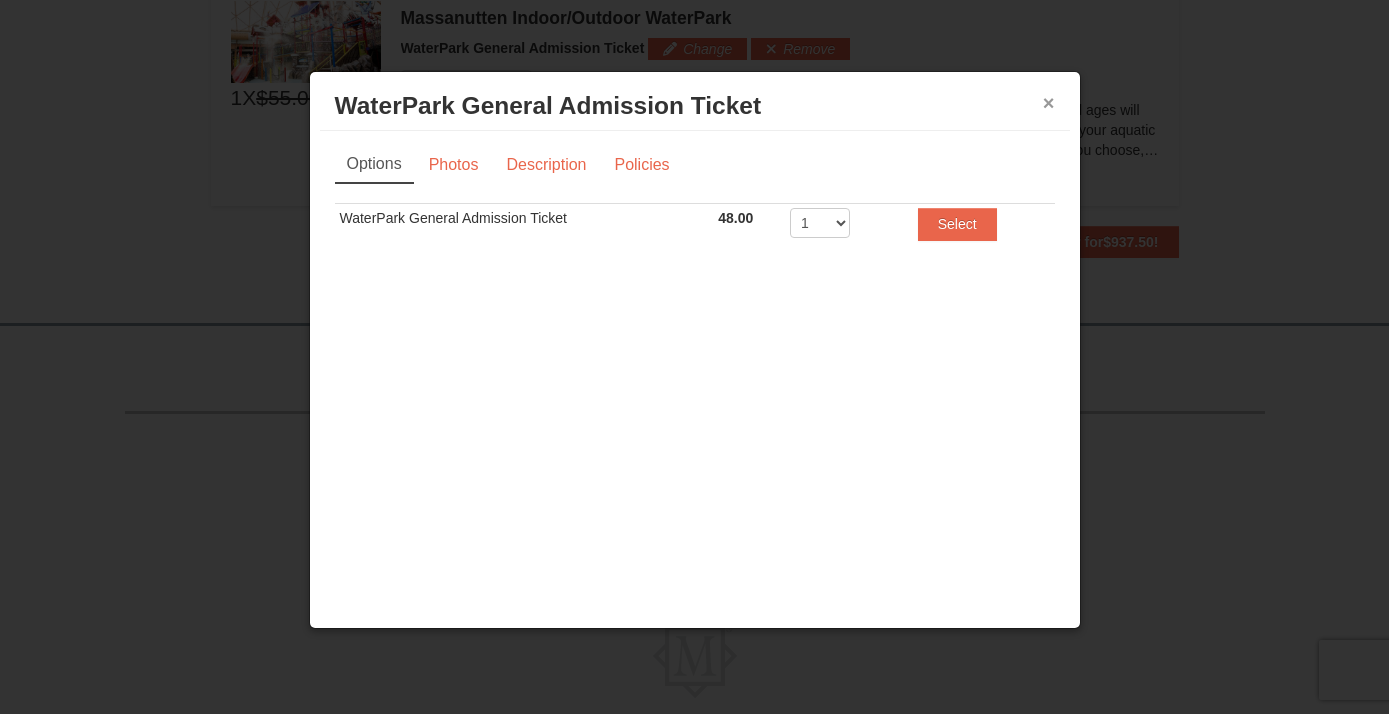 click on "×" at bounding box center [1049, 103] 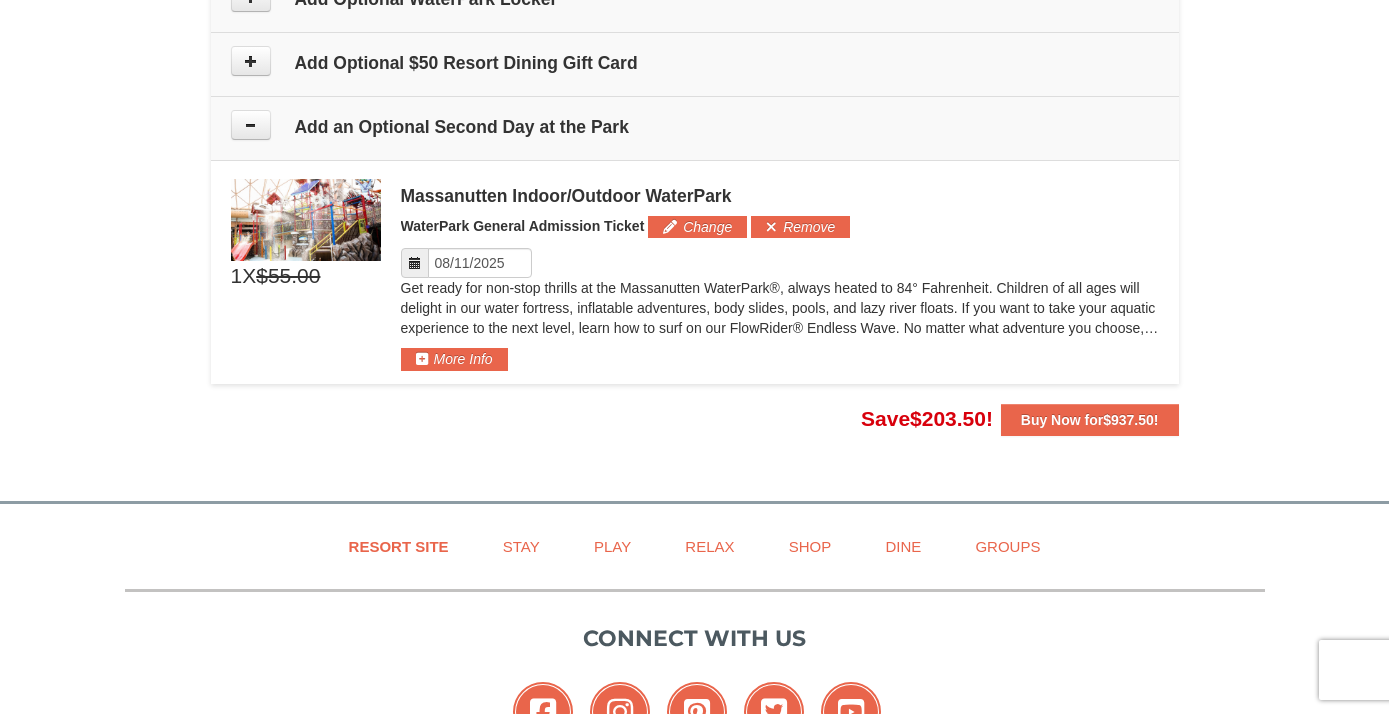 scroll, scrollTop: 2449, scrollLeft: 0, axis: vertical 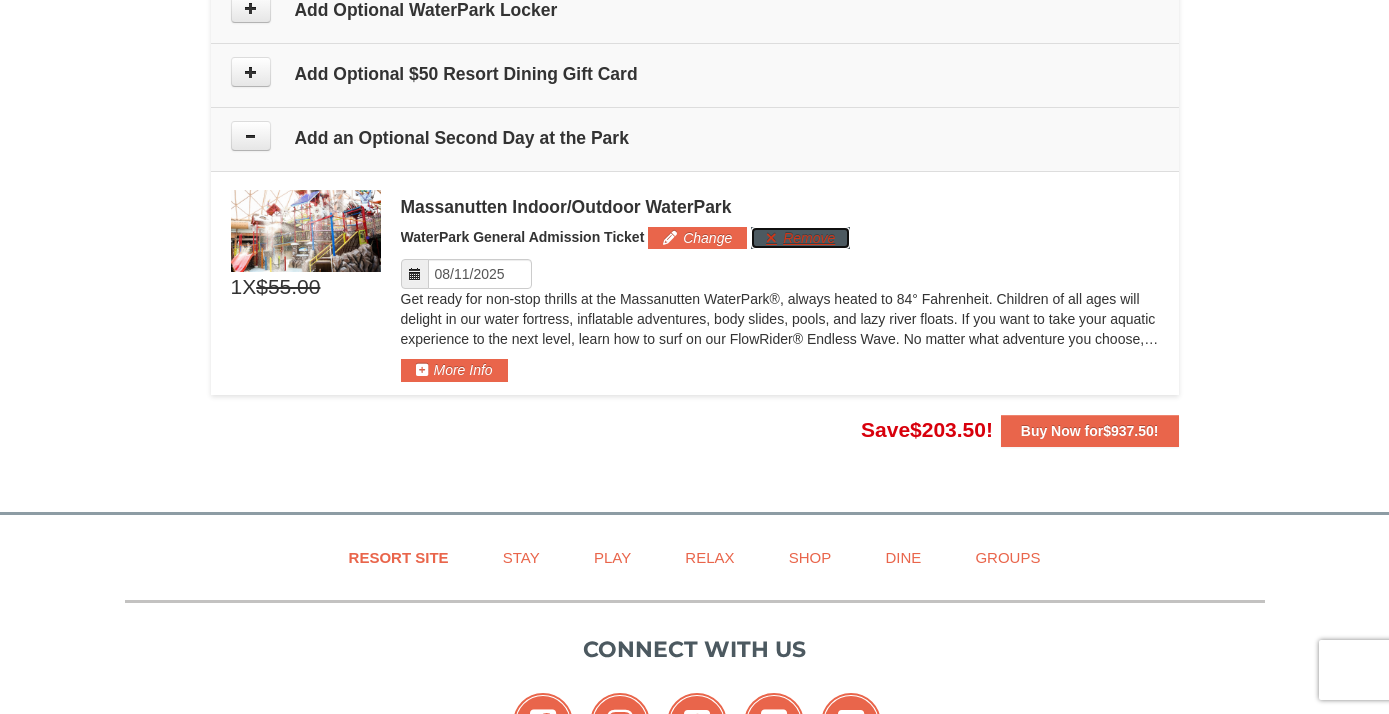 click on "Remove" at bounding box center (800, 238) 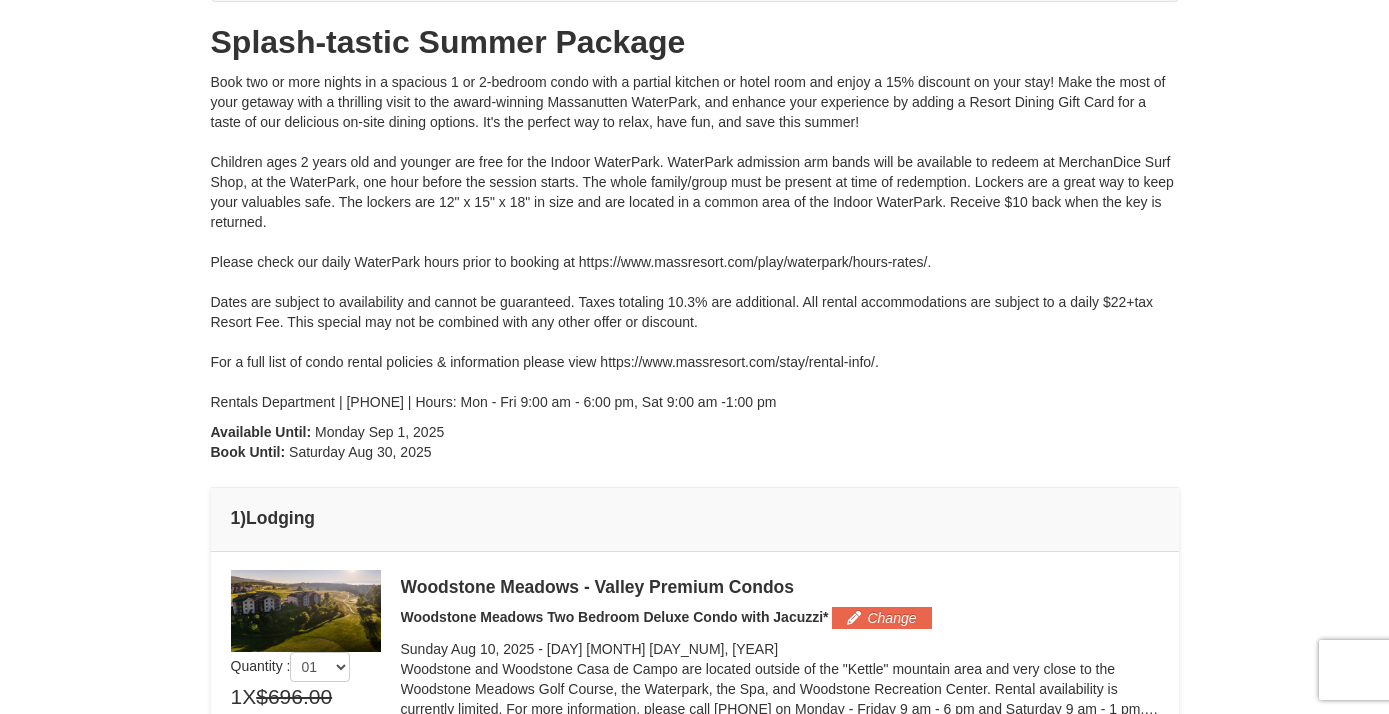 scroll, scrollTop: 204, scrollLeft: 0, axis: vertical 